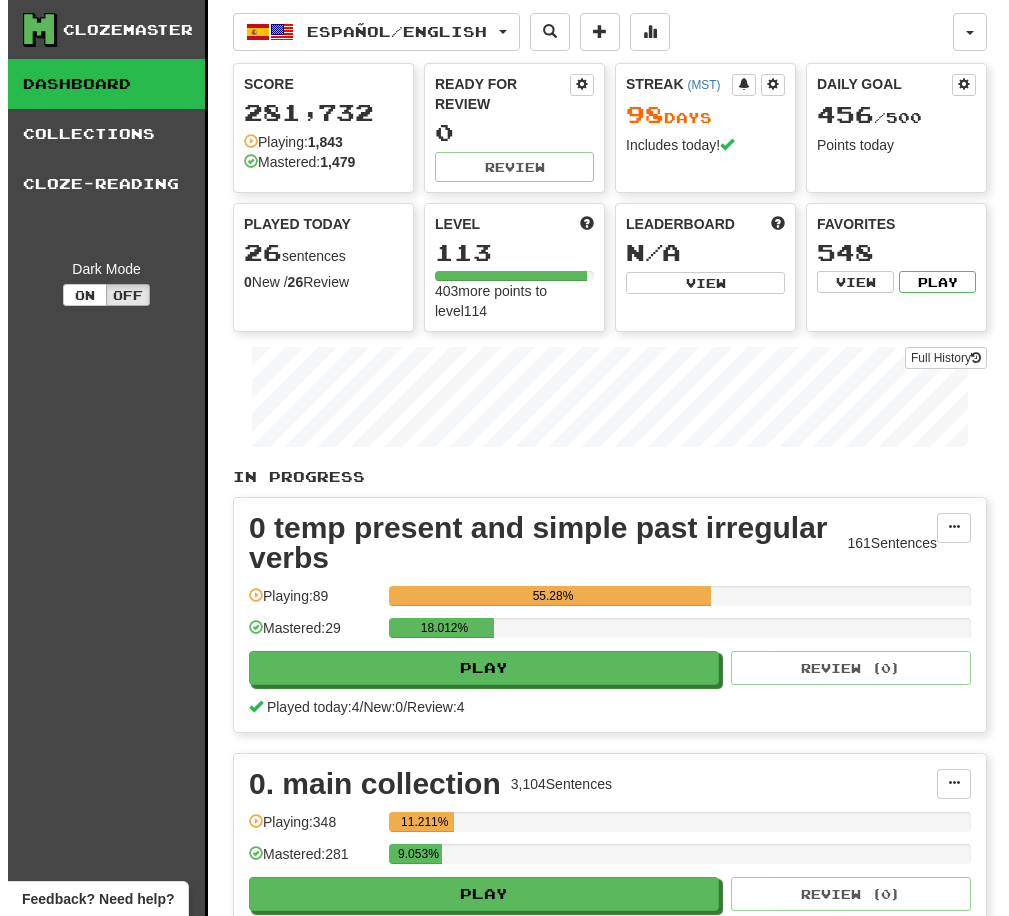 scroll, scrollTop: 1, scrollLeft: 0, axis: vertical 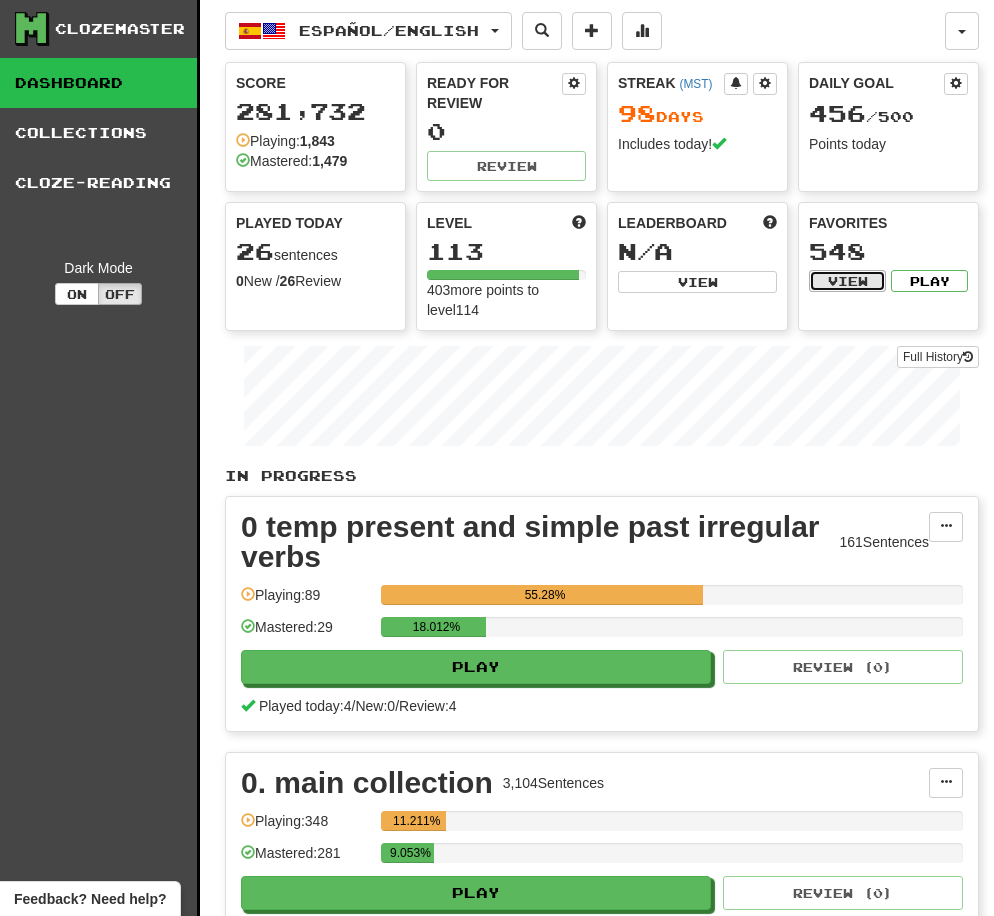 click on "View" at bounding box center [847, 281] 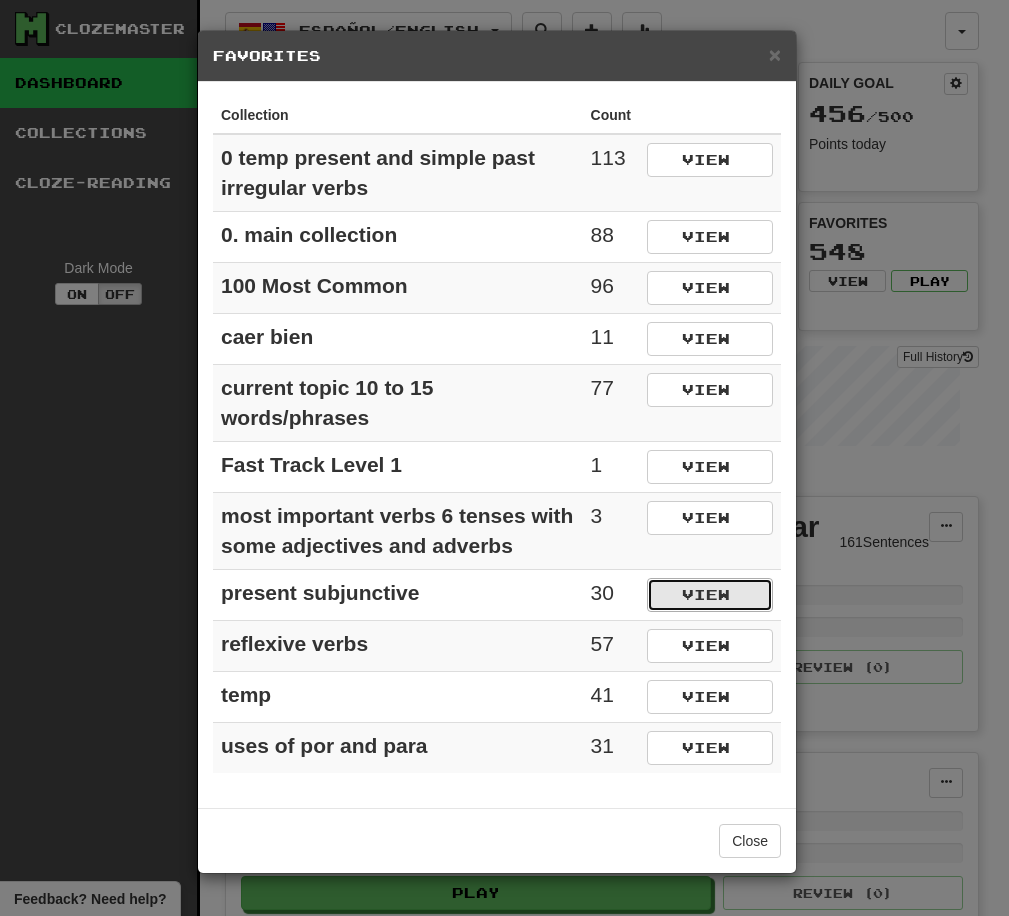 click on "View" at bounding box center (710, 595) 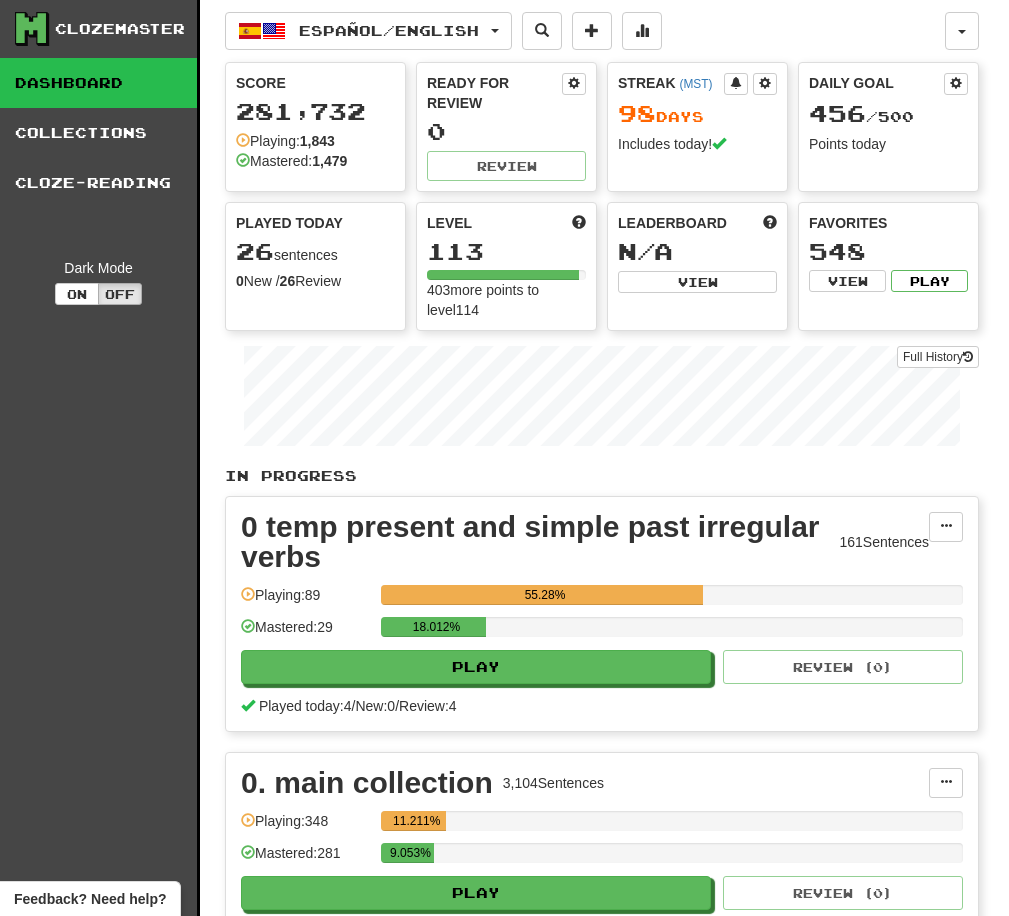 select on "*********" 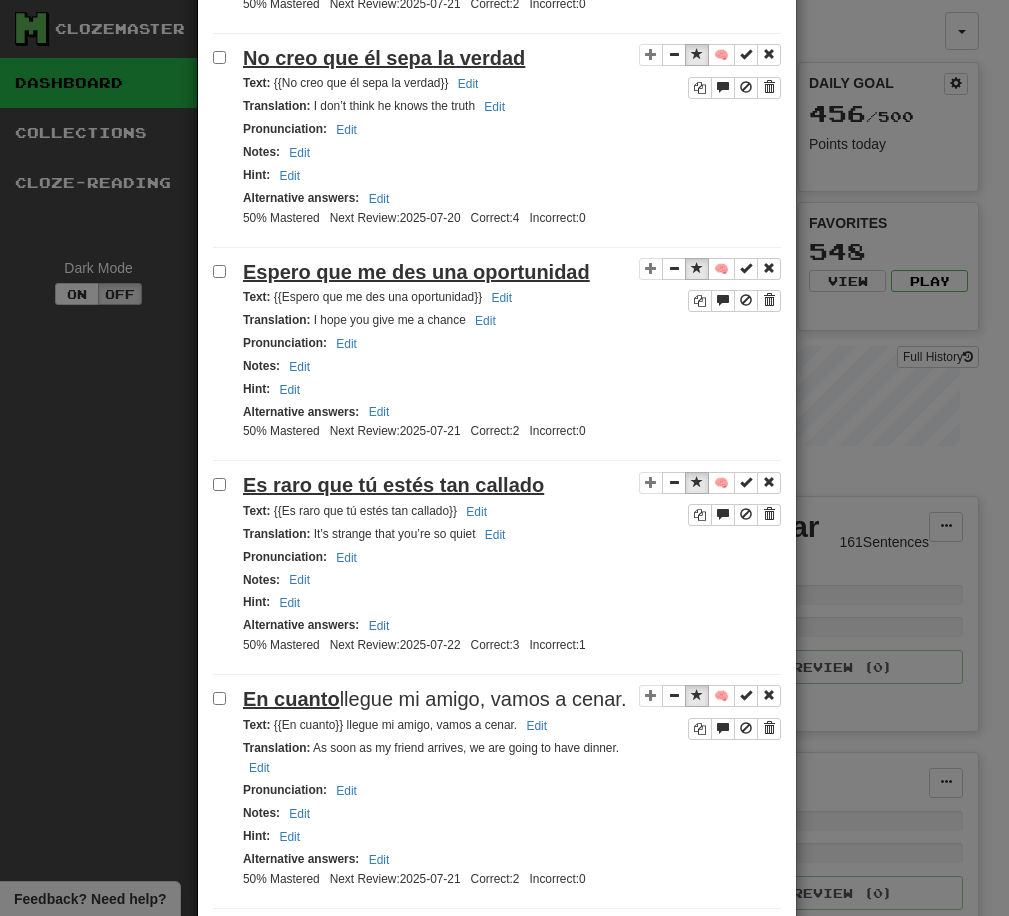 scroll, scrollTop: 3898, scrollLeft: 0, axis: vertical 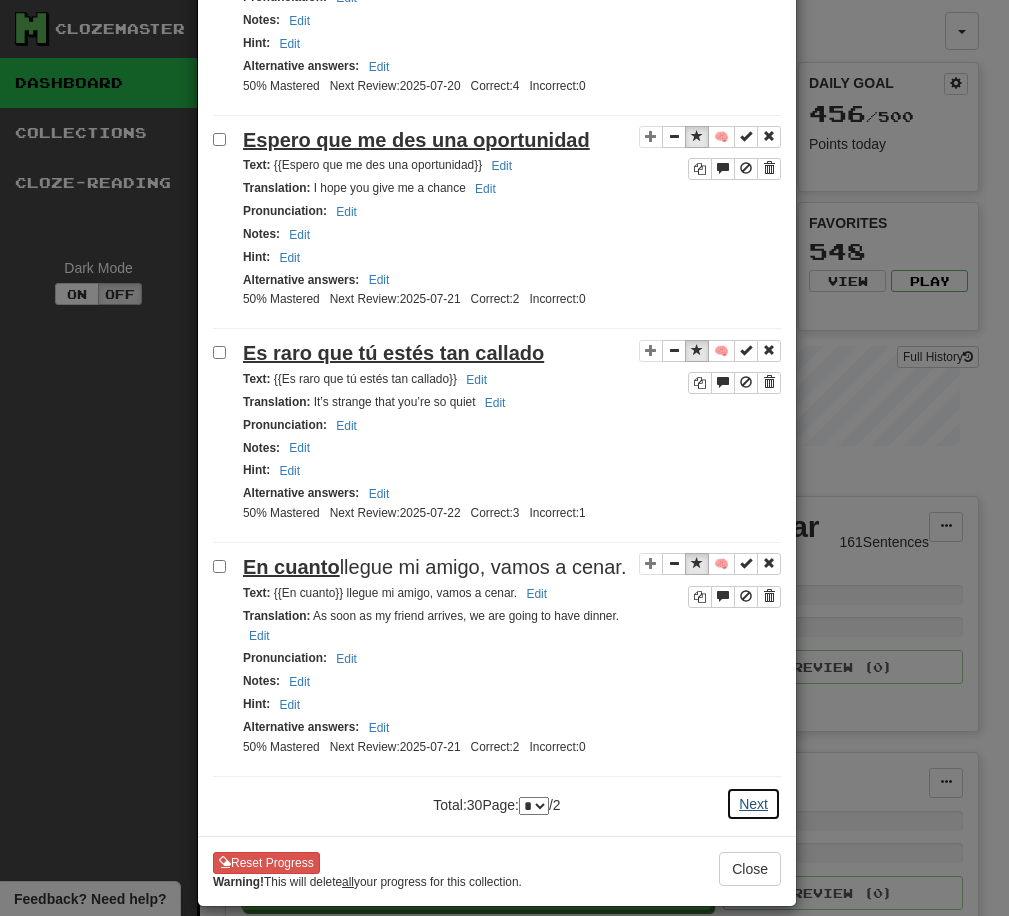 click on "Next" at bounding box center [753, 804] 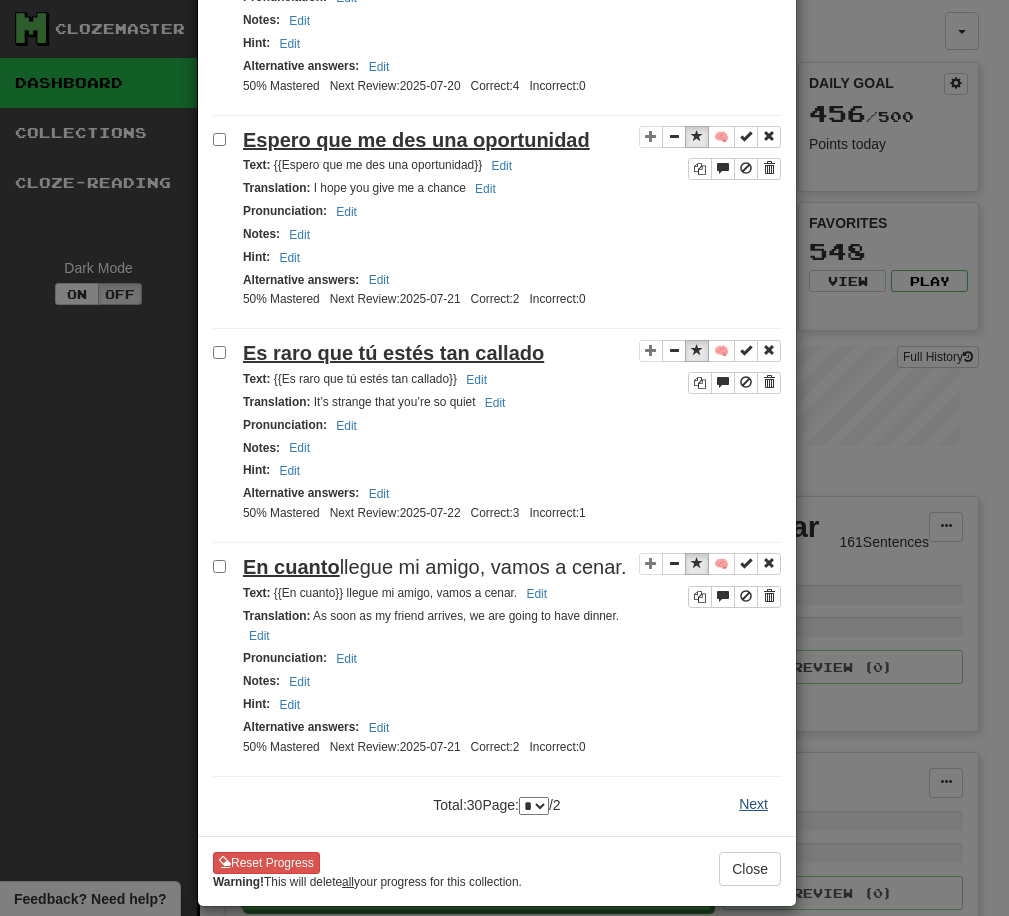 scroll, scrollTop: 0, scrollLeft: 0, axis: both 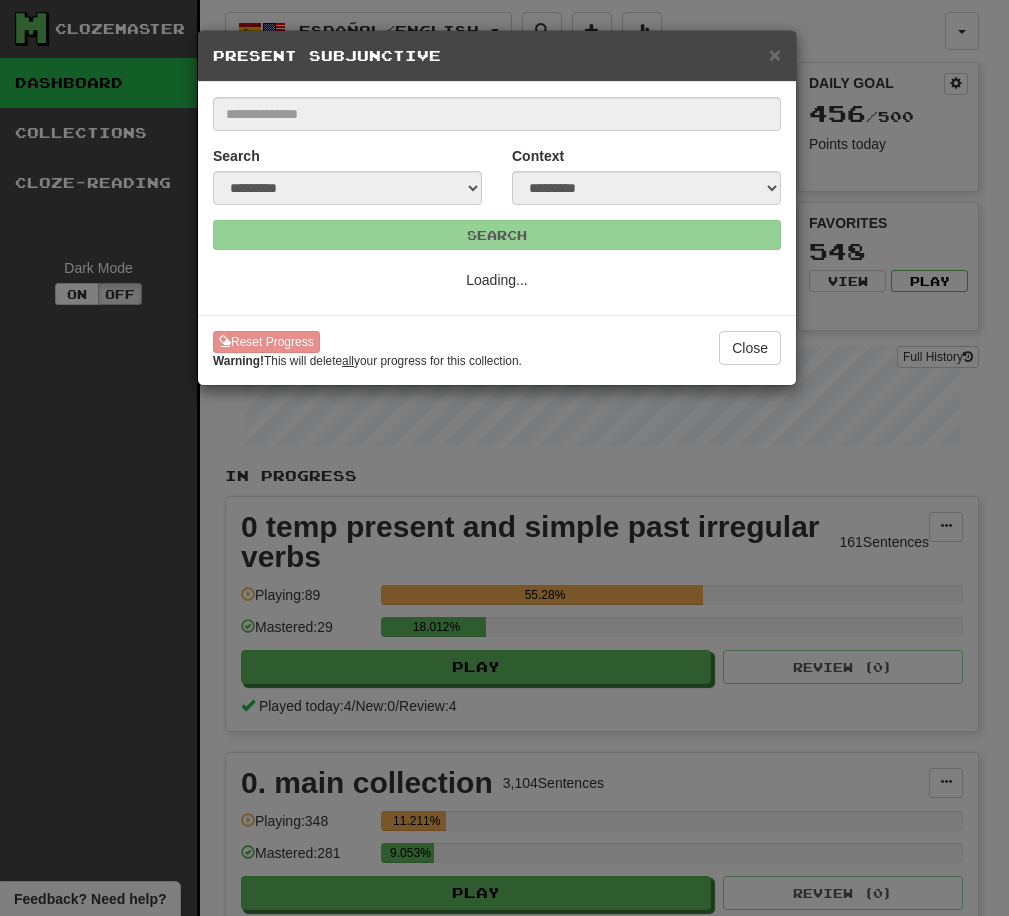 select on "*" 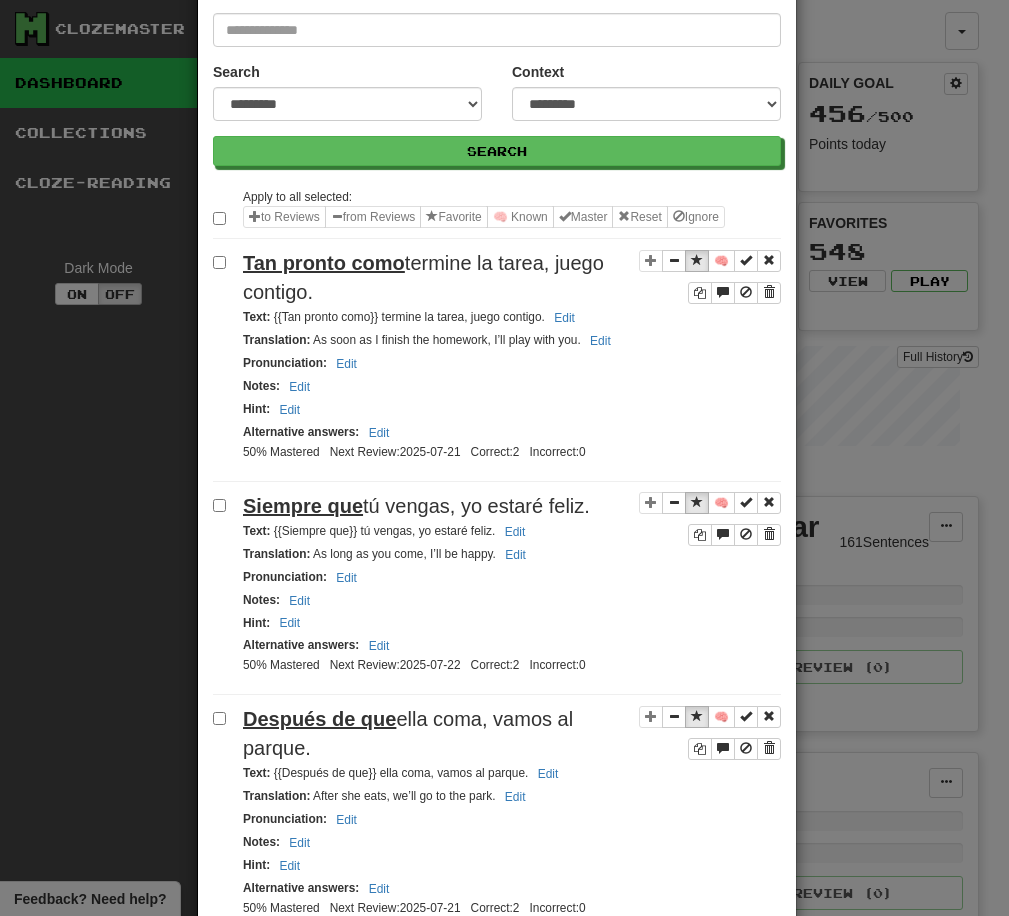 scroll, scrollTop: 0, scrollLeft: 0, axis: both 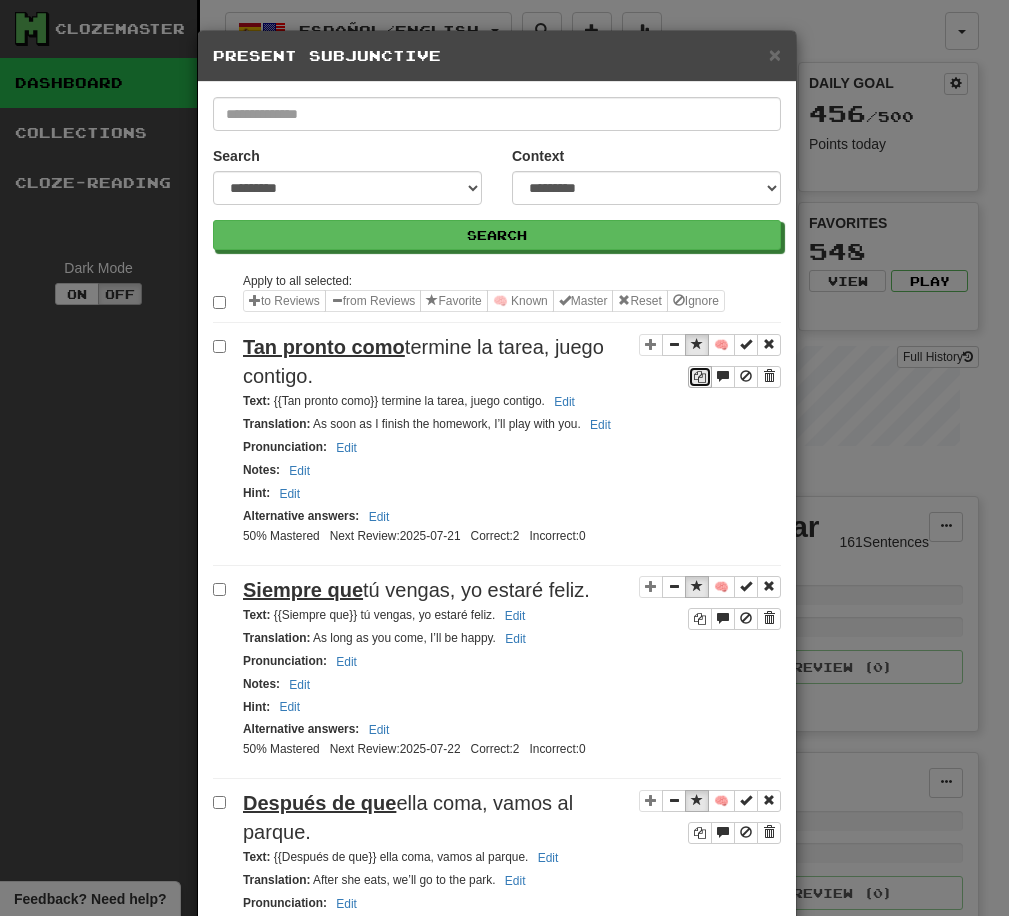 click at bounding box center [700, 377] 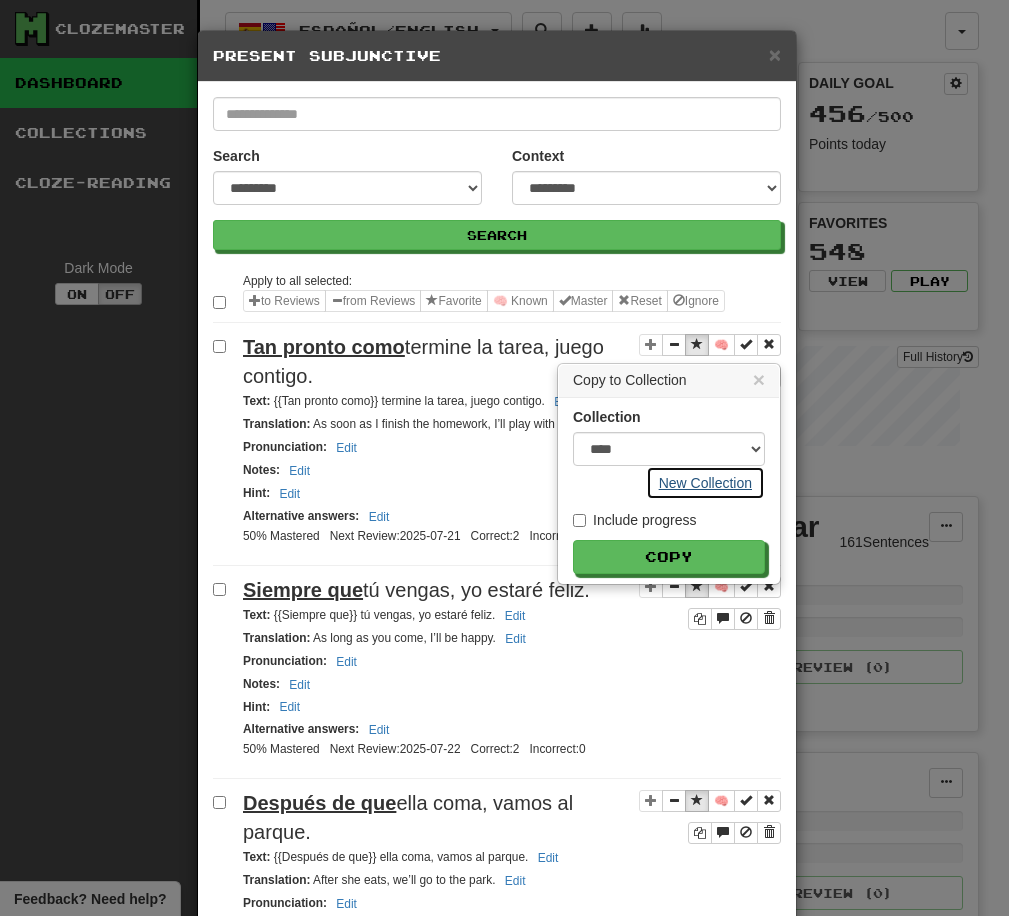 click on "New Collection" at bounding box center [705, 483] 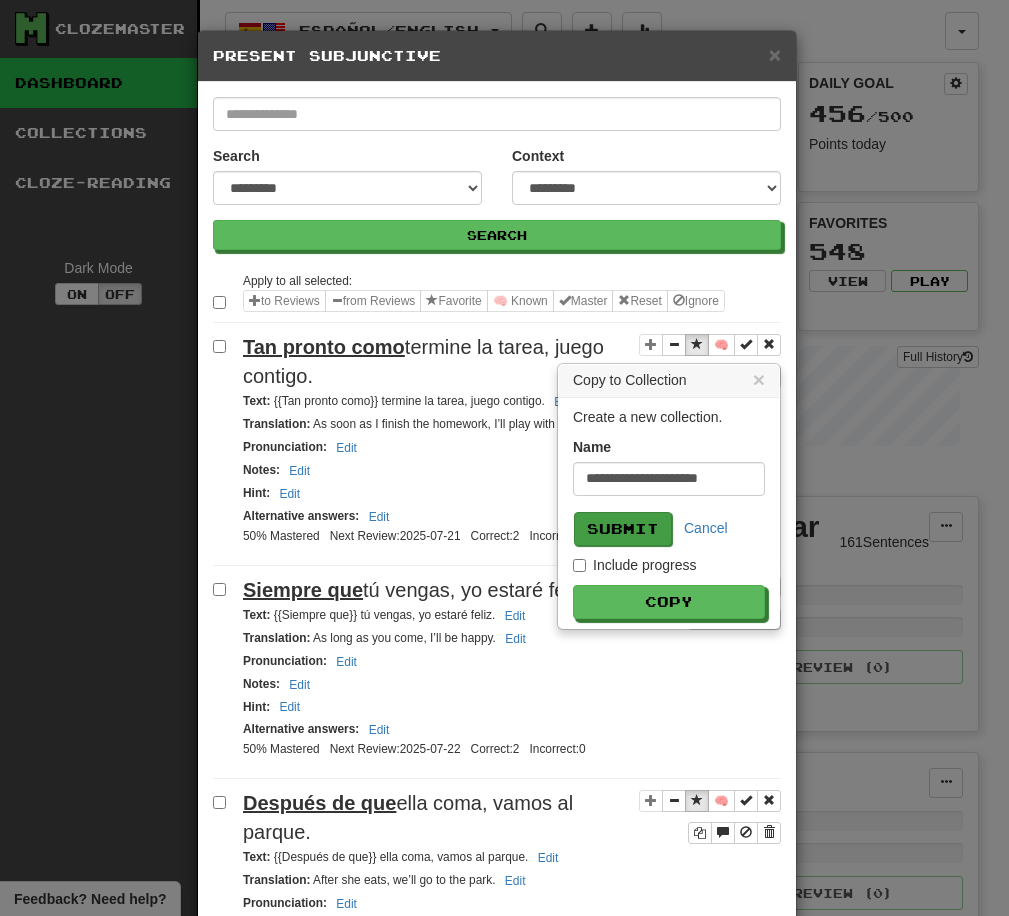 type on "**********" 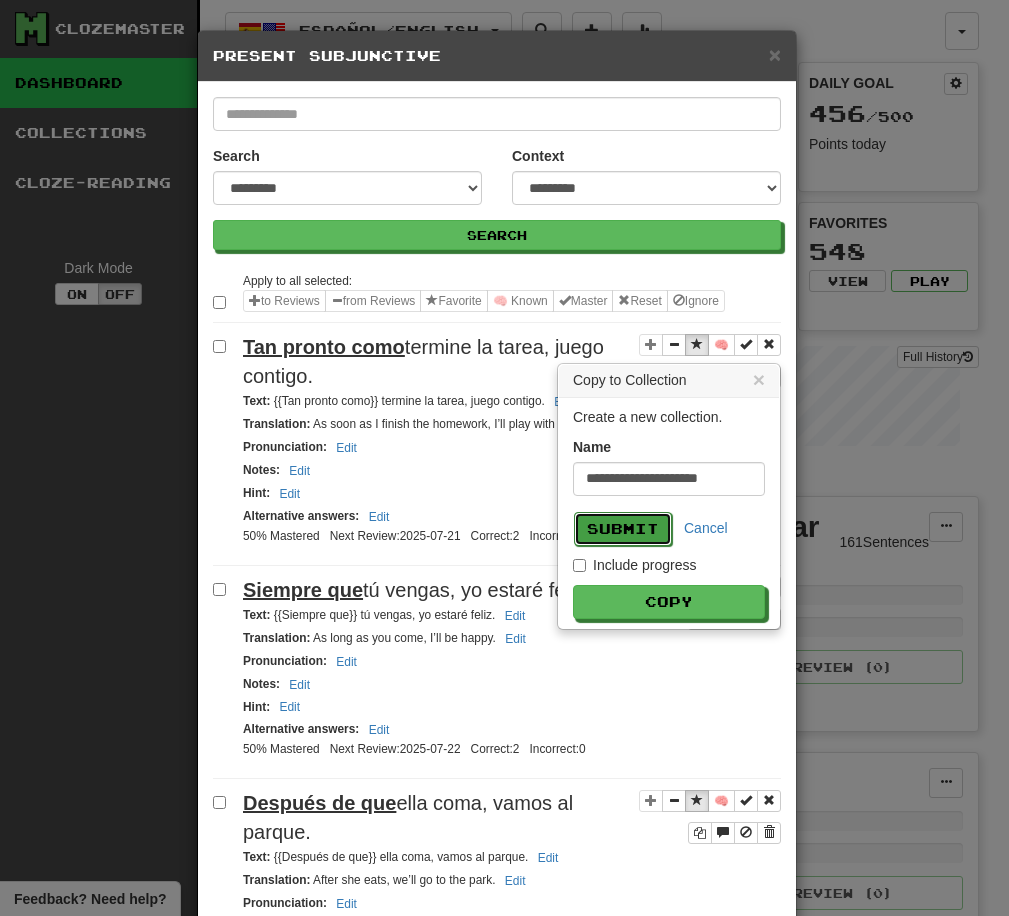 click on "Submit" at bounding box center (623, 529) 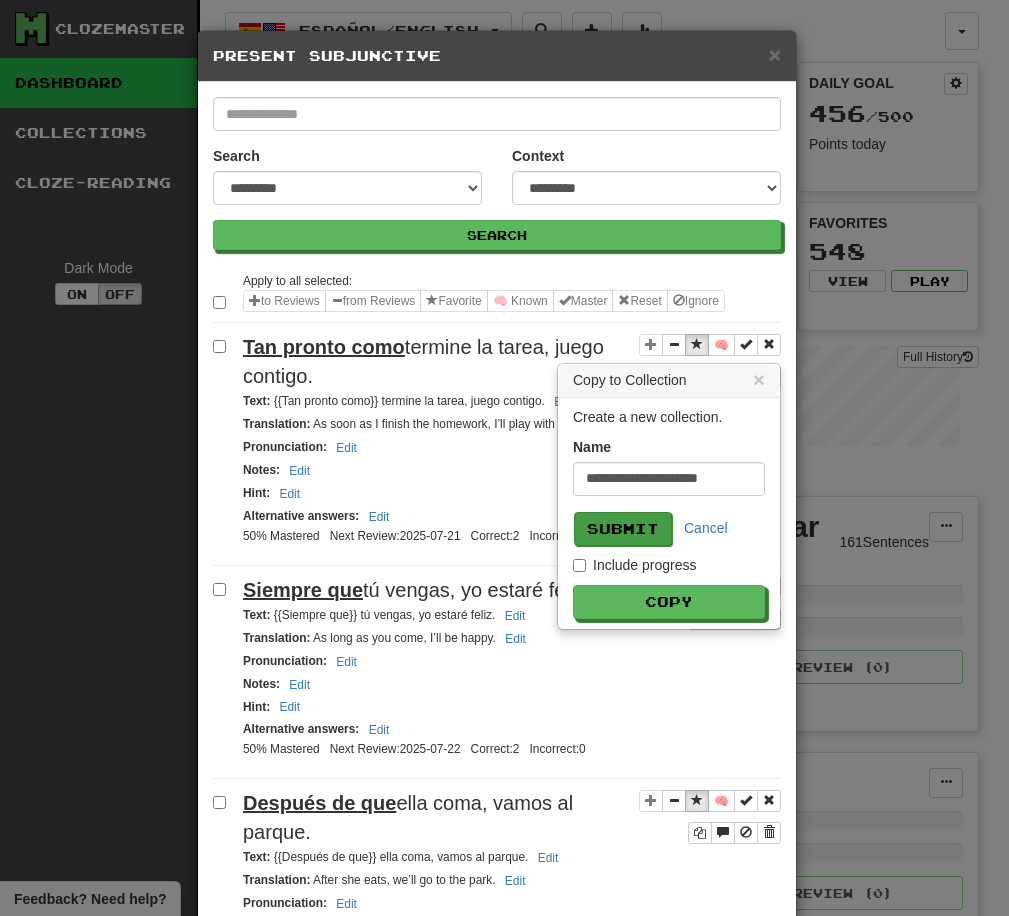 select on "*****" 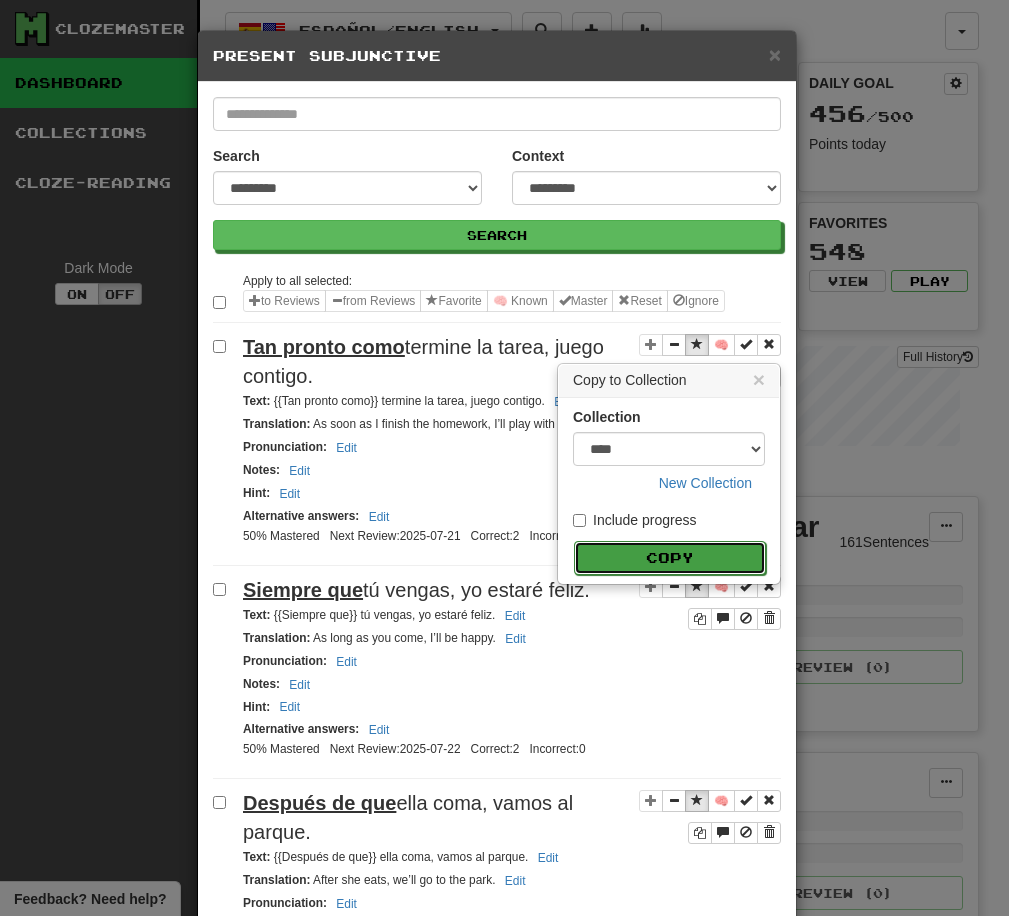 click on "Copy" at bounding box center (670, 558) 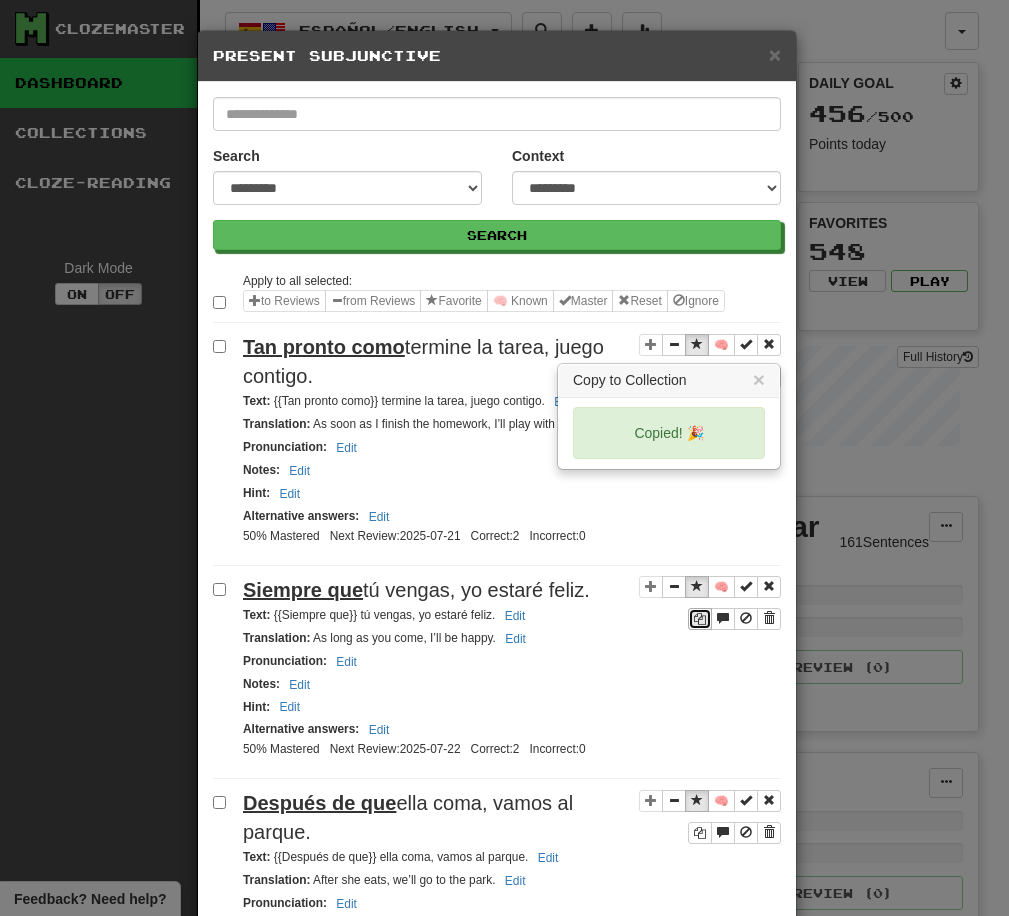 click at bounding box center (700, 619) 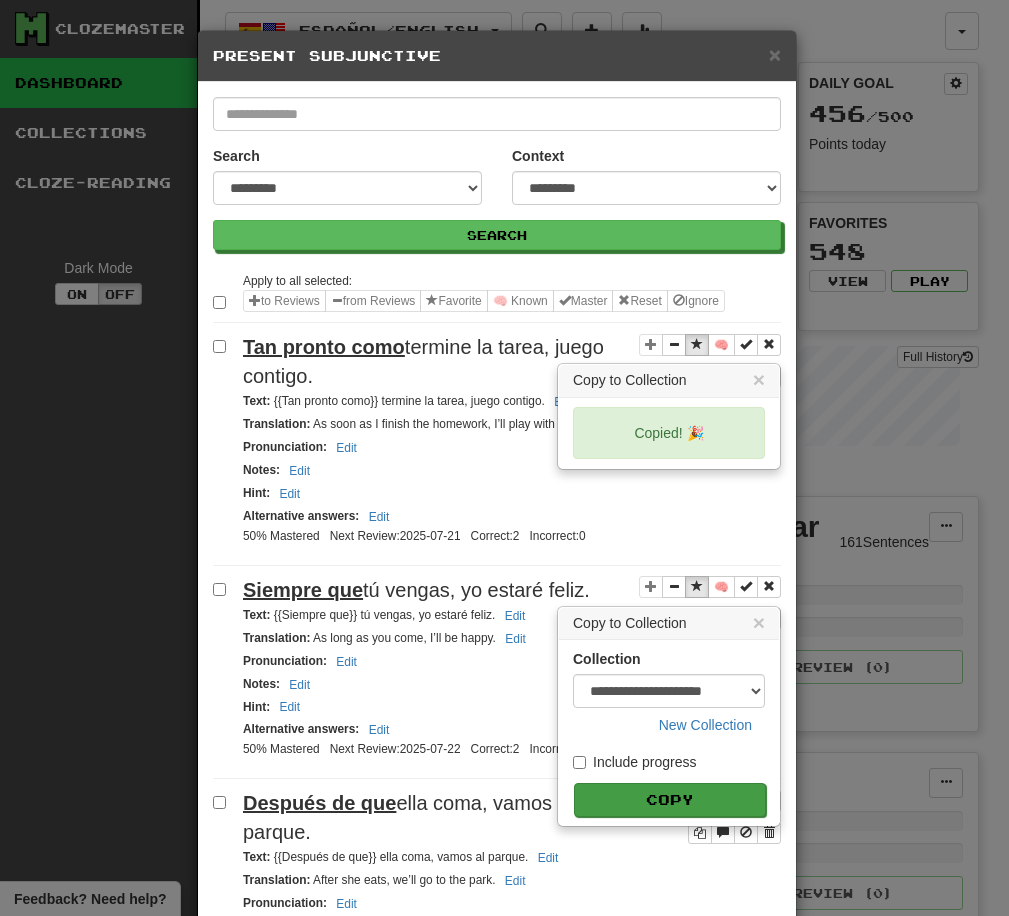 click on "Copy" at bounding box center [670, 800] 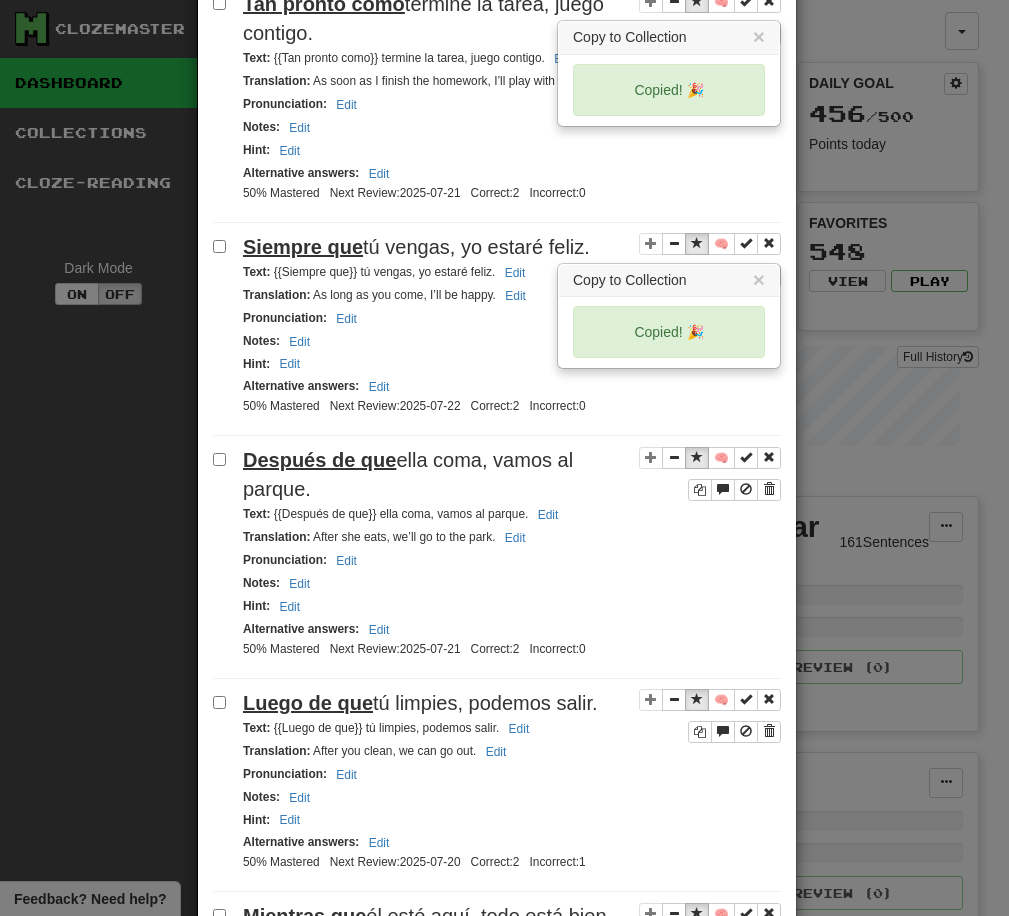 scroll, scrollTop: 351, scrollLeft: 0, axis: vertical 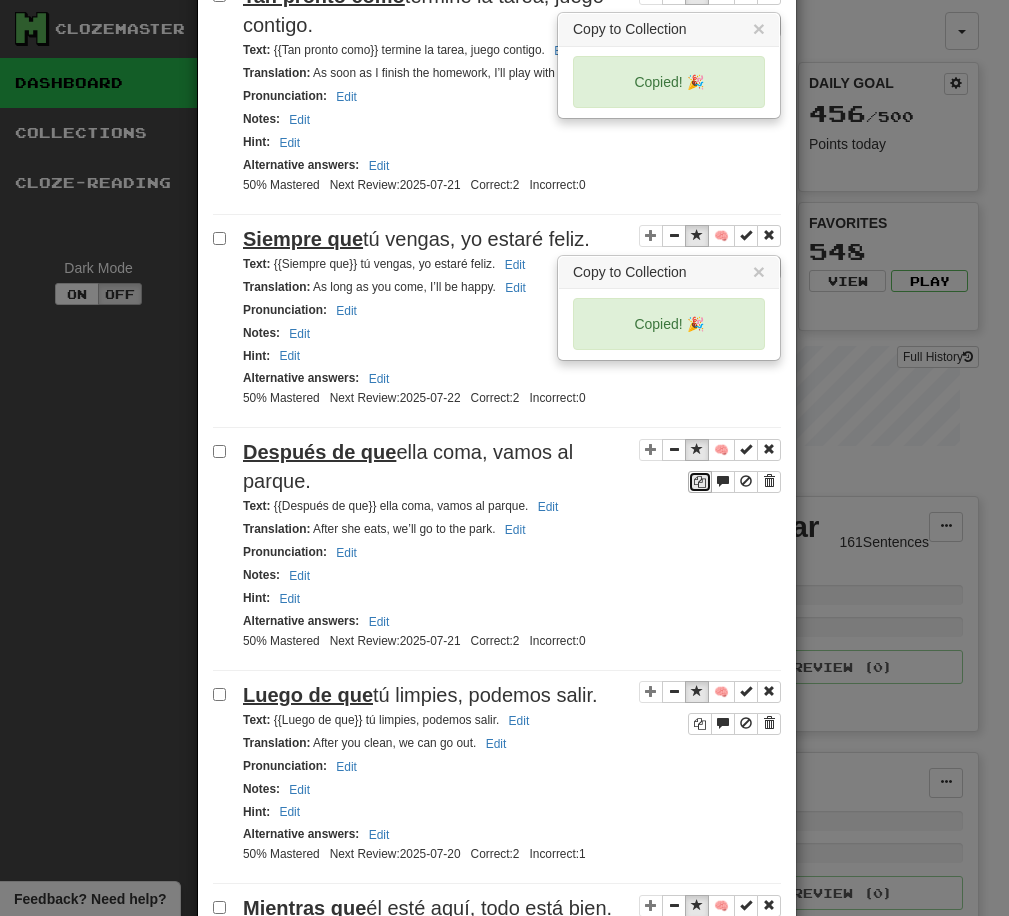 click at bounding box center [700, 482] 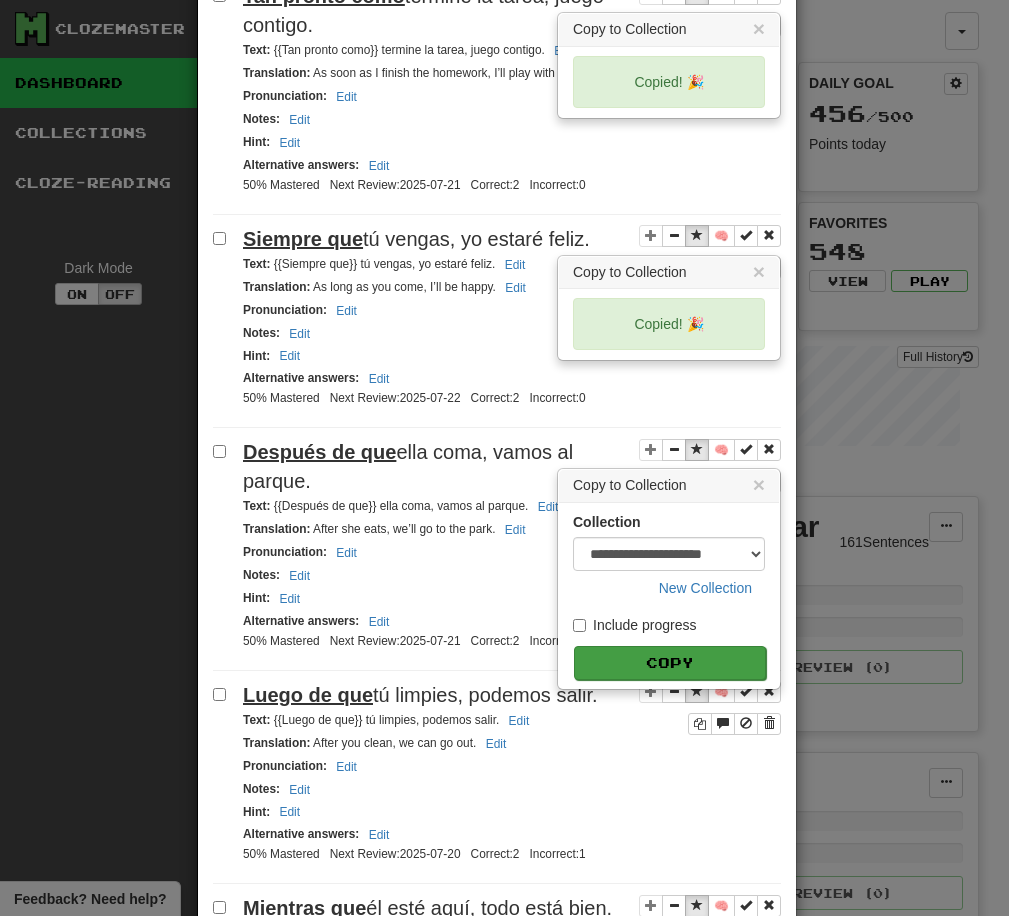 click on "Copy" at bounding box center [670, 663] 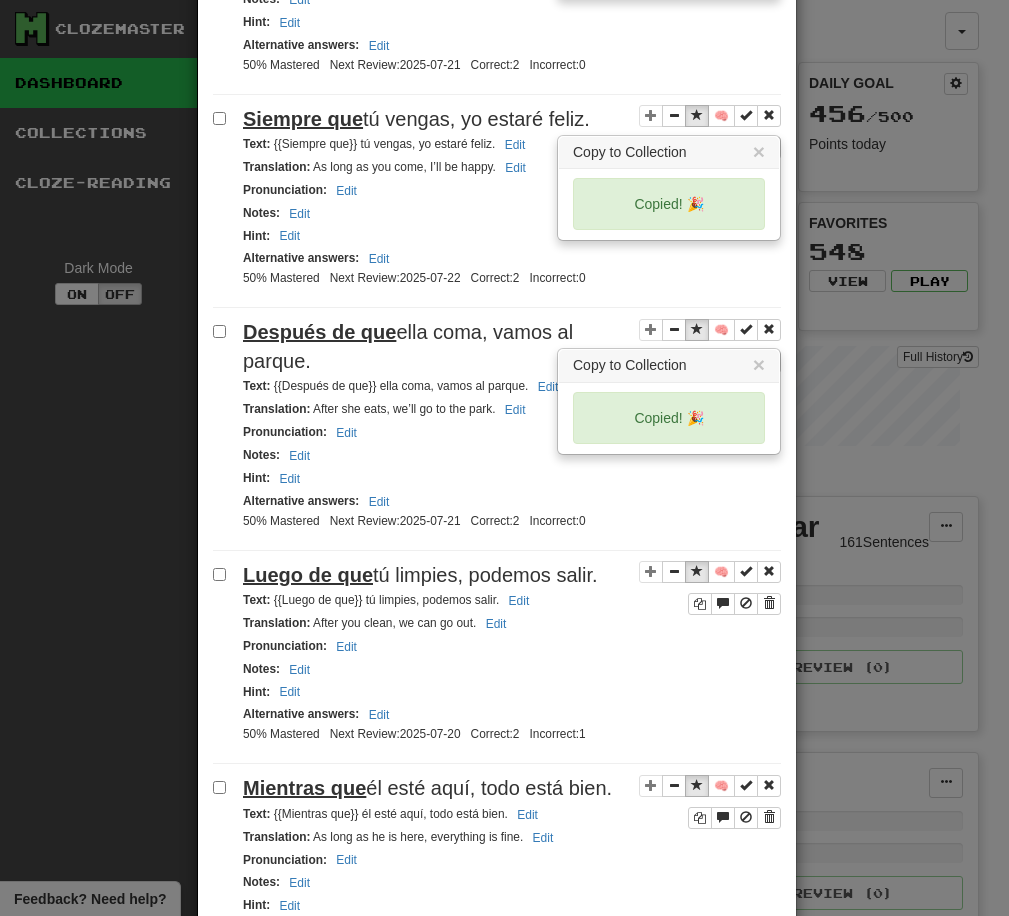 scroll, scrollTop: 570, scrollLeft: 0, axis: vertical 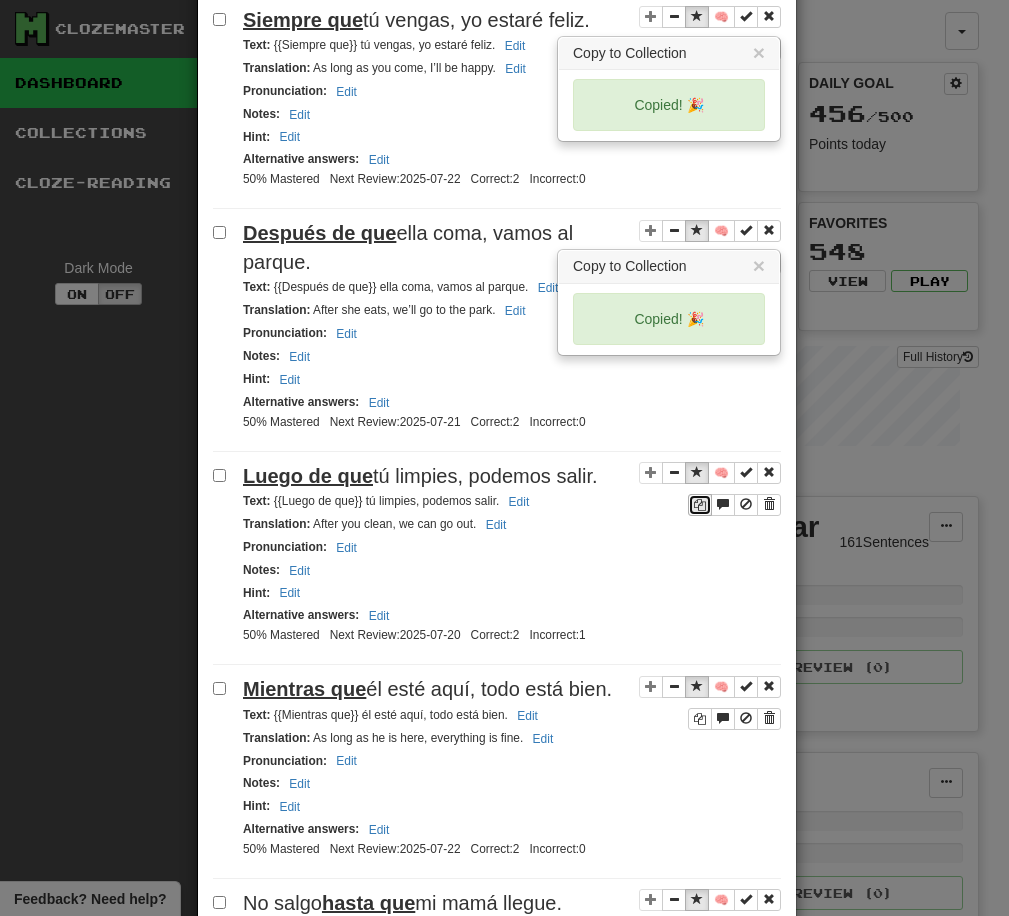 click at bounding box center [700, 505] 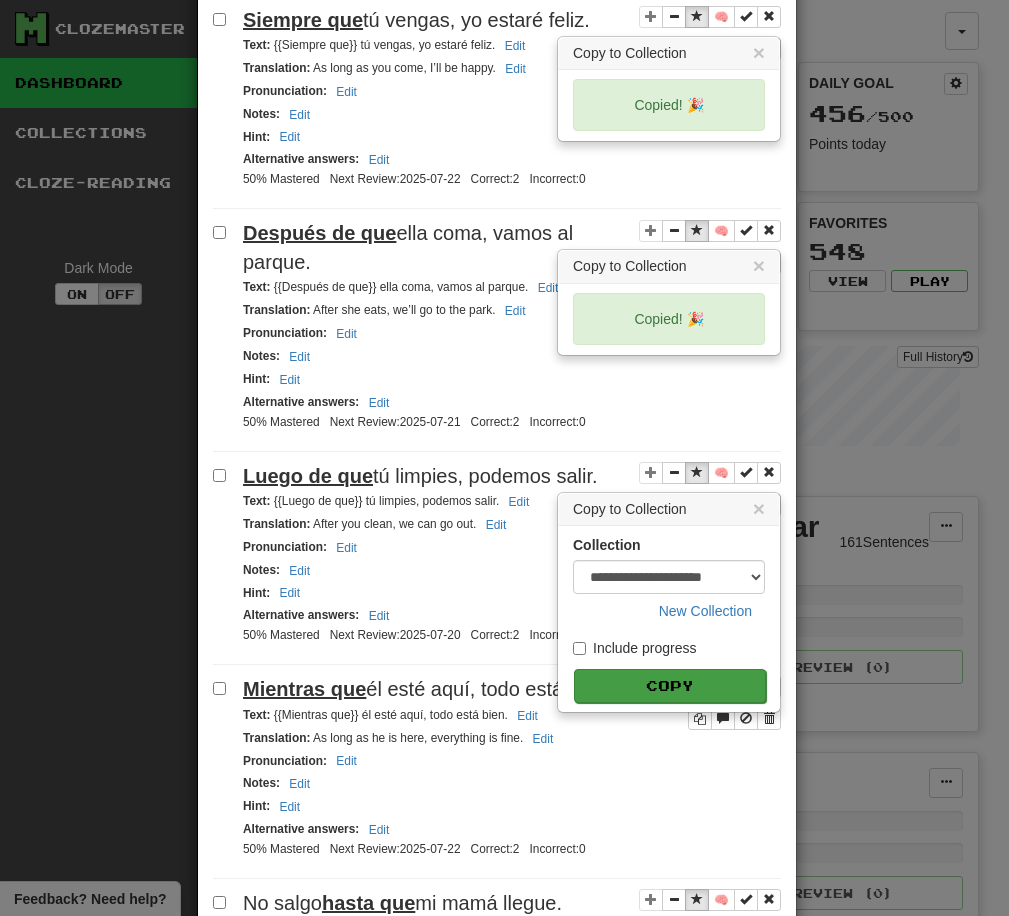click on "Copy" at bounding box center [670, 686] 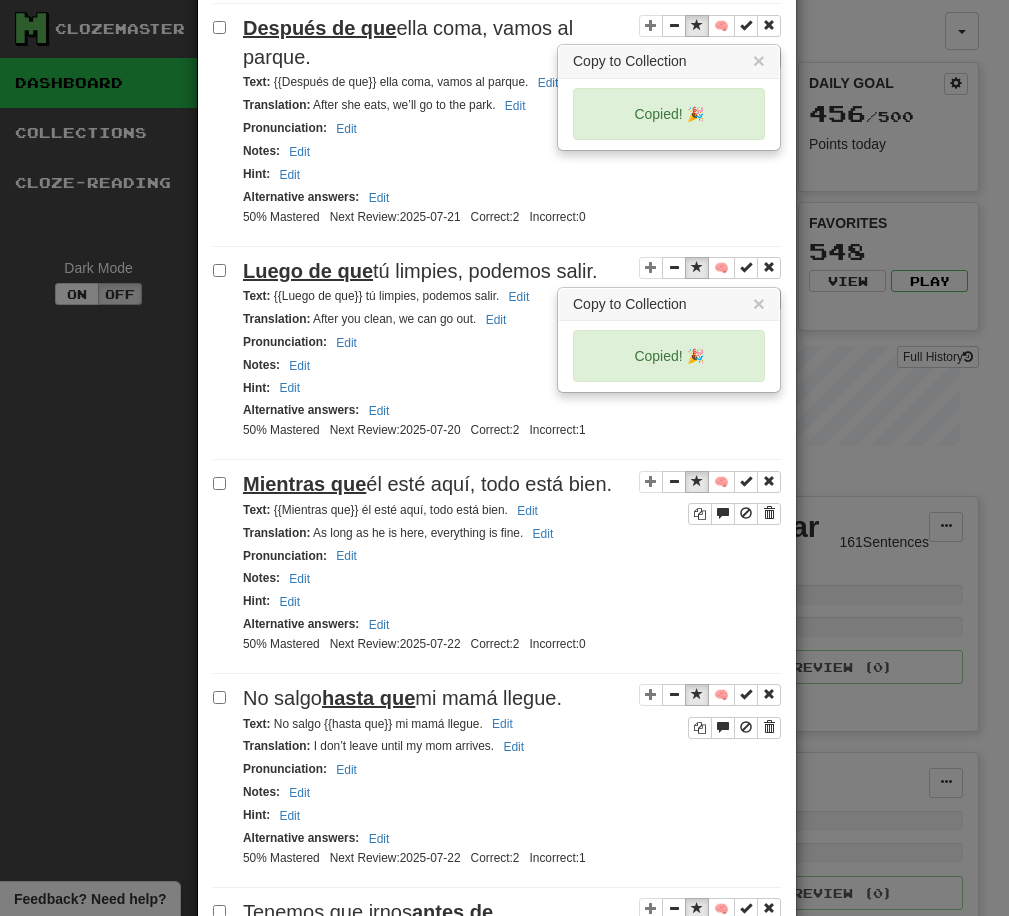 scroll, scrollTop: 794, scrollLeft: 0, axis: vertical 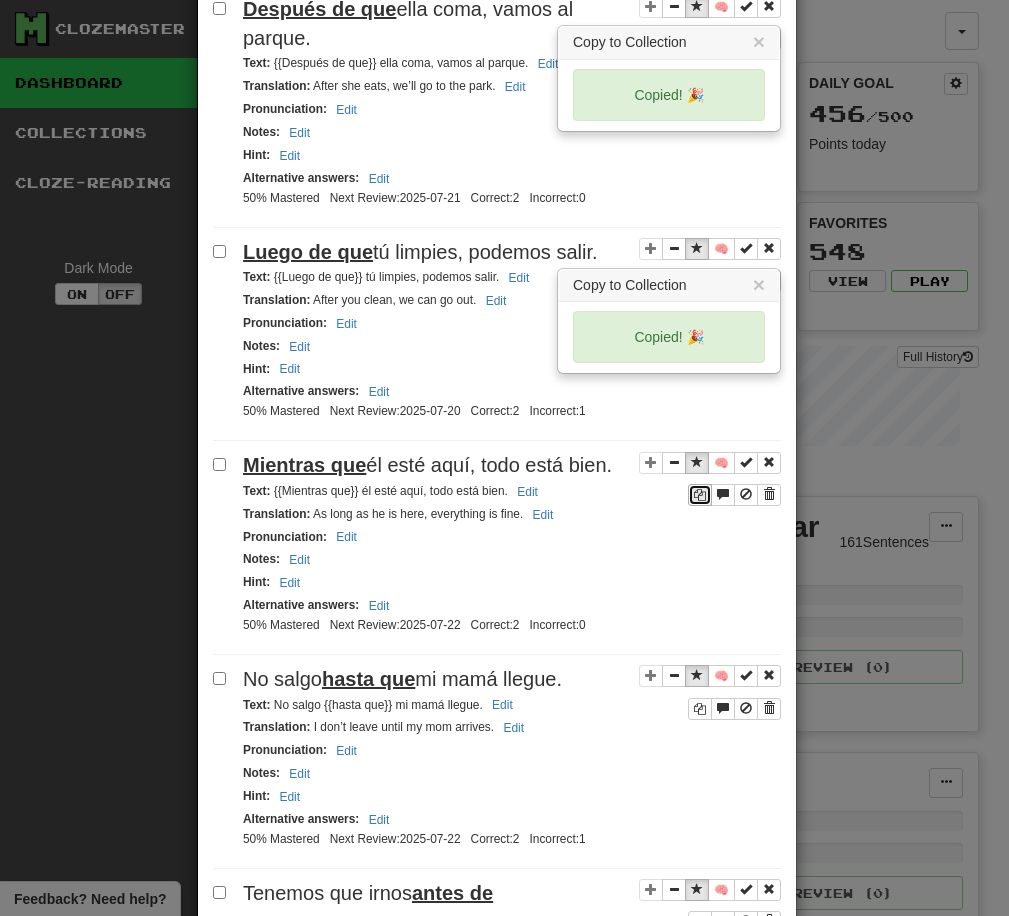 click at bounding box center [700, 495] 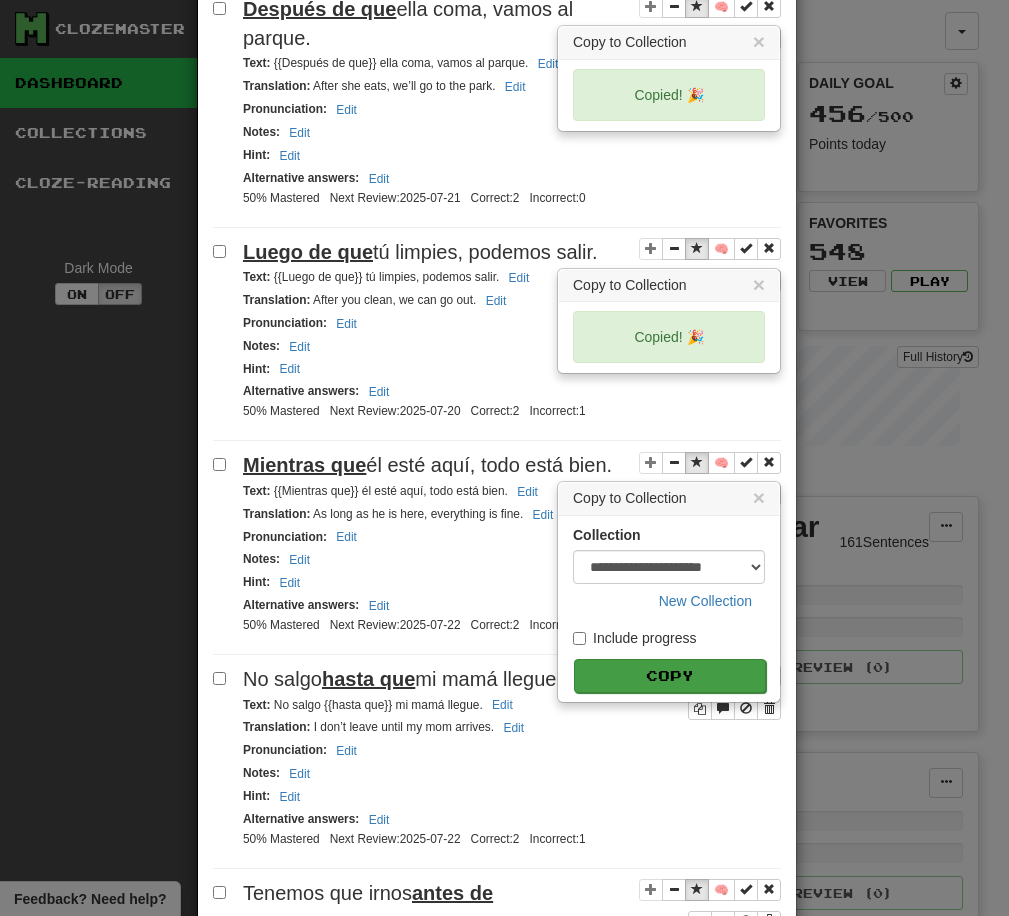 click on "Copy" at bounding box center (670, 676) 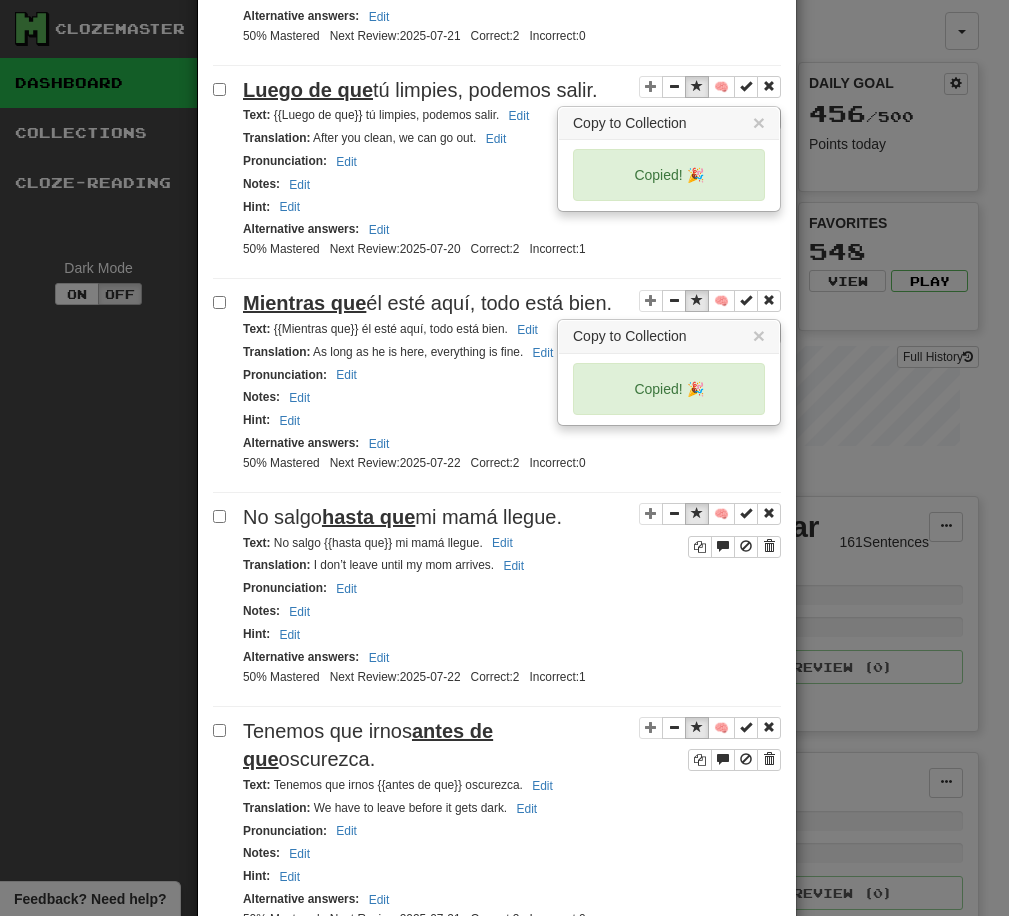 scroll, scrollTop: 965, scrollLeft: 0, axis: vertical 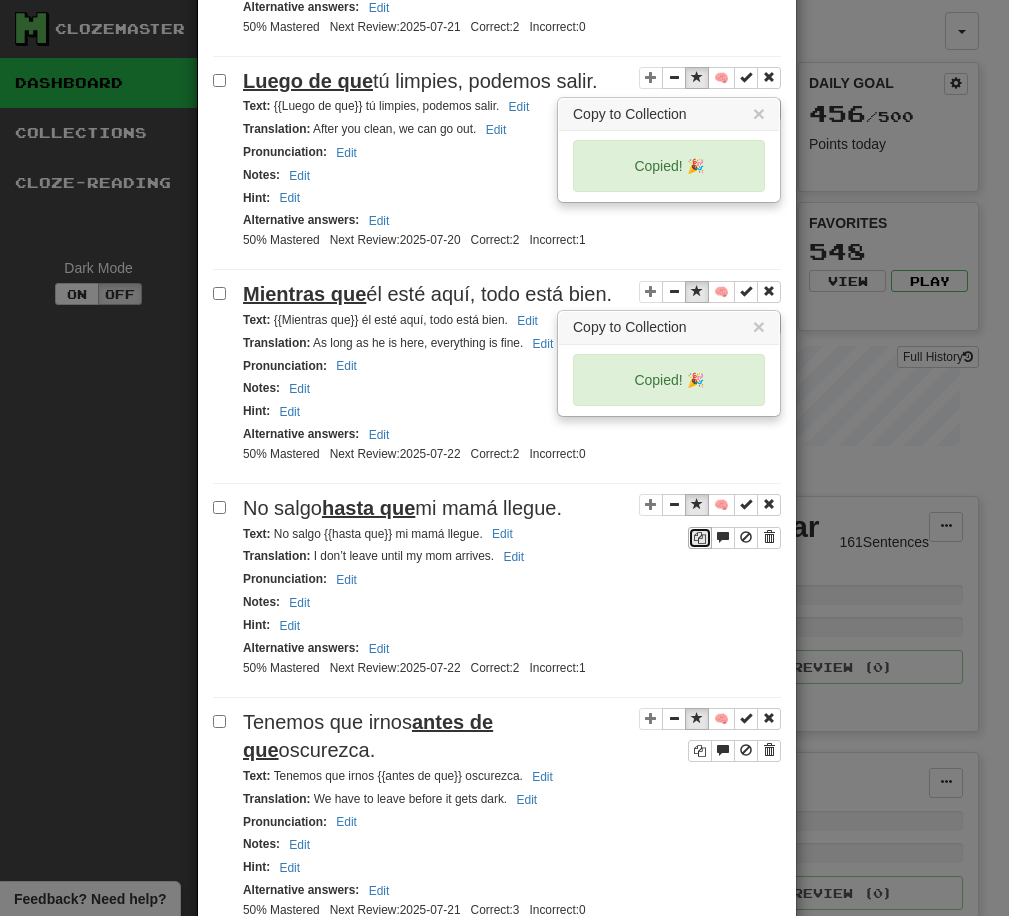 click at bounding box center [700, 538] 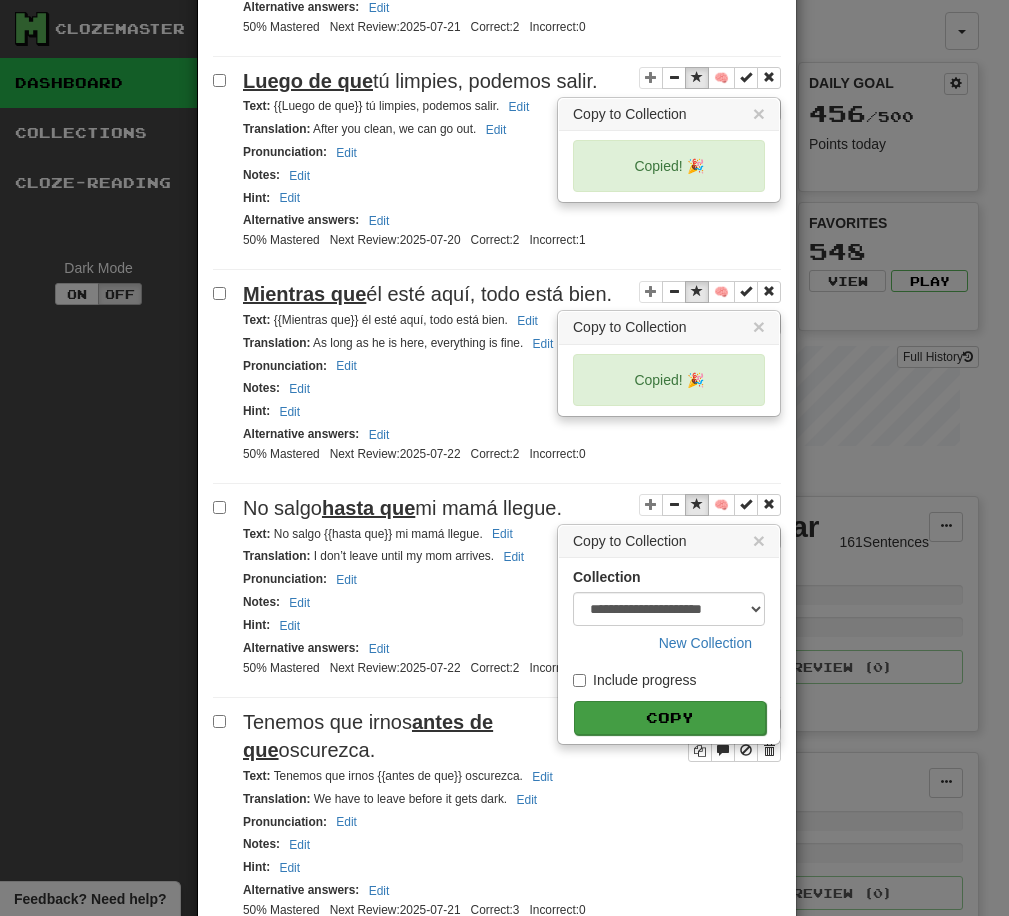 click on "Copy" at bounding box center (670, 718) 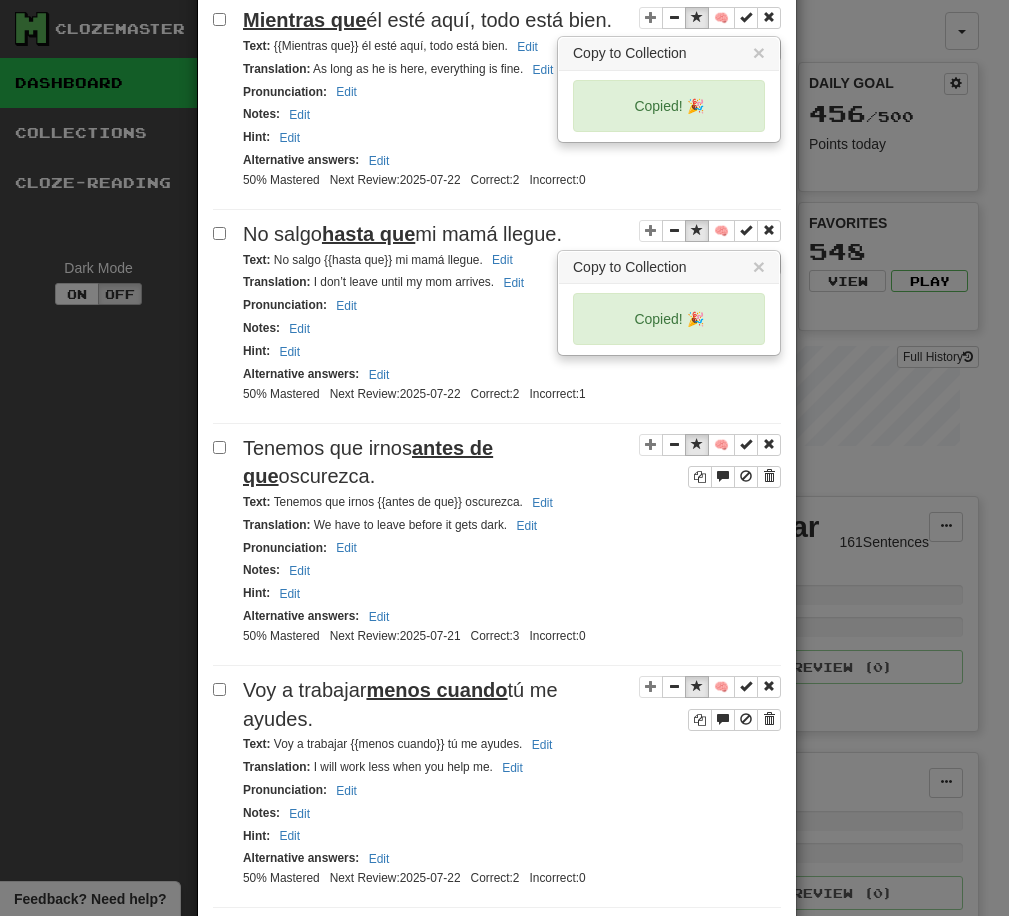 scroll, scrollTop: 1247, scrollLeft: 0, axis: vertical 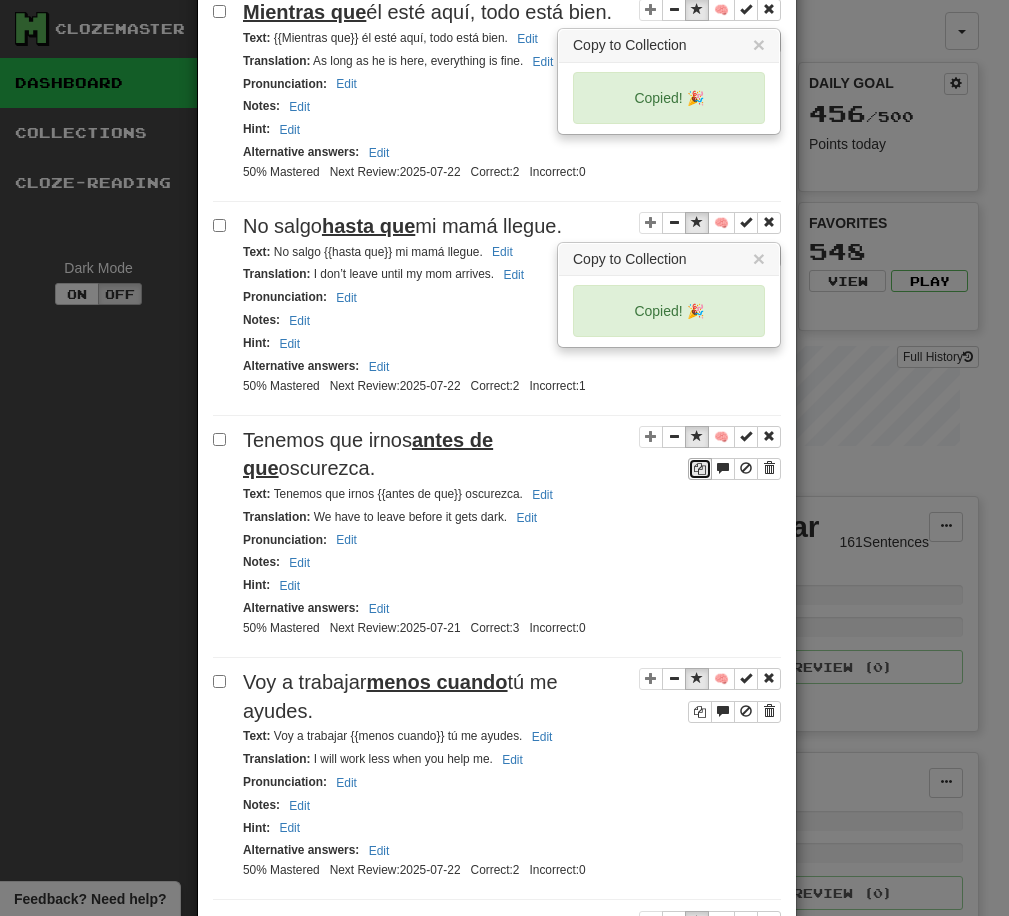 click at bounding box center (700, 469) 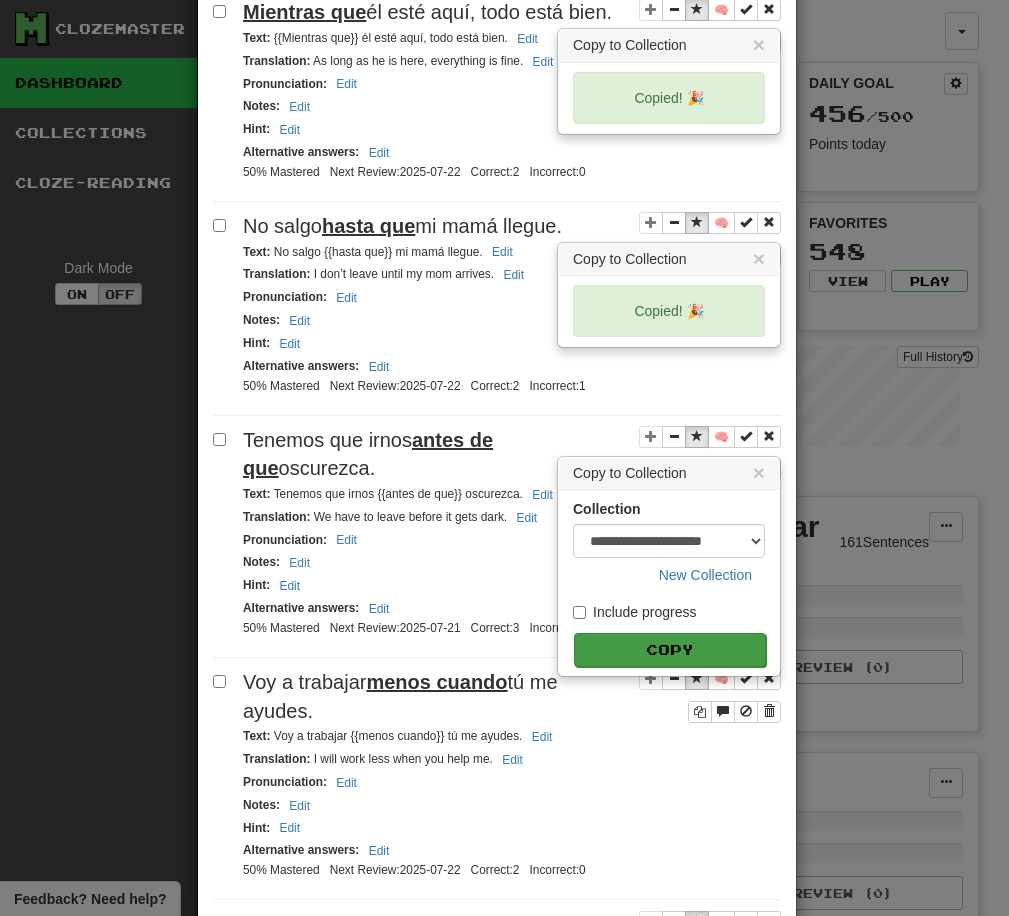 click on "Copy" at bounding box center [670, 650] 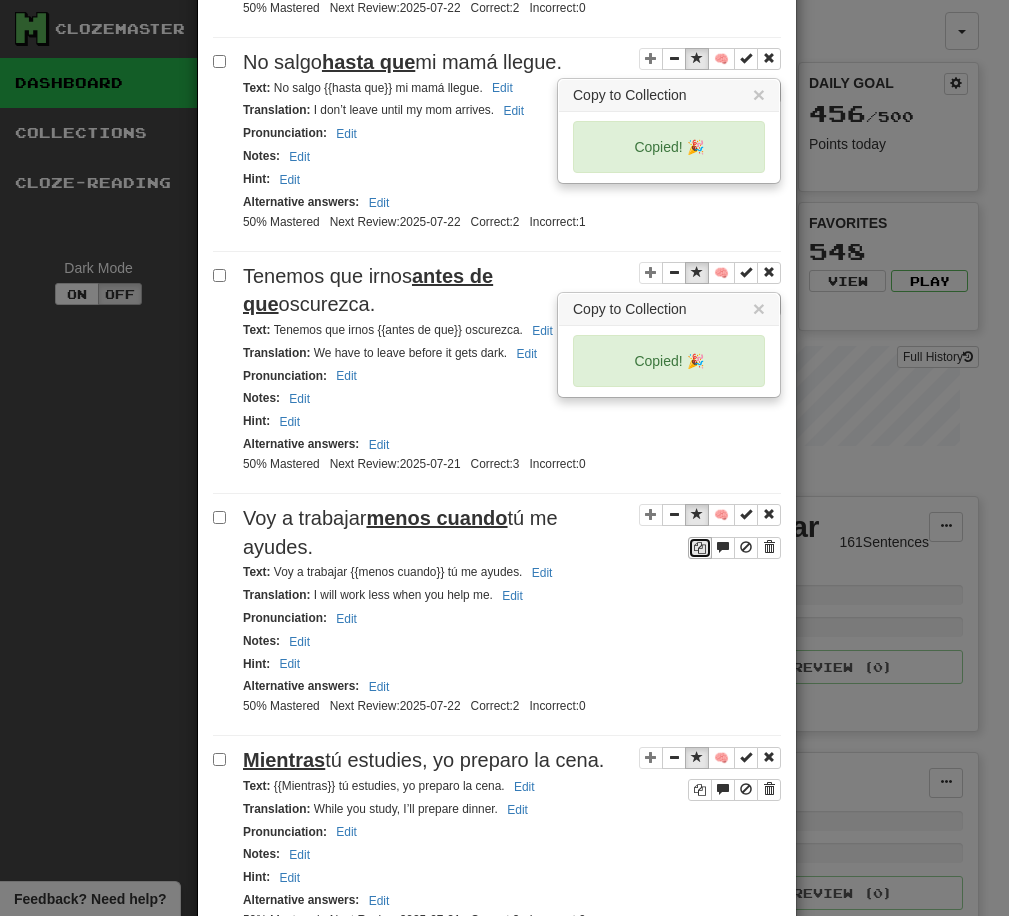 click at bounding box center [700, 548] 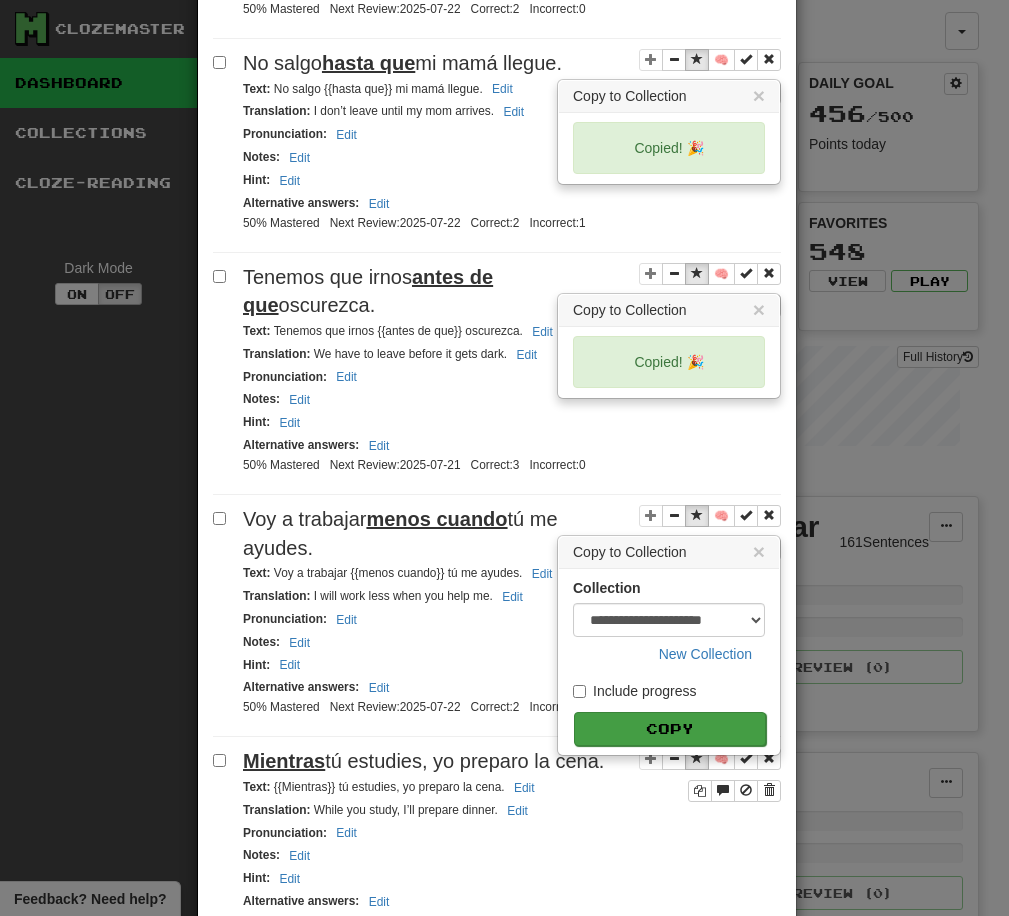click on "Copy" at bounding box center [670, 729] 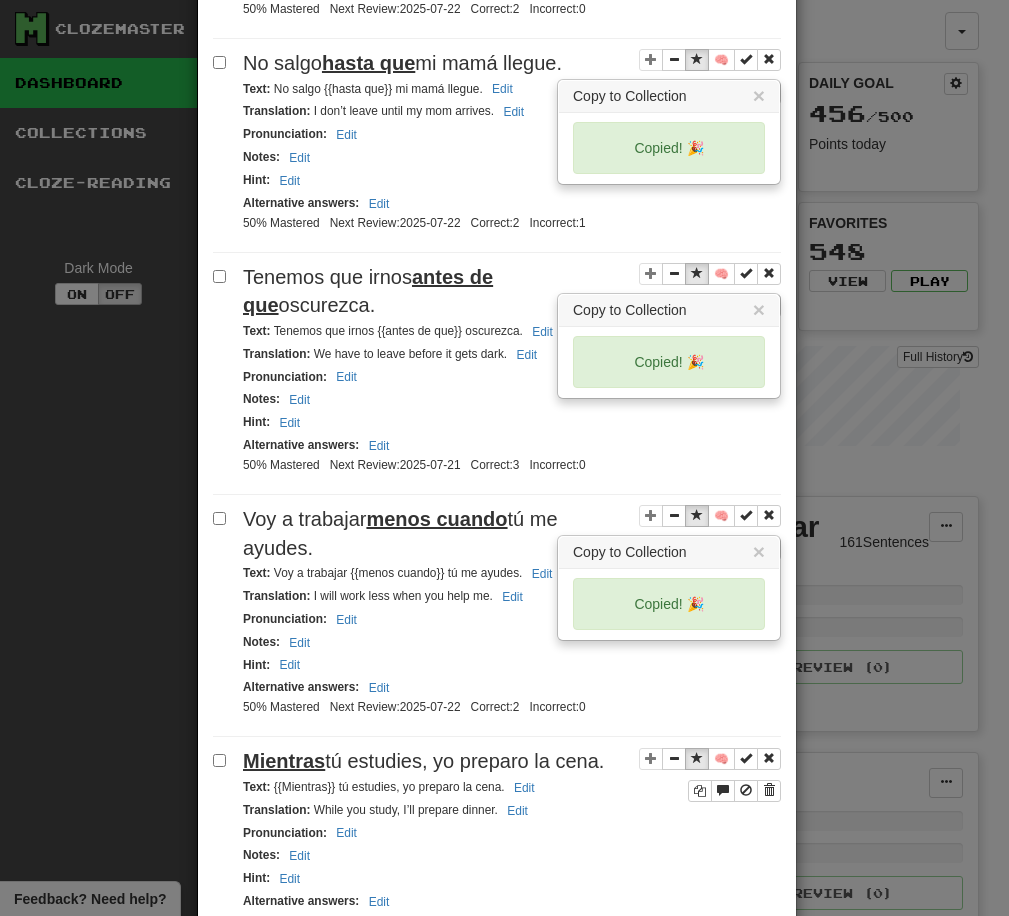 scroll, scrollTop: 1467, scrollLeft: 0, axis: vertical 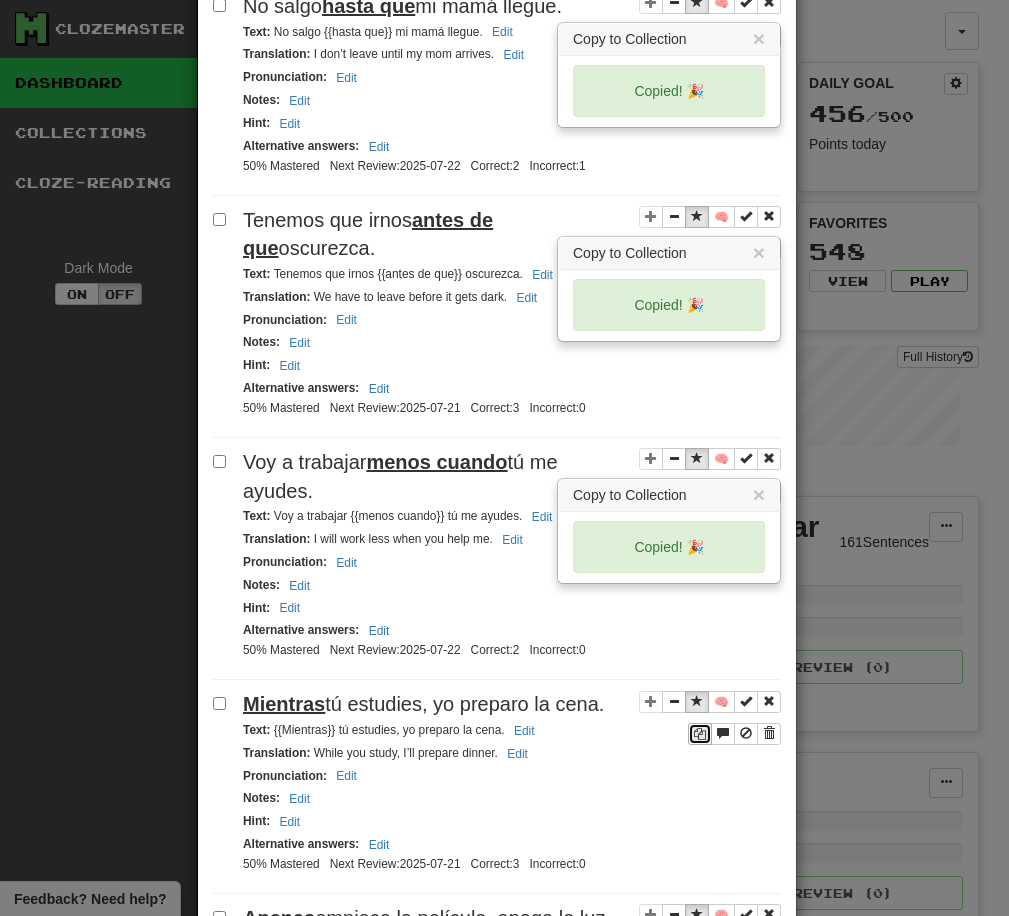 click at bounding box center (700, 734) 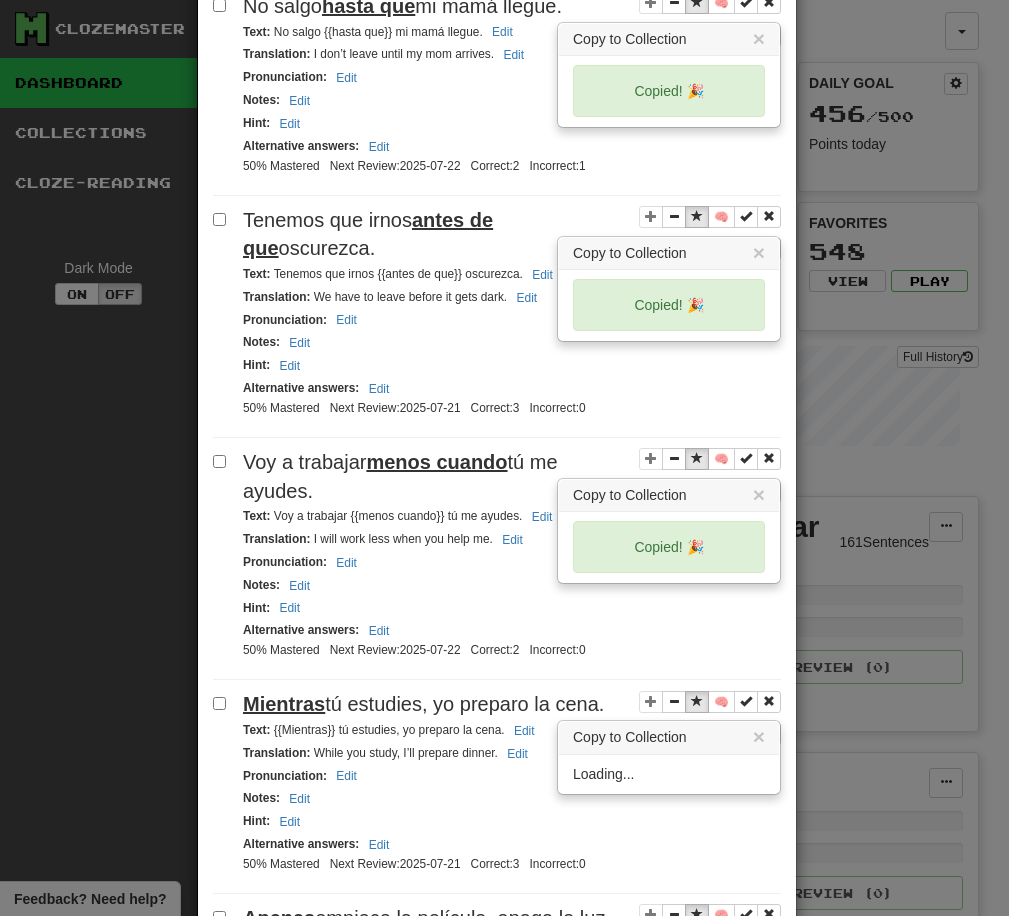 scroll, scrollTop: 1485, scrollLeft: 0, axis: vertical 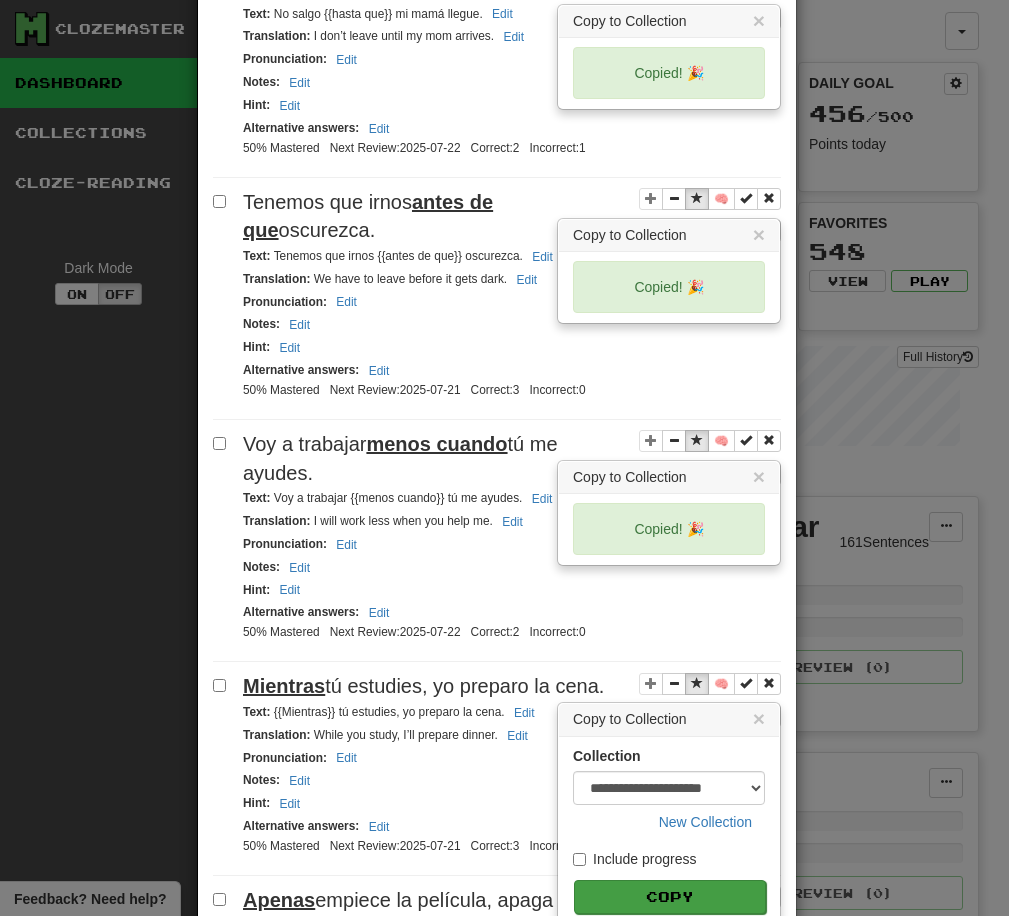 click on "Copy" at bounding box center (670, 897) 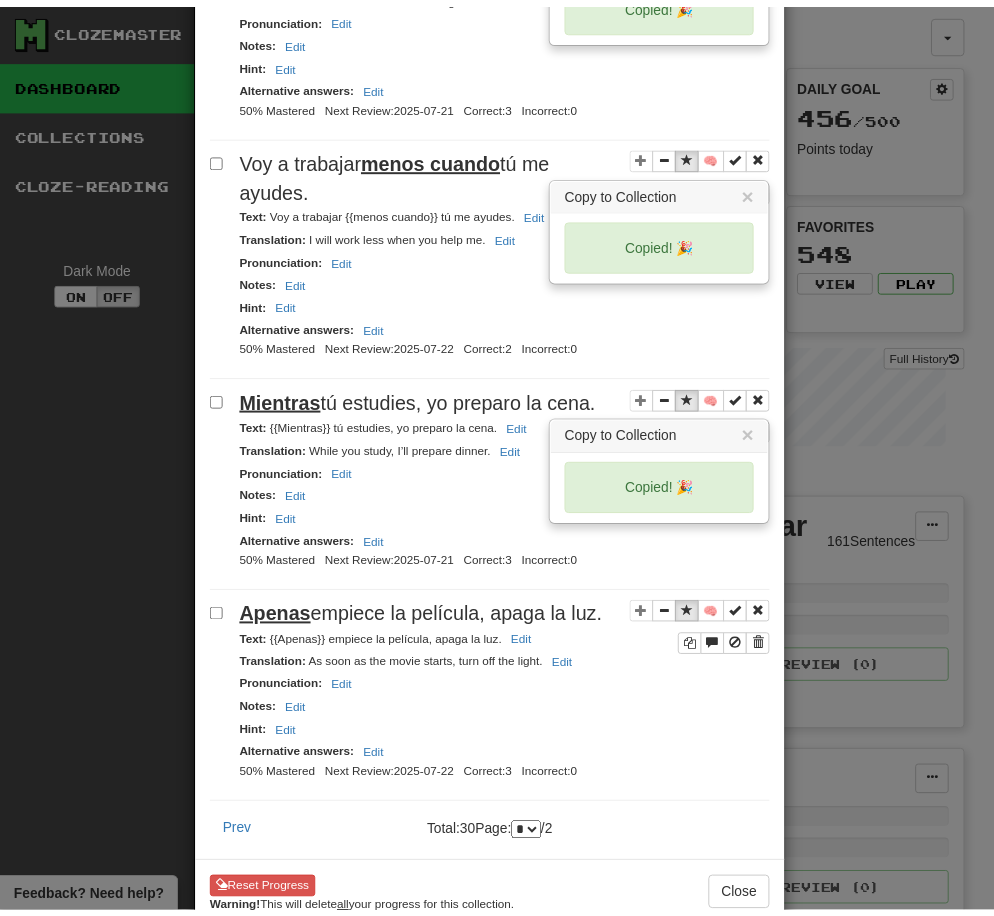 scroll, scrollTop: 1823, scrollLeft: 0, axis: vertical 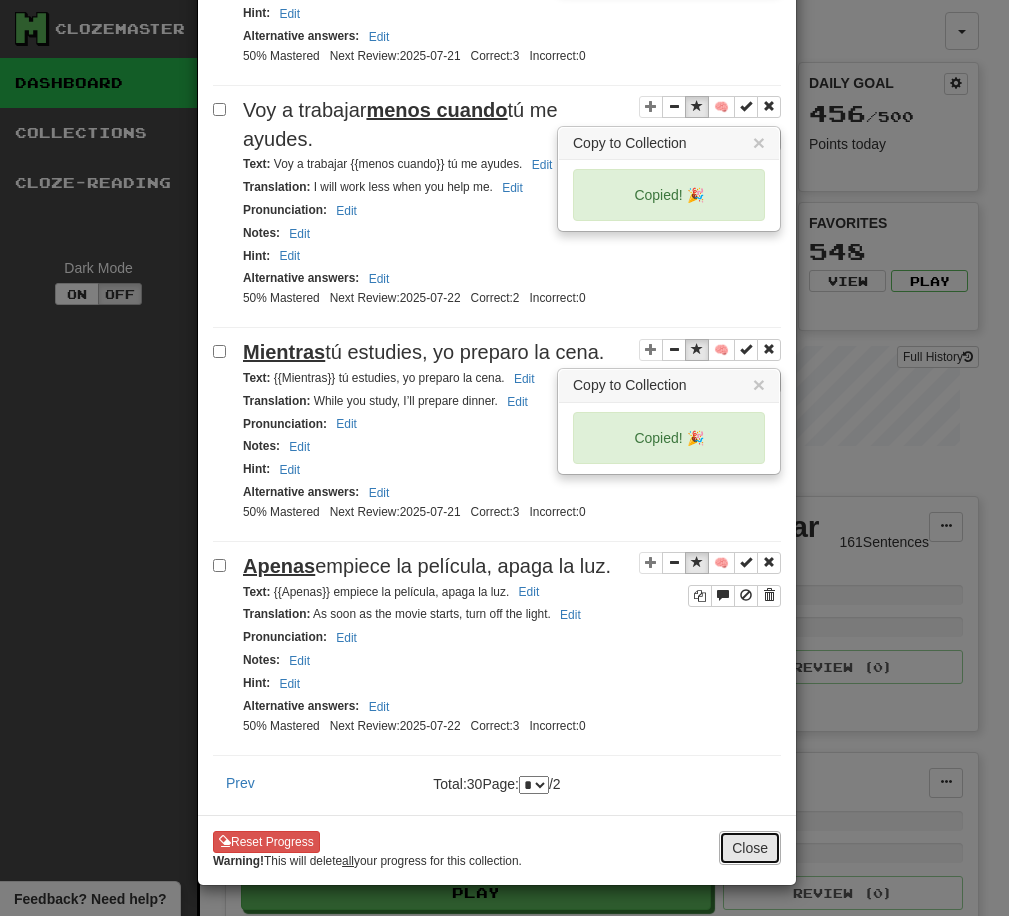 click on "Close" at bounding box center (750, 848) 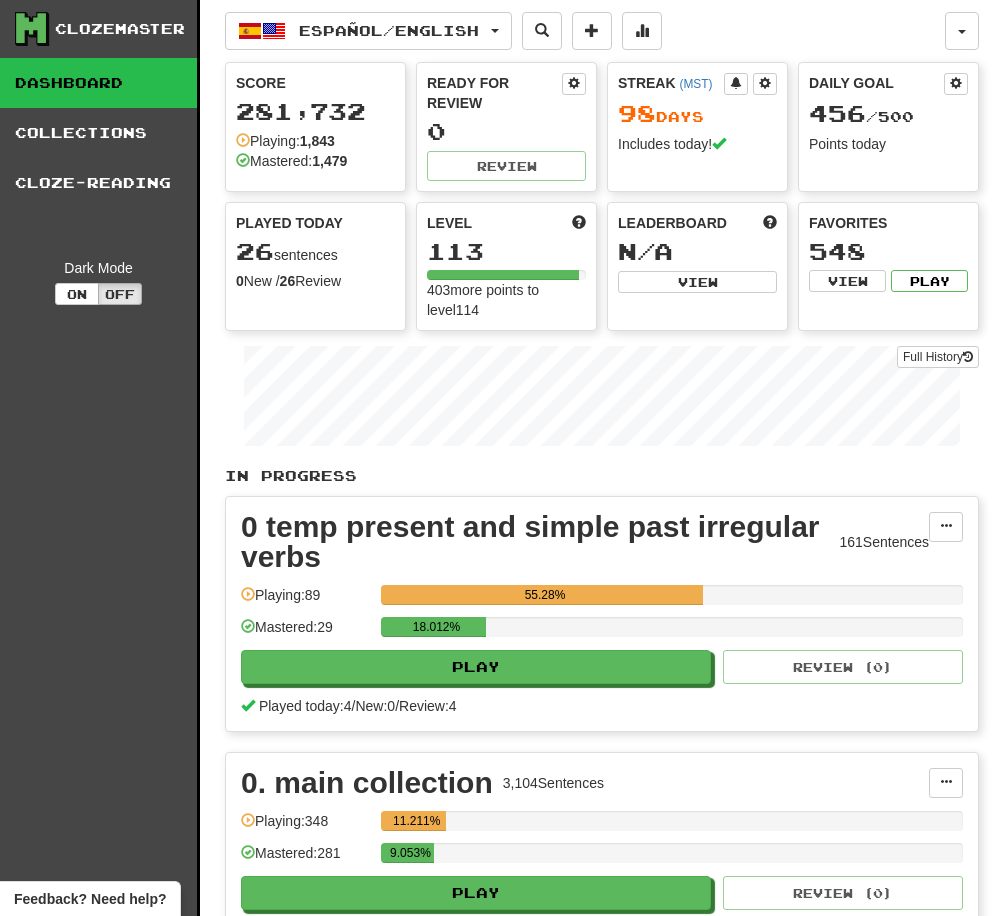 scroll, scrollTop: 0, scrollLeft: 0, axis: both 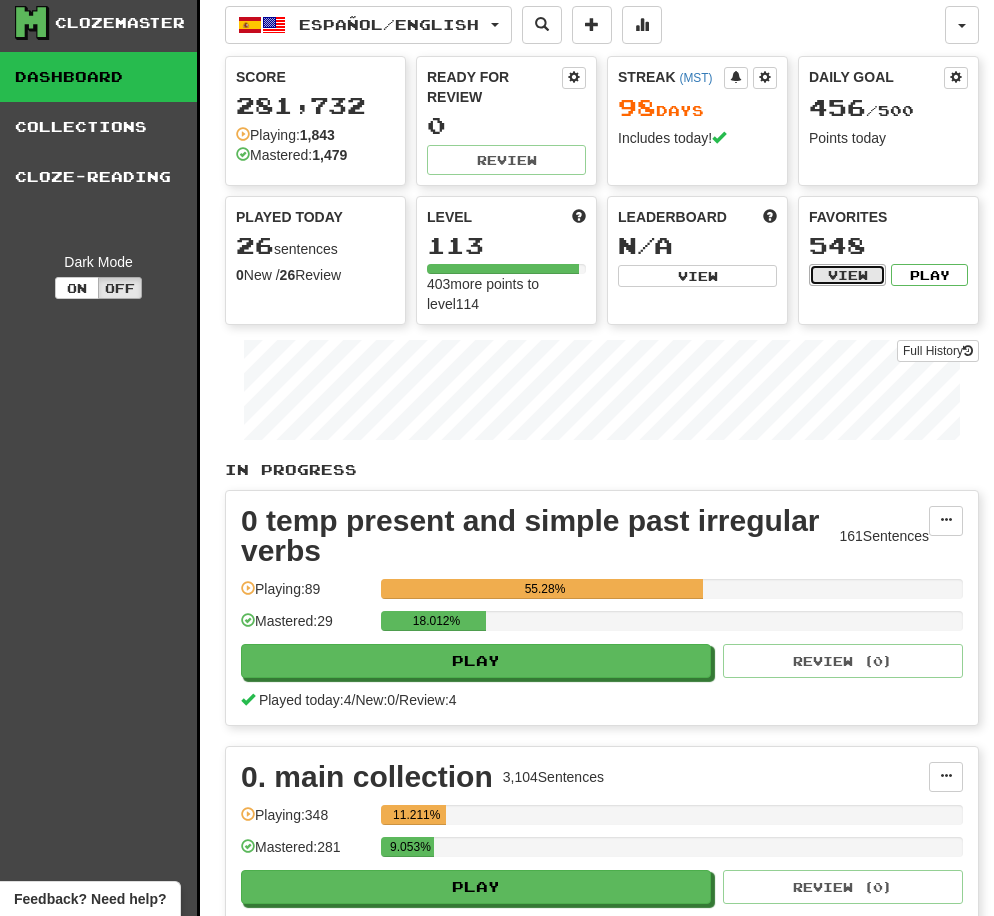 click on "Favorites 548 View Play" at bounding box center (888, 247) 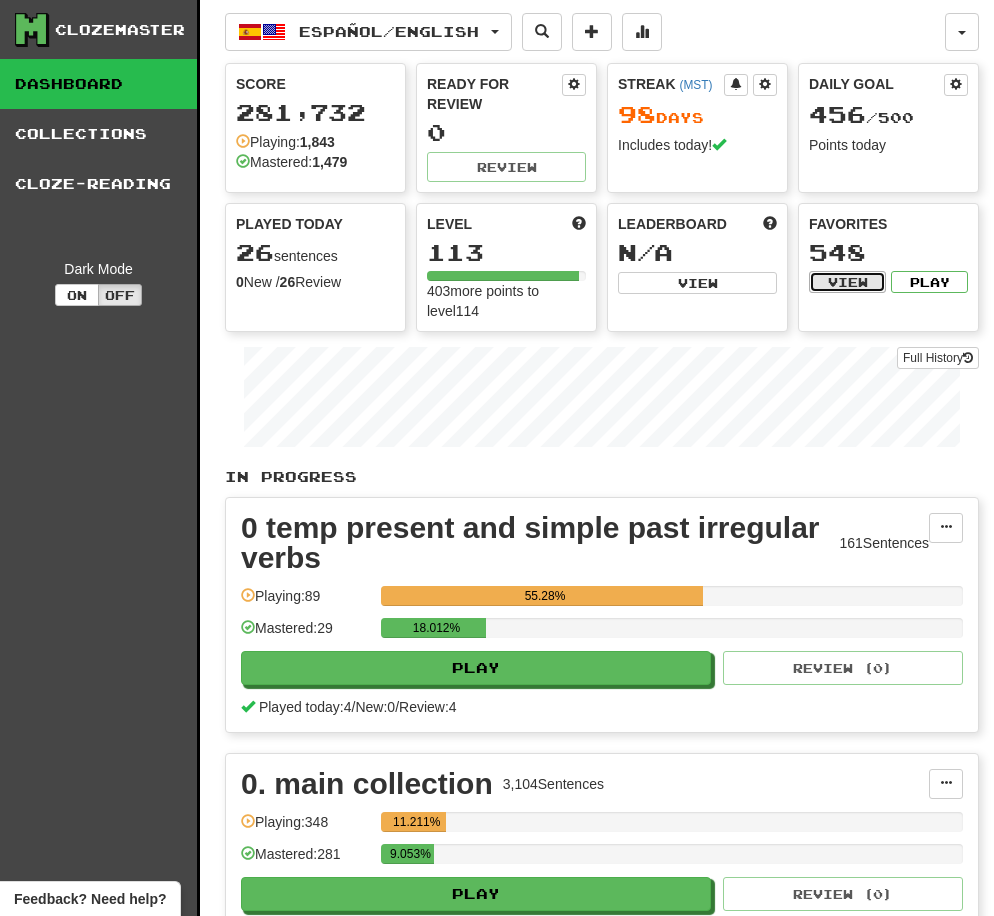 click on "View" at bounding box center (847, 282) 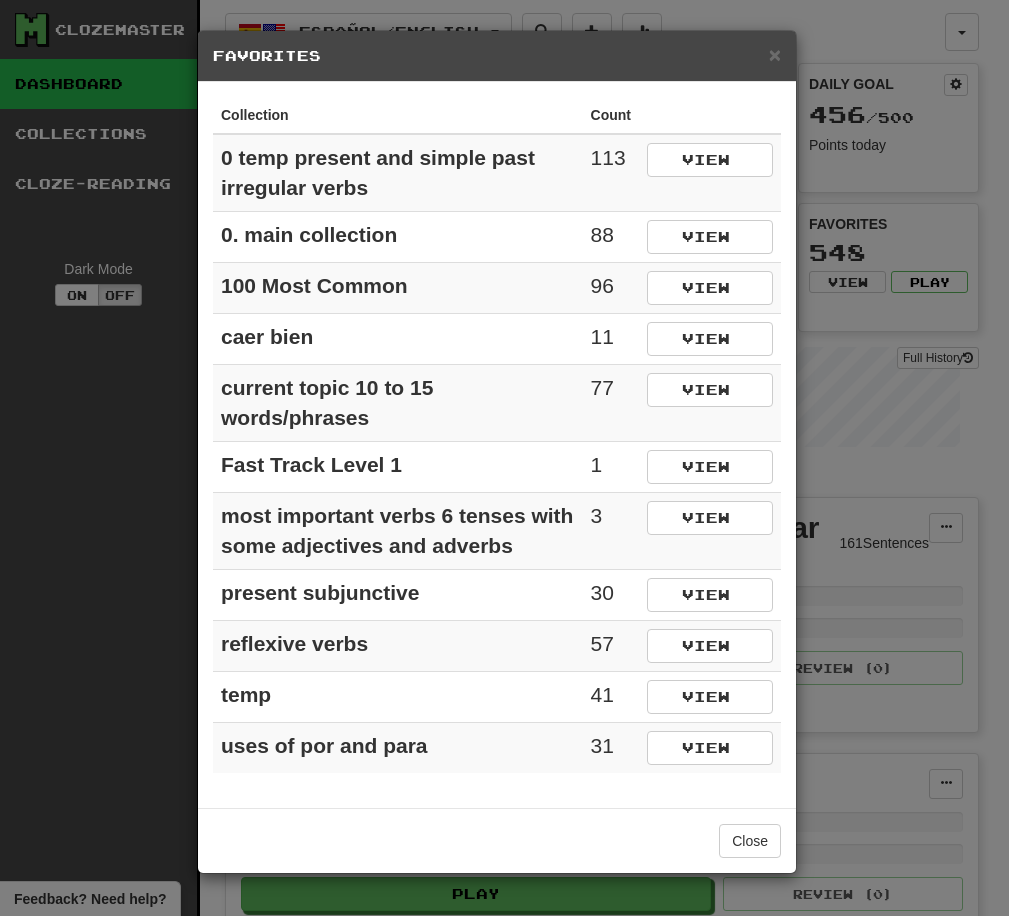 click on "× Favorites Collection Count 0 temp present and simple past irregular verbs 113 View 0. main collection 88 View 100 Most Common 96 View caer bien 11 View current topic 10 to 15 words/phrases 77 View Fast Track Level 1 1 View most important verbs 6 tenses with some adjectives and adverbs 3 View present subjunctive 30 View reflexive verbs 57 View temp 41 View uses of por and para 31 View Close" at bounding box center [504, 458] 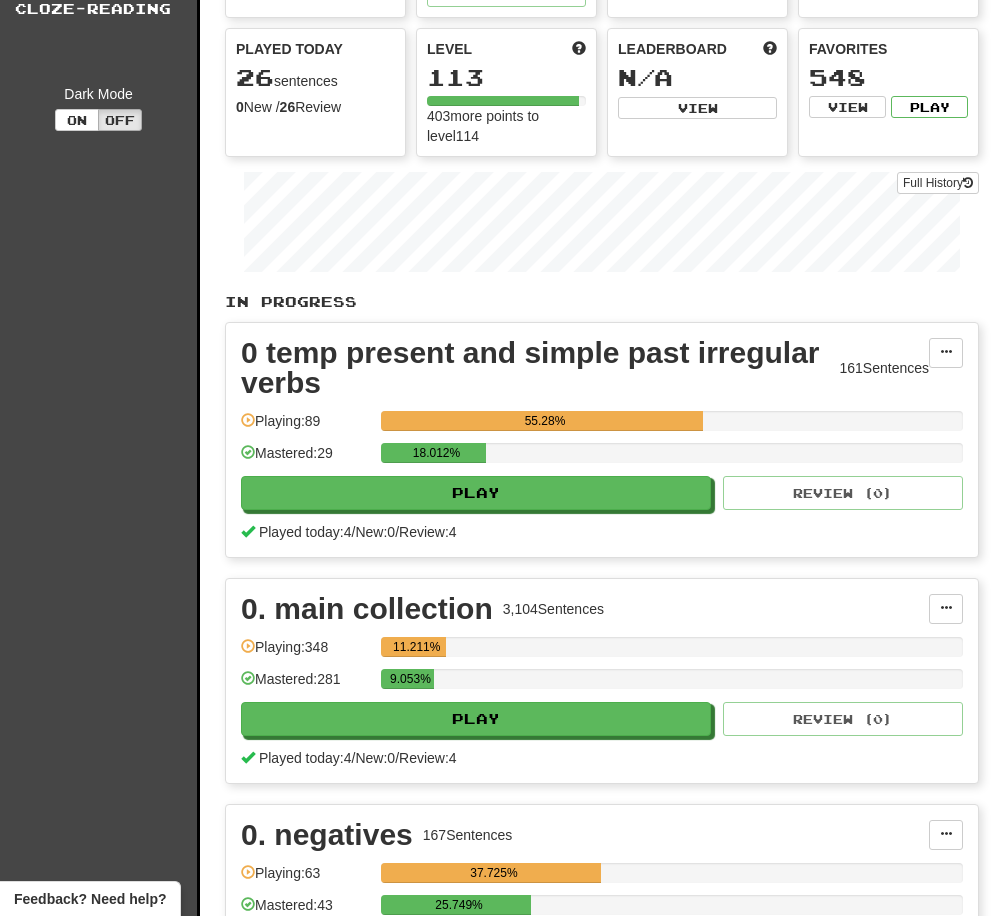 scroll, scrollTop: 0, scrollLeft: 0, axis: both 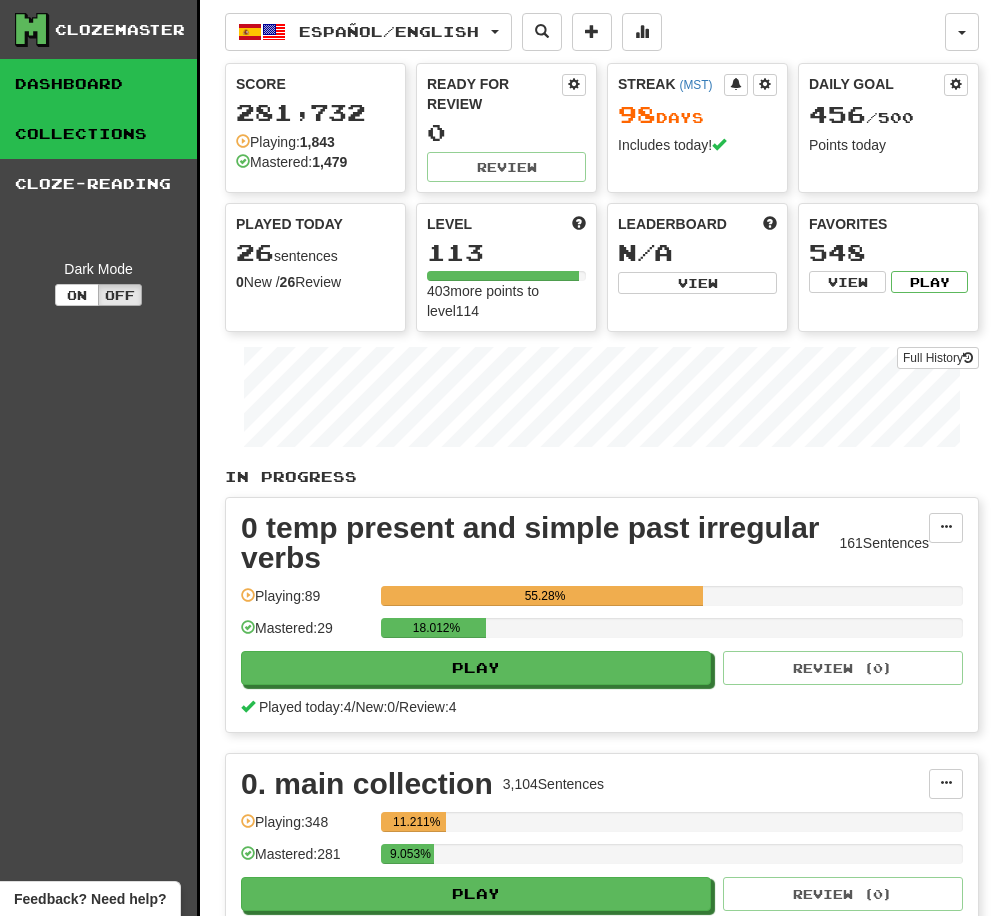 click on "Collections" at bounding box center (98, 134) 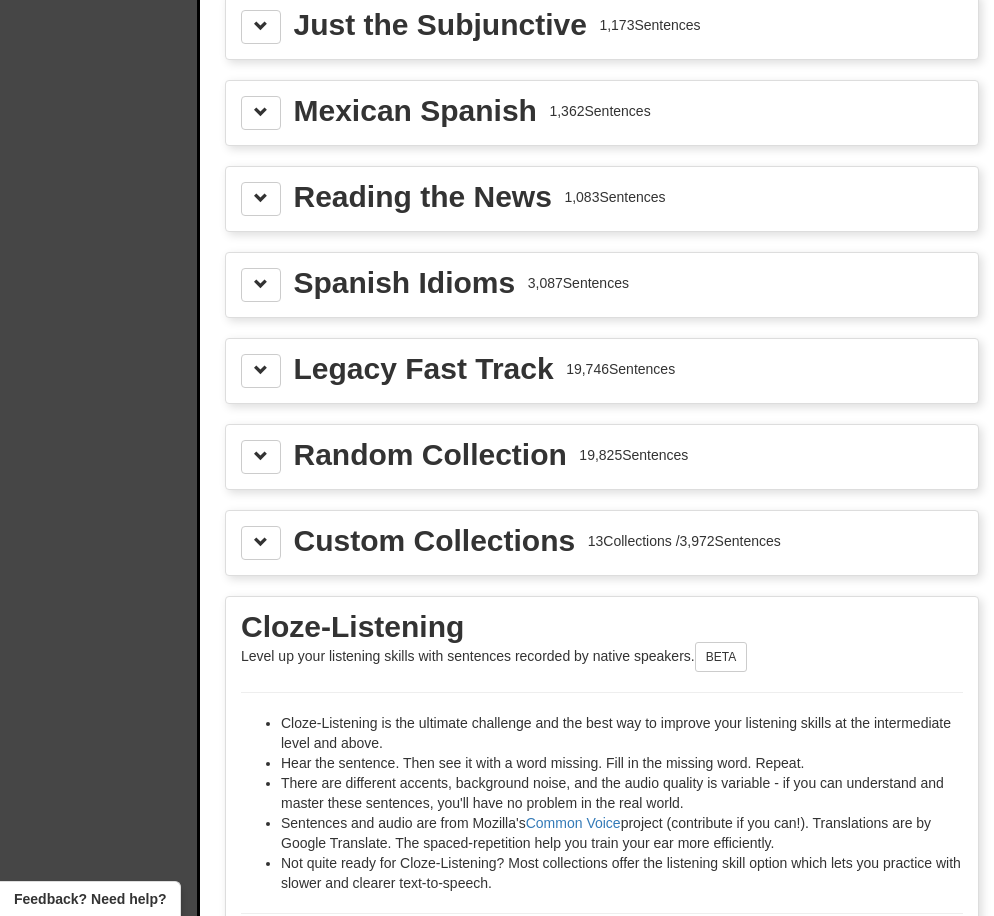 scroll, scrollTop: 2645, scrollLeft: 0, axis: vertical 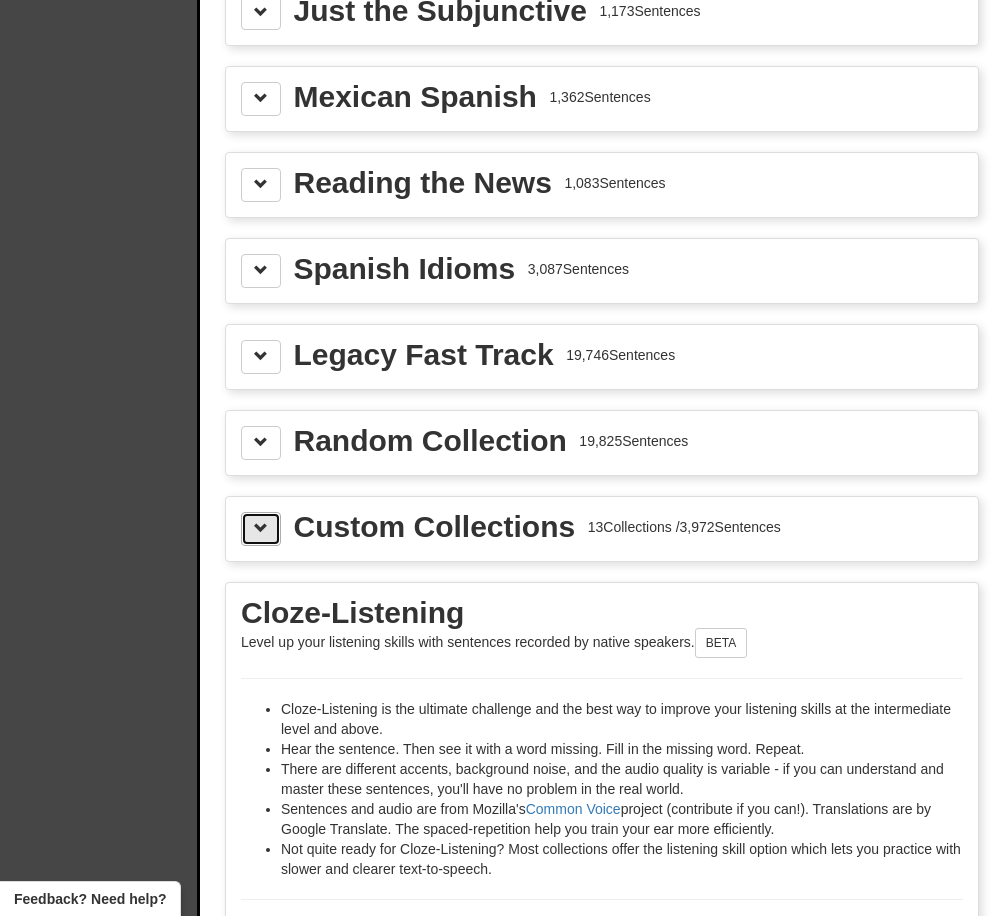 click at bounding box center [261, 529] 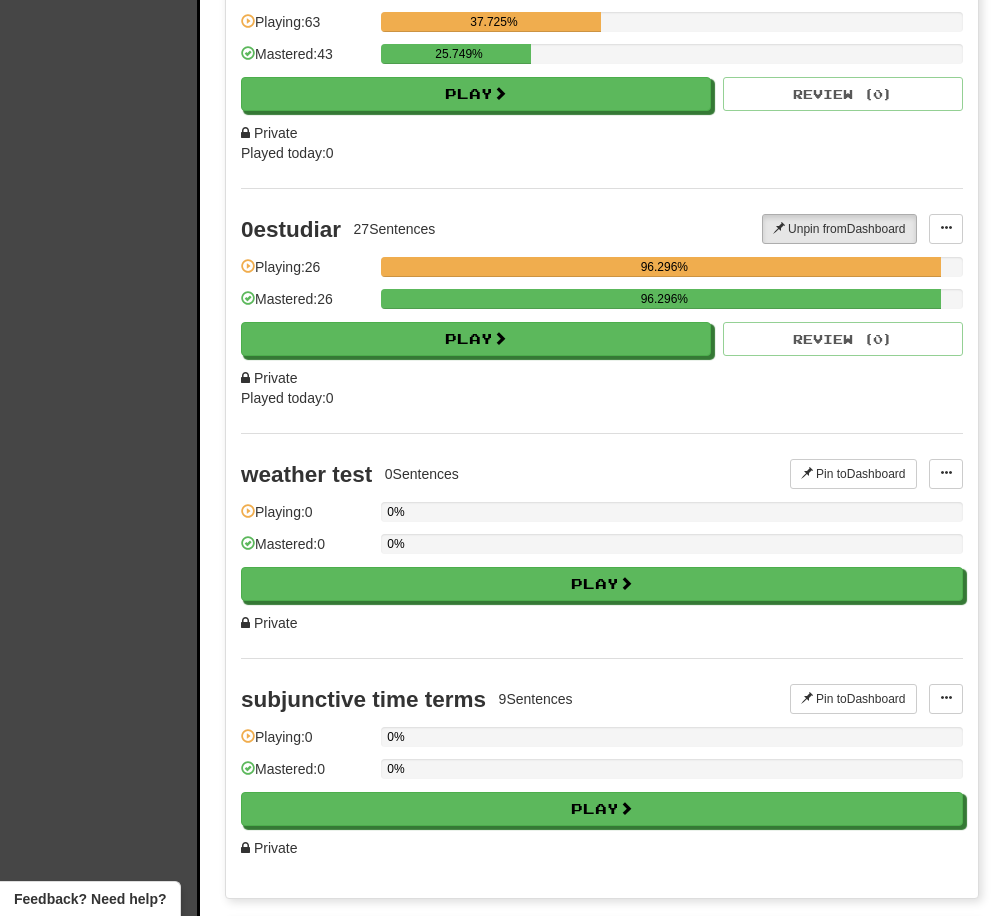 scroll, scrollTop: 5600, scrollLeft: 0, axis: vertical 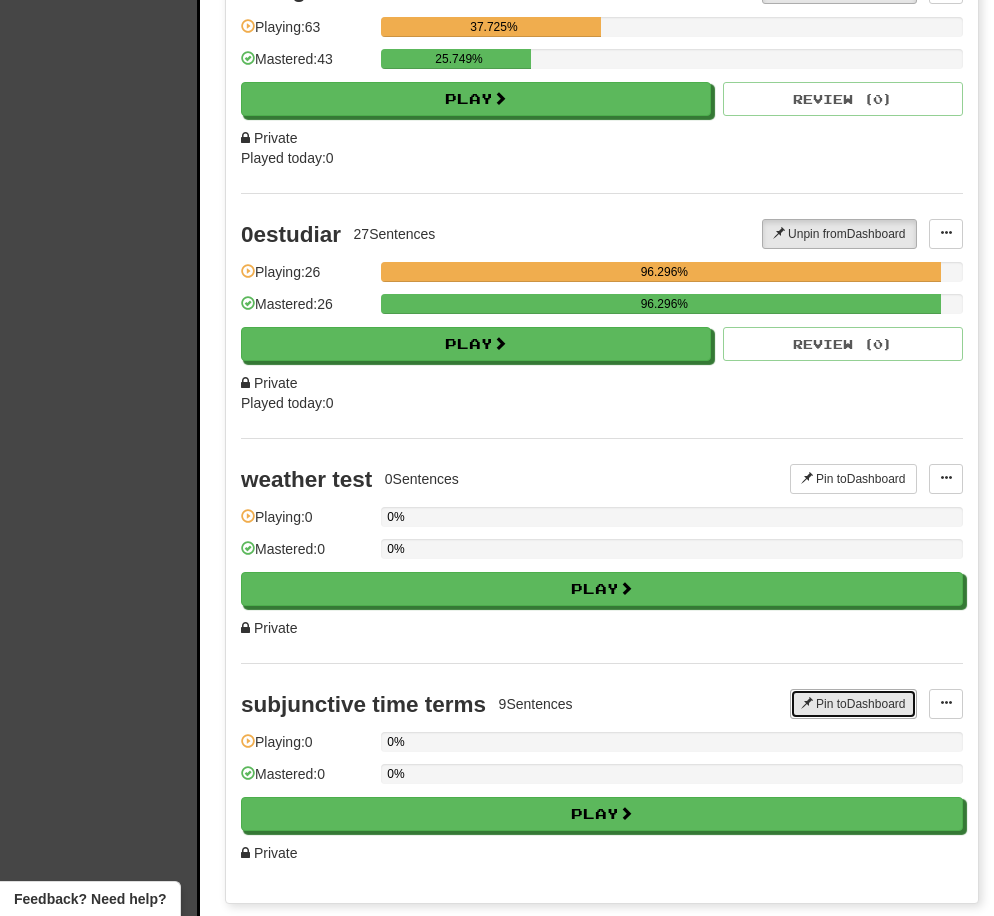 click on "Pin to  Dashboard" at bounding box center [853, 704] 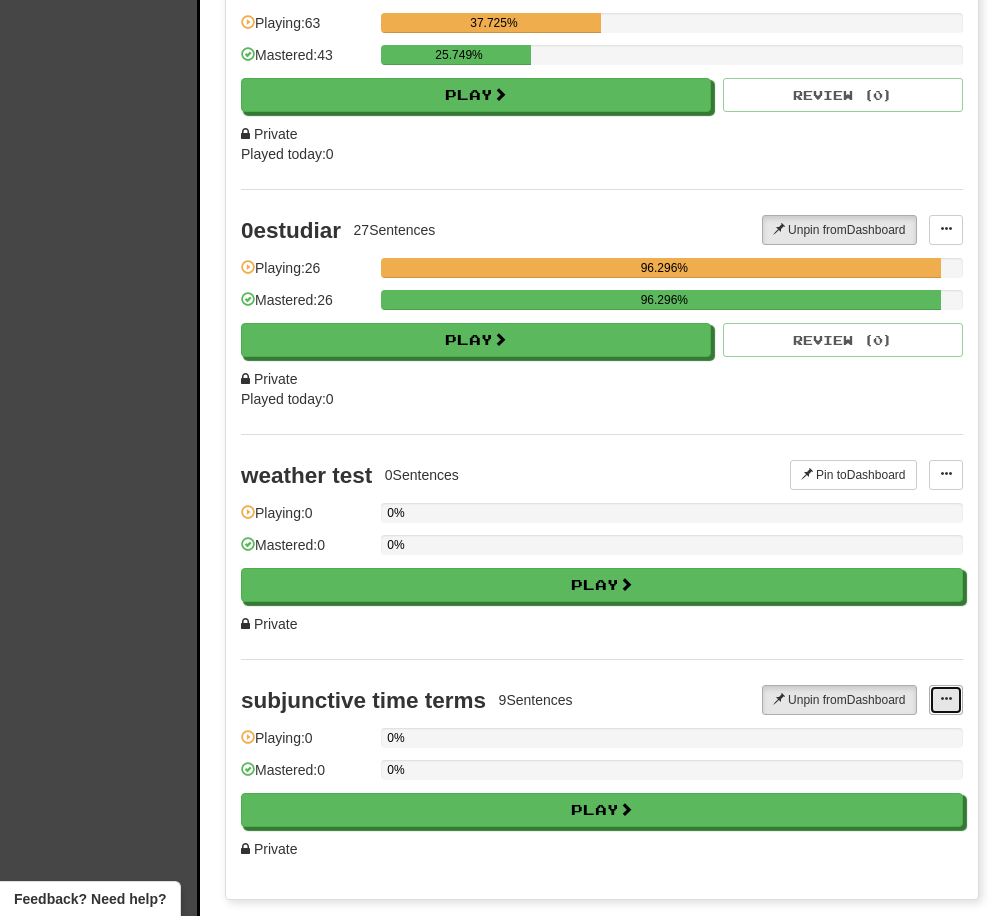click at bounding box center (946, 700) 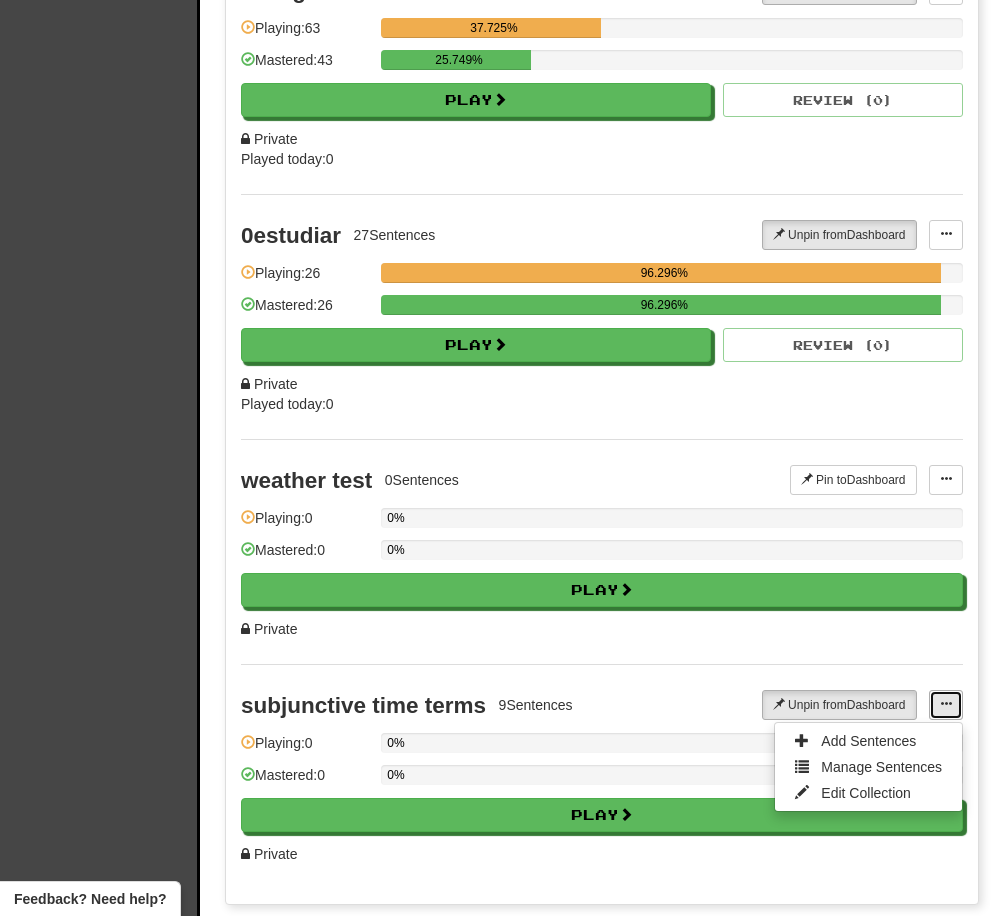 scroll, scrollTop: 5597, scrollLeft: 0, axis: vertical 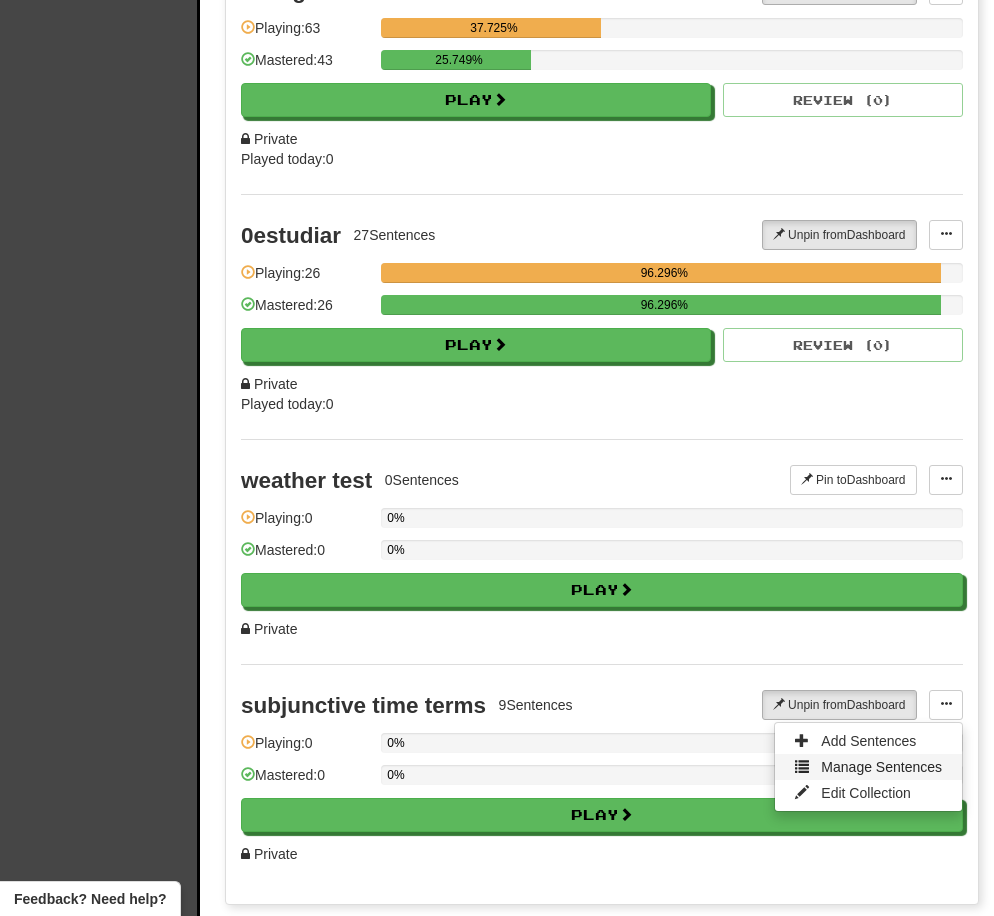 click on "Manage Sentences" at bounding box center (881, 767) 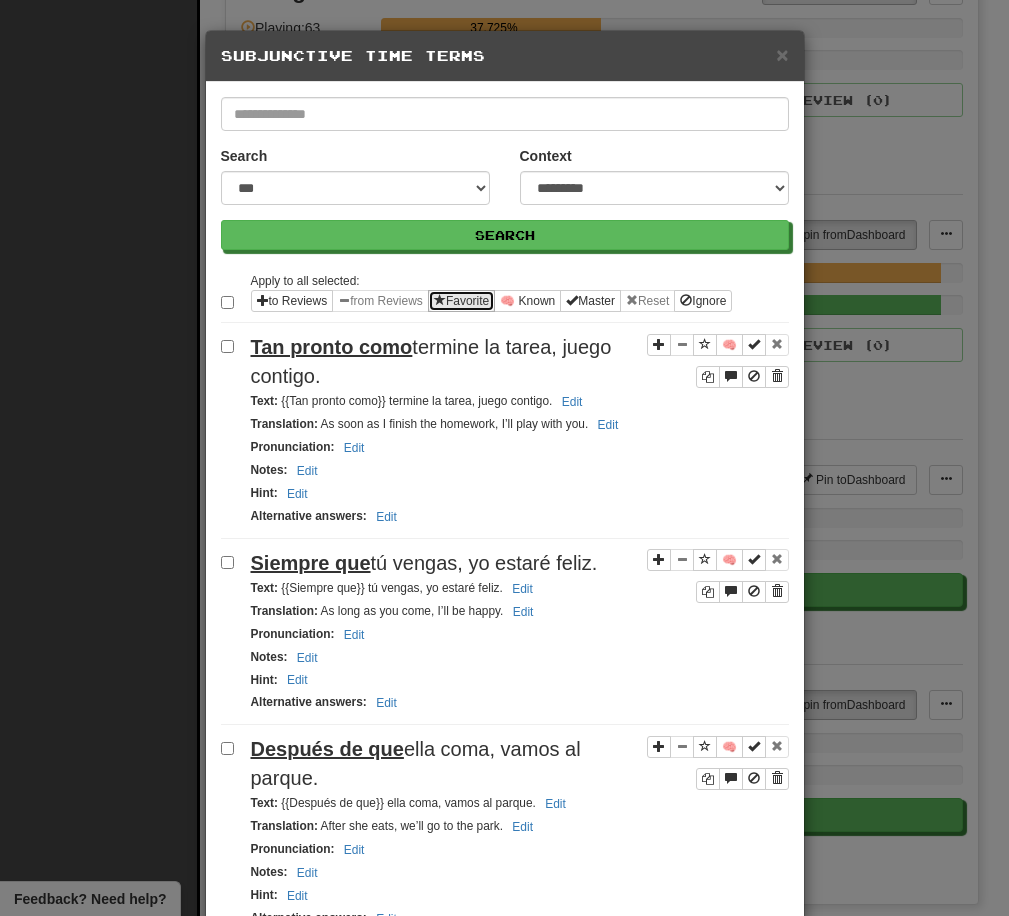 click on "Favorite" at bounding box center (461, 301) 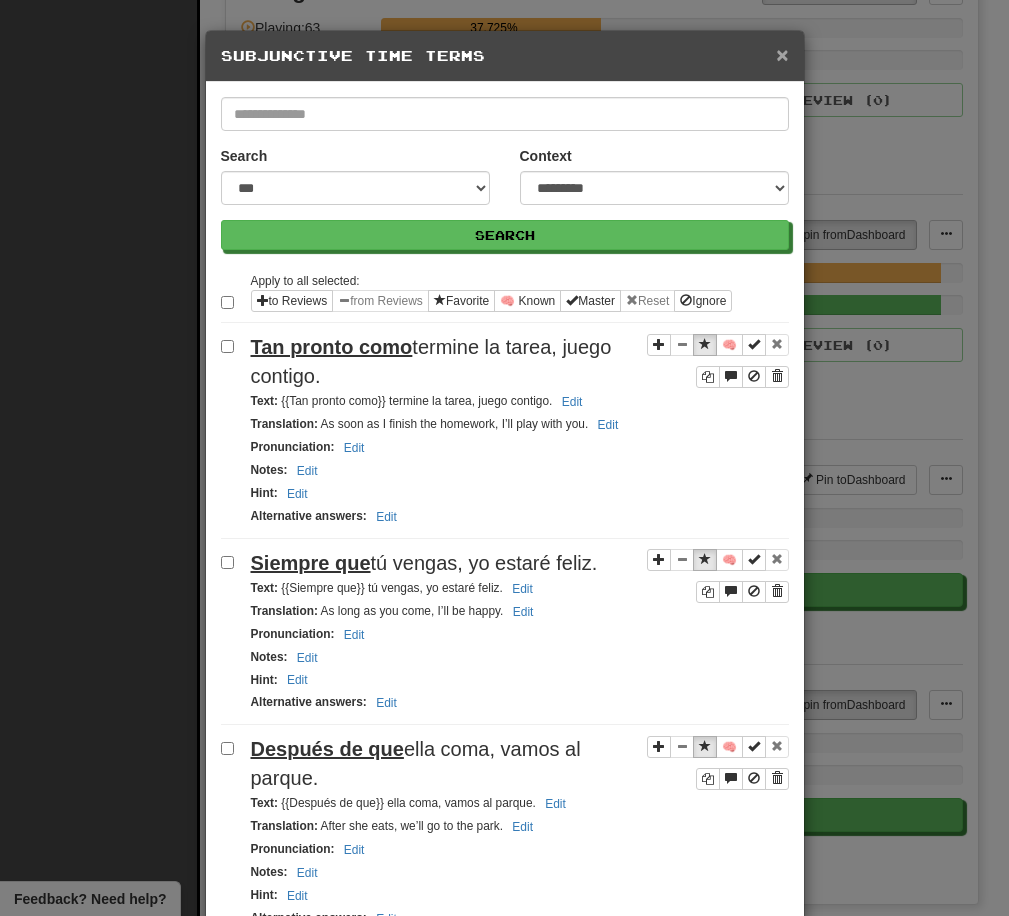 click on "×" at bounding box center [782, 54] 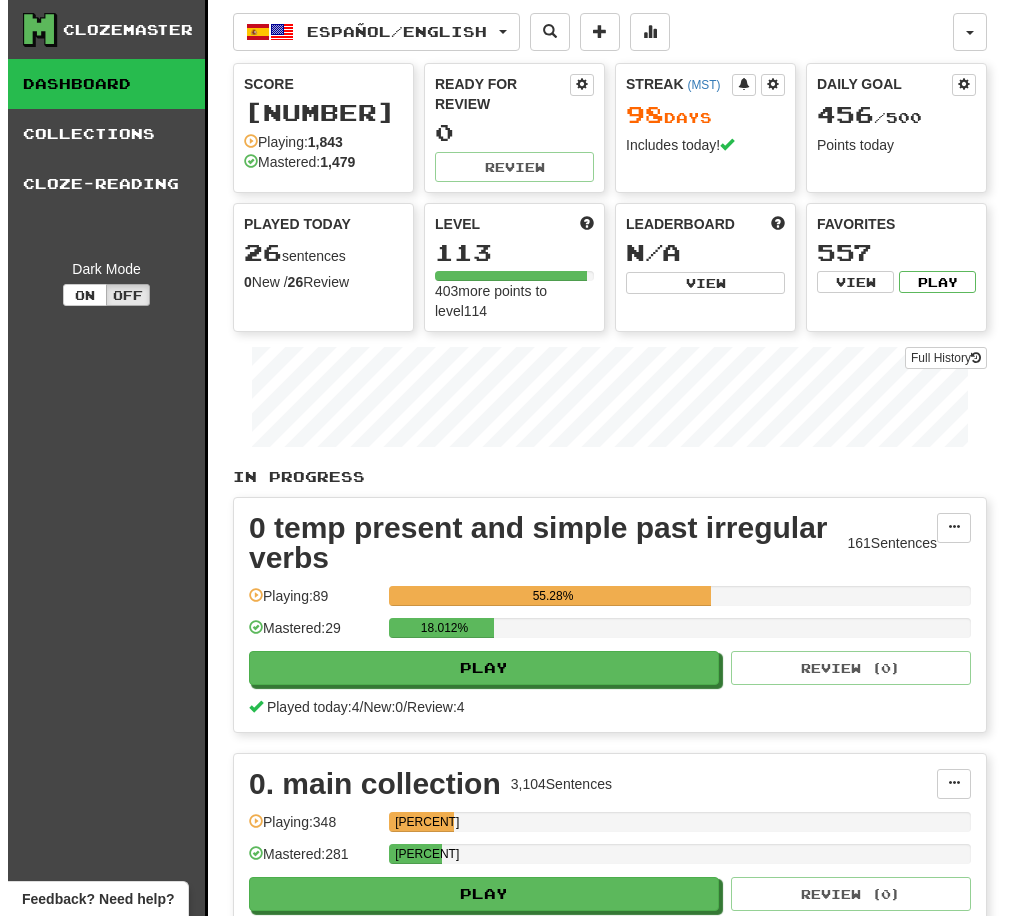 scroll, scrollTop: 0, scrollLeft: 0, axis: both 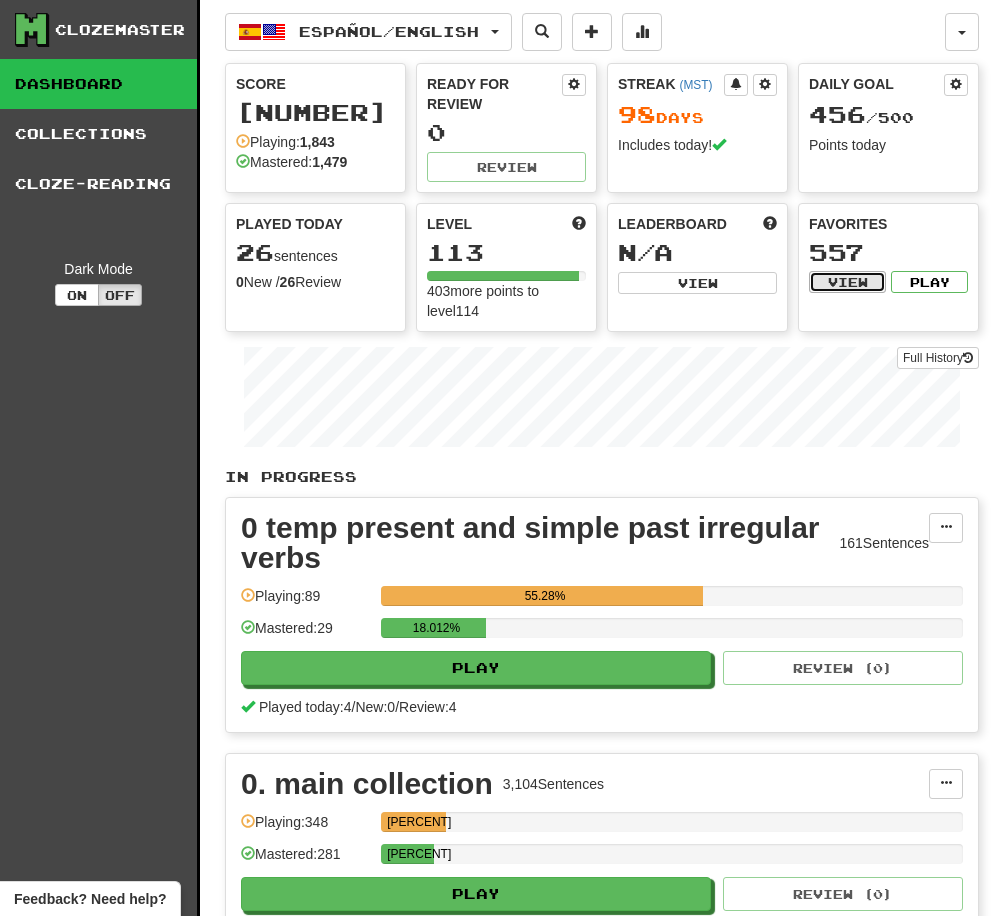 click on "View" at bounding box center (847, 282) 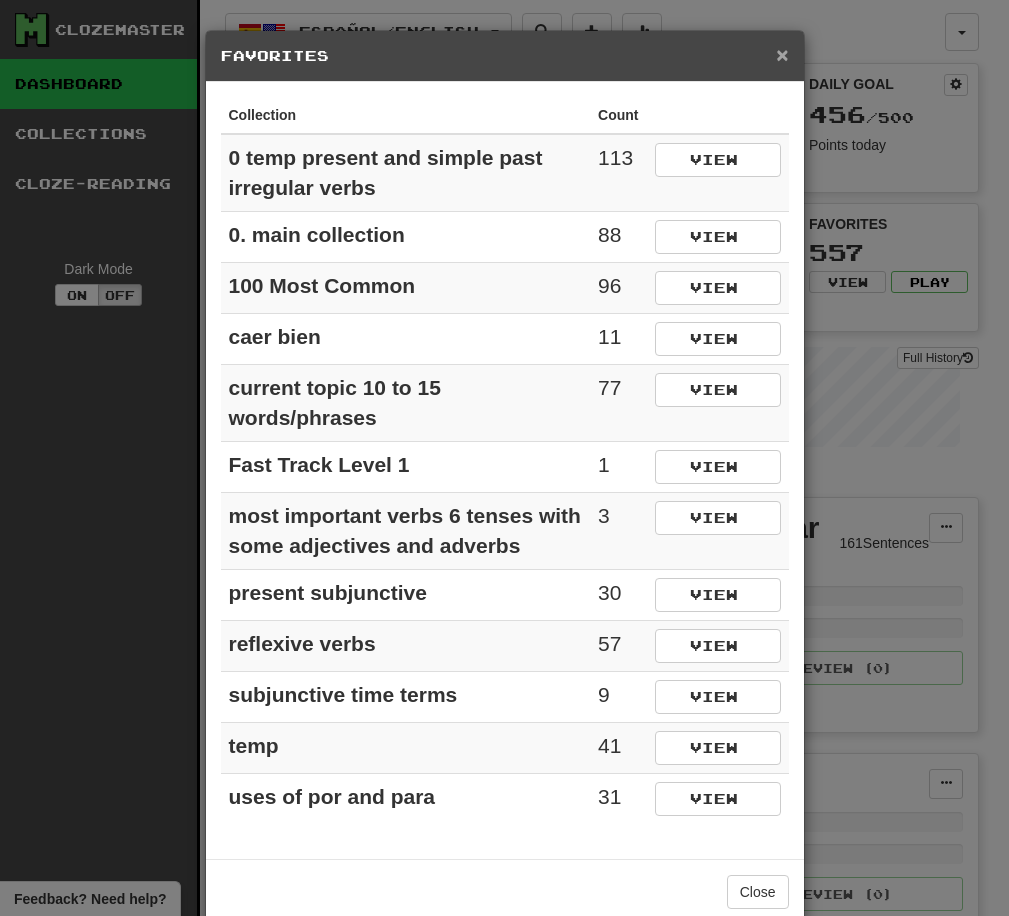 click on "×" at bounding box center [782, 54] 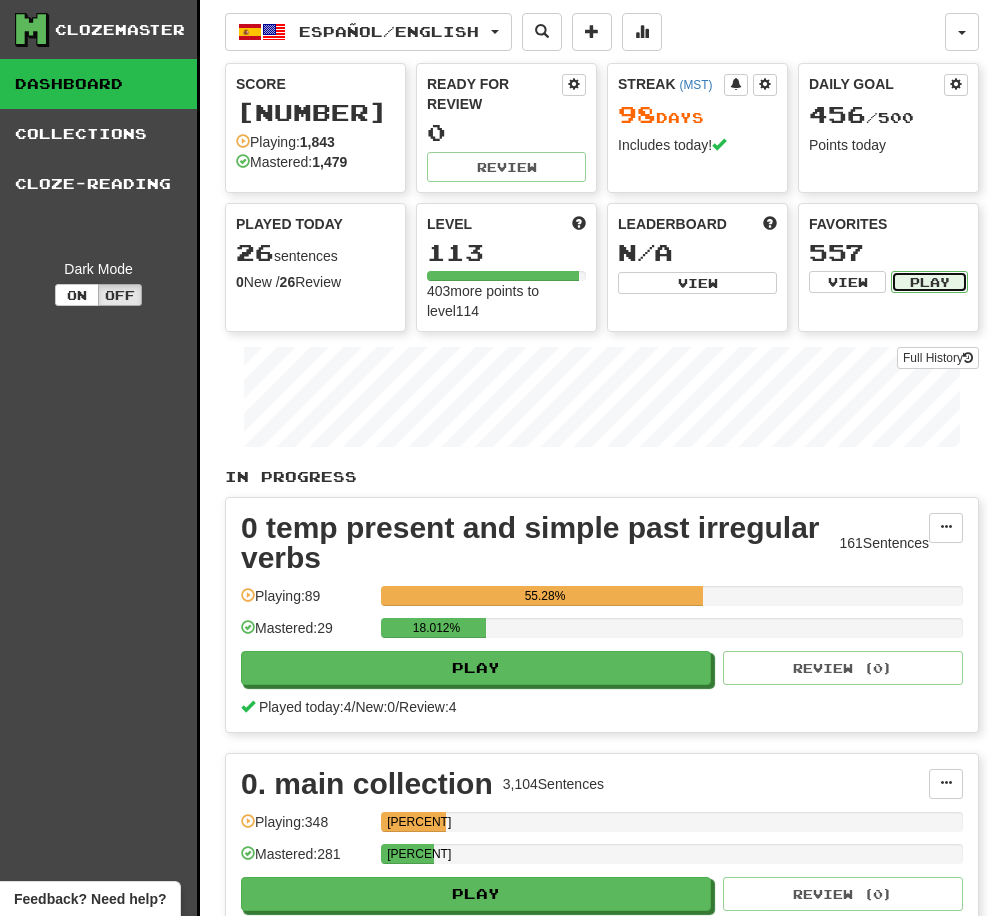 click on "Play" at bounding box center [929, 282] 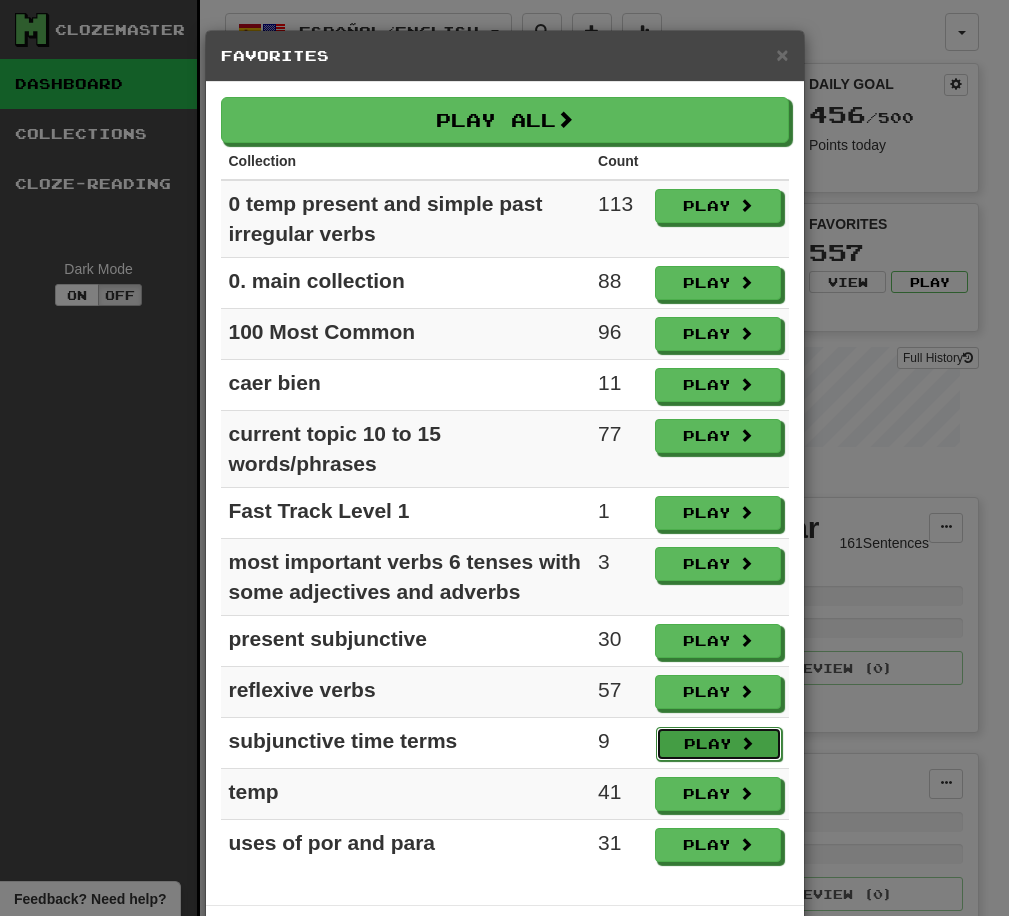 click on "Play" at bounding box center (719, 744) 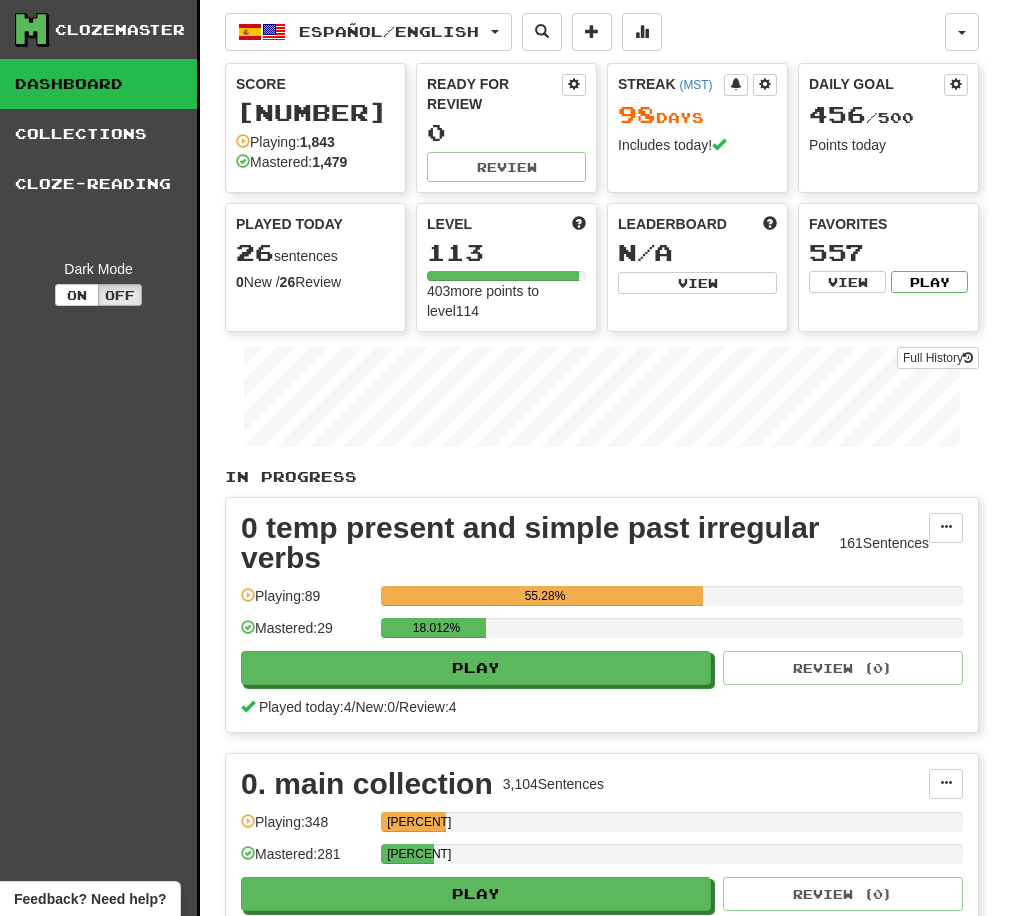select on "**" 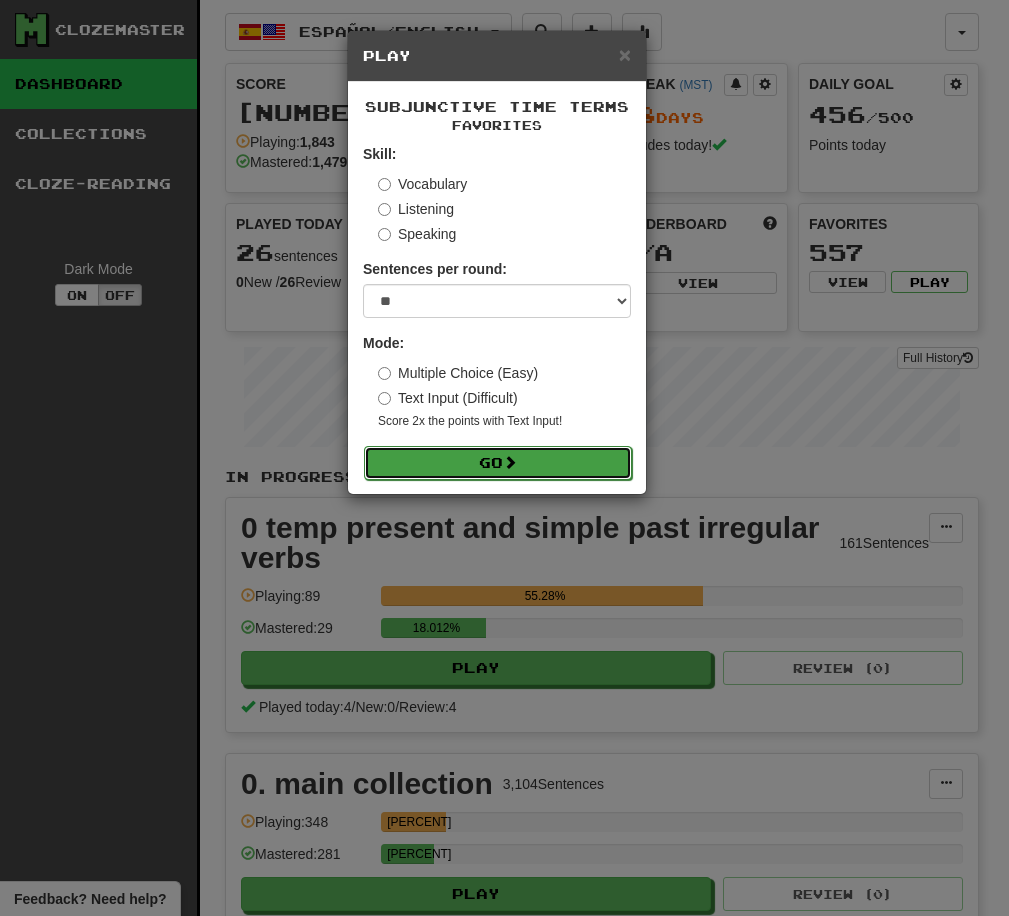 click on "Go" at bounding box center (498, 463) 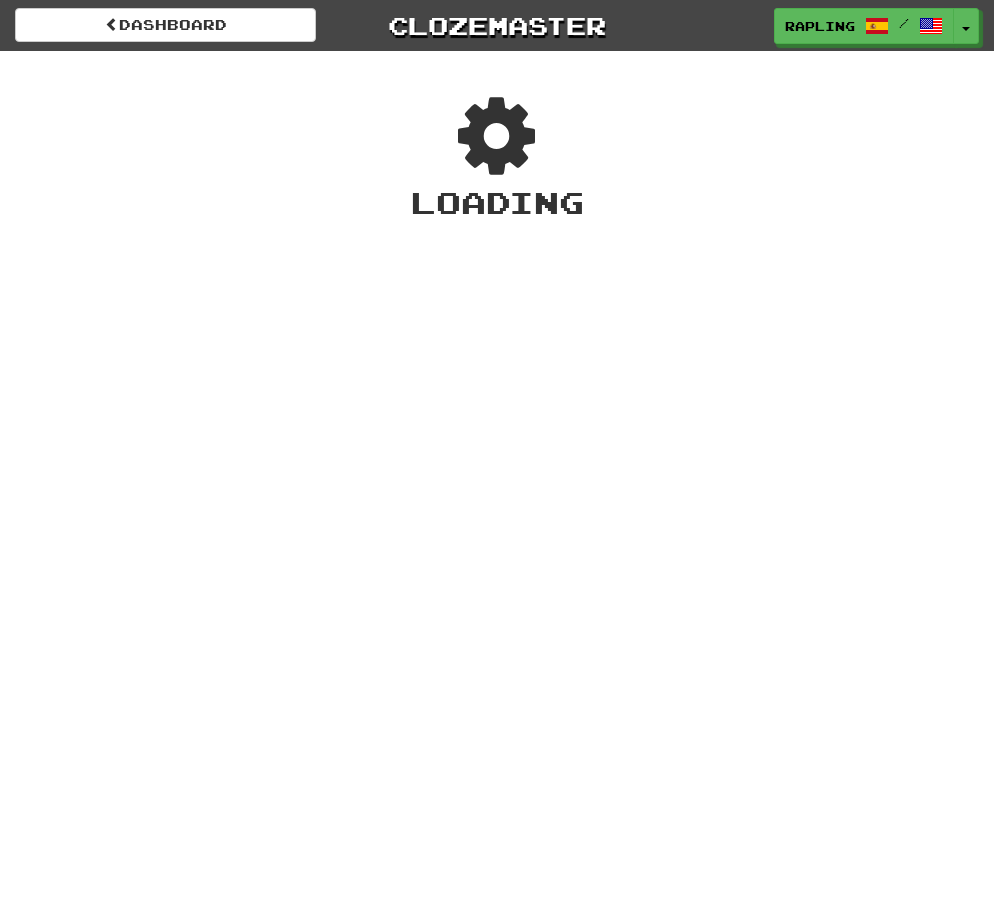 scroll, scrollTop: 0, scrollLeft: 0, axis: both 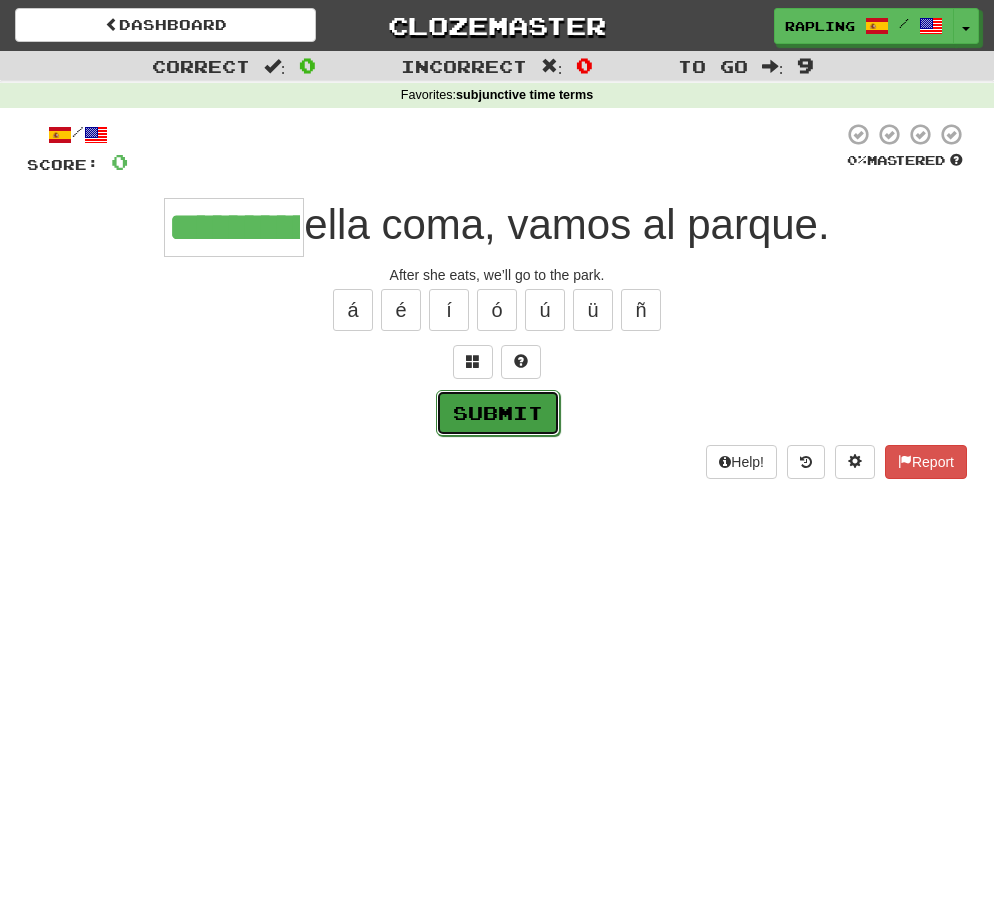 click on "Submit" at bounding box center [498, 413] 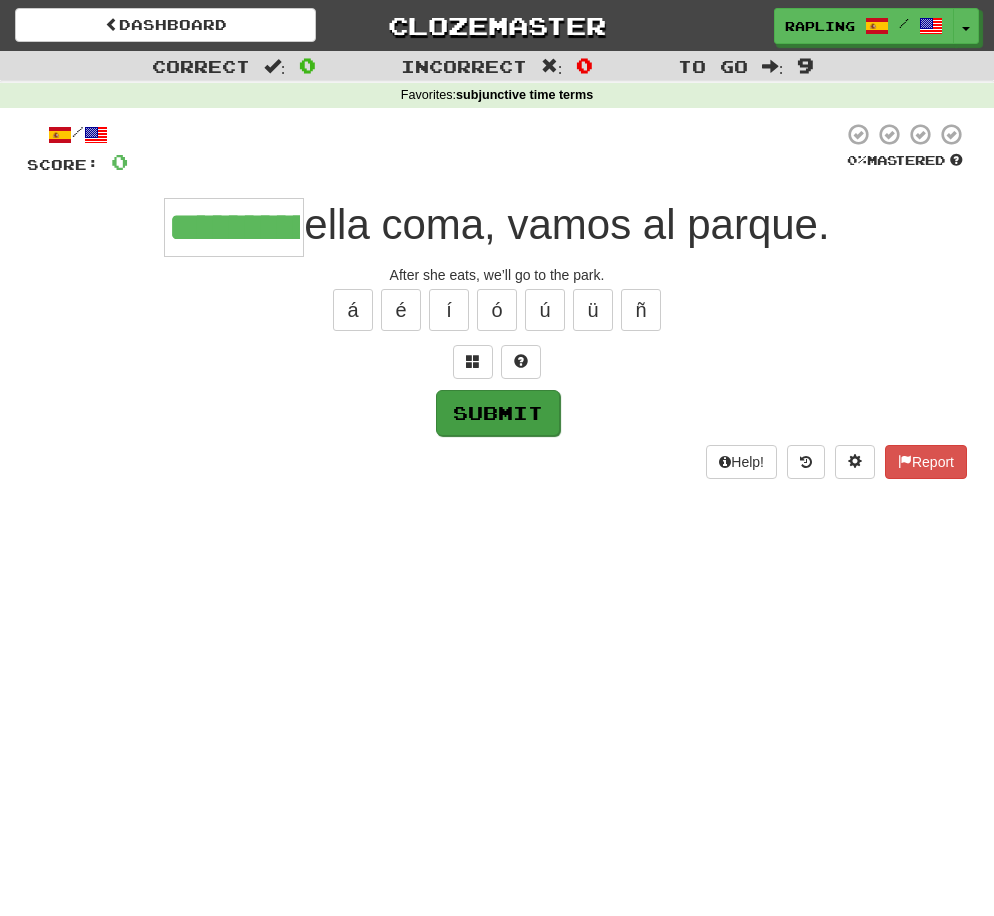 type on "**********" 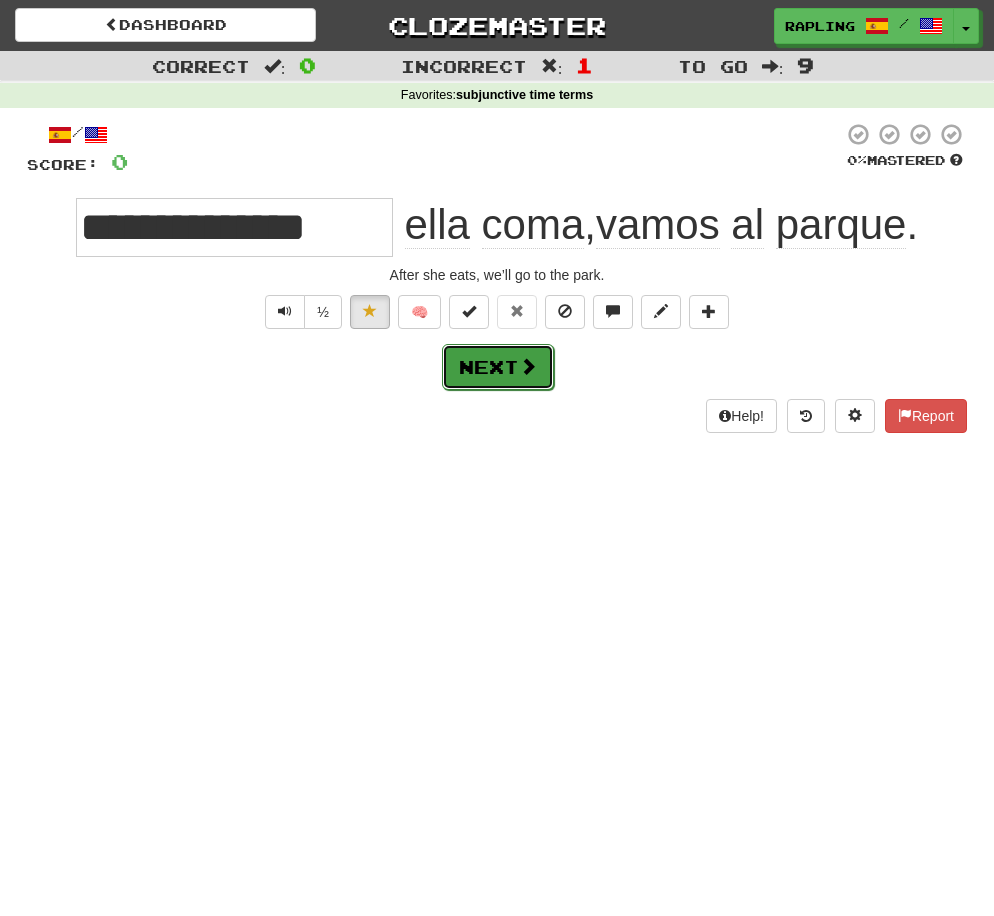 click on "Next" at bounding box center [498, 367] 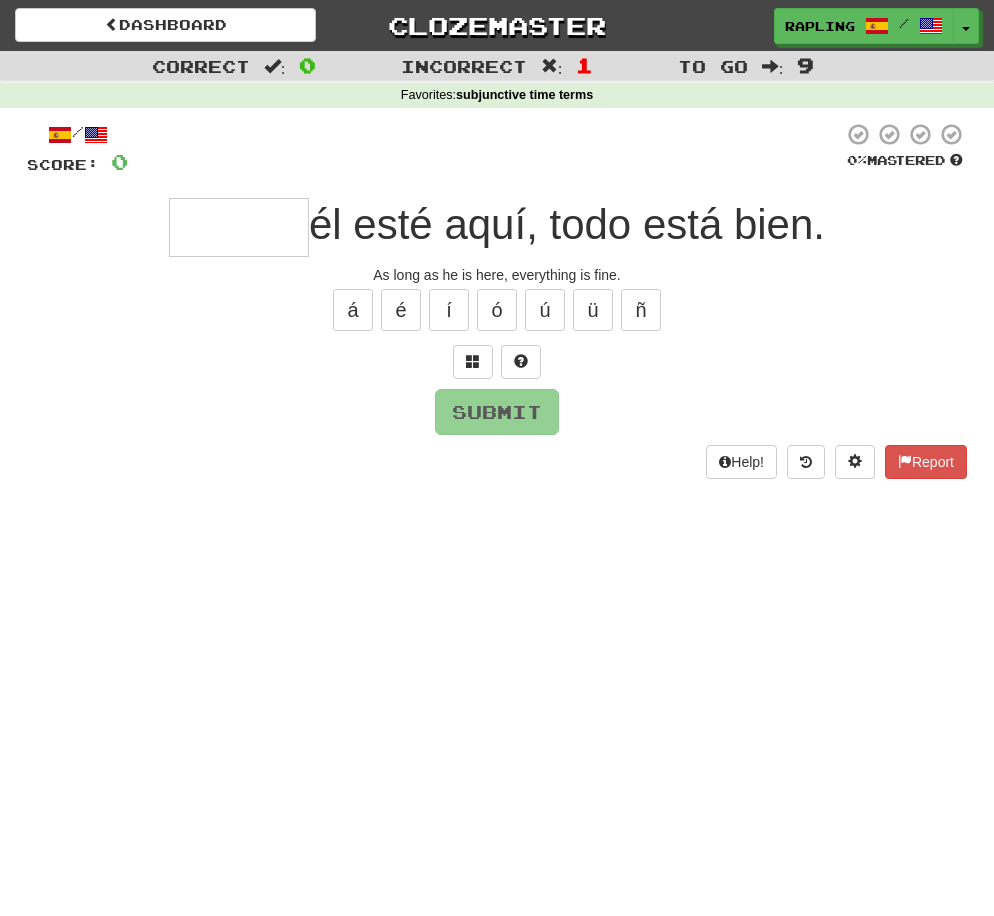 type on "*" 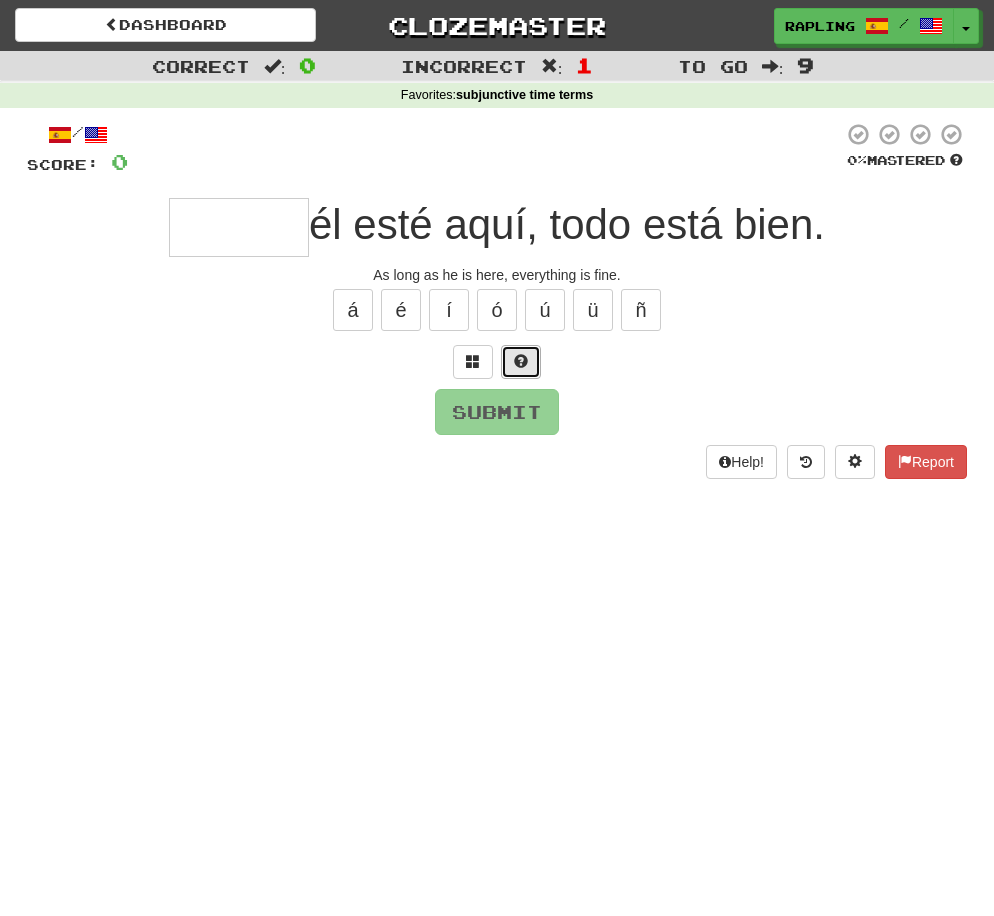 click at bounding box center (521, 361) 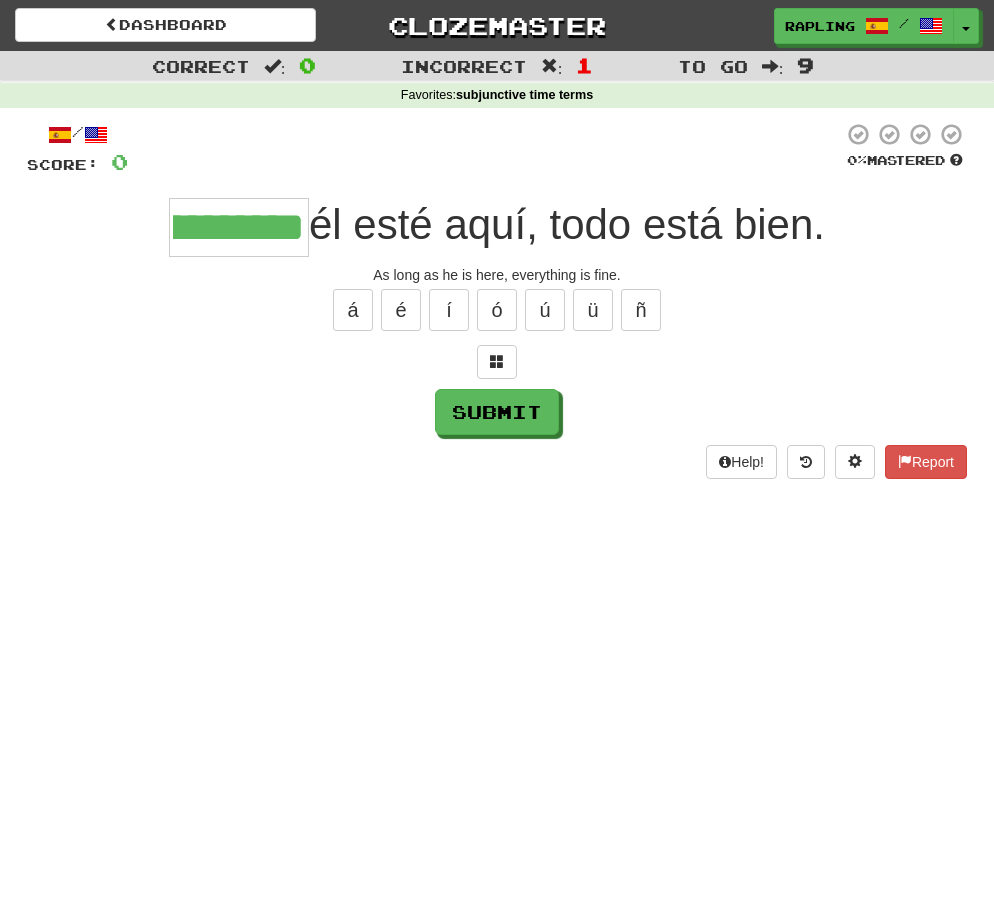 scroll, scrollTop: 0, scrollLeft: 113, axis: horizontal 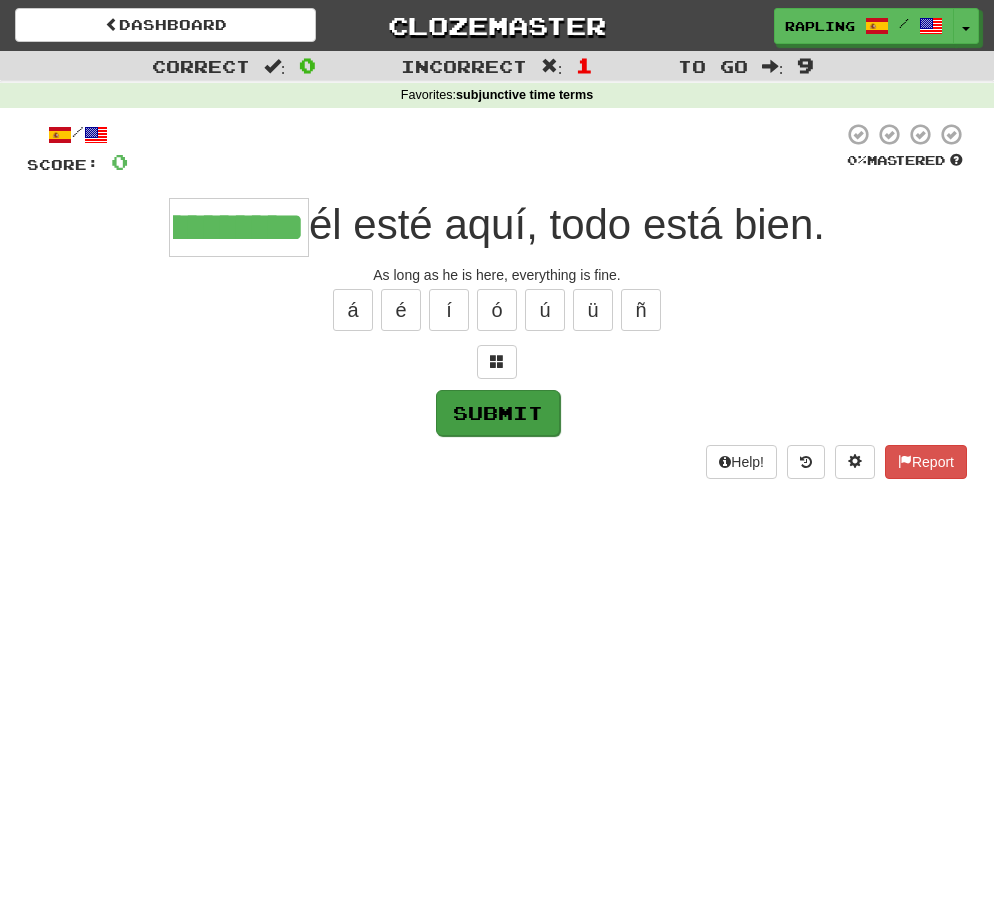 type on "**********" 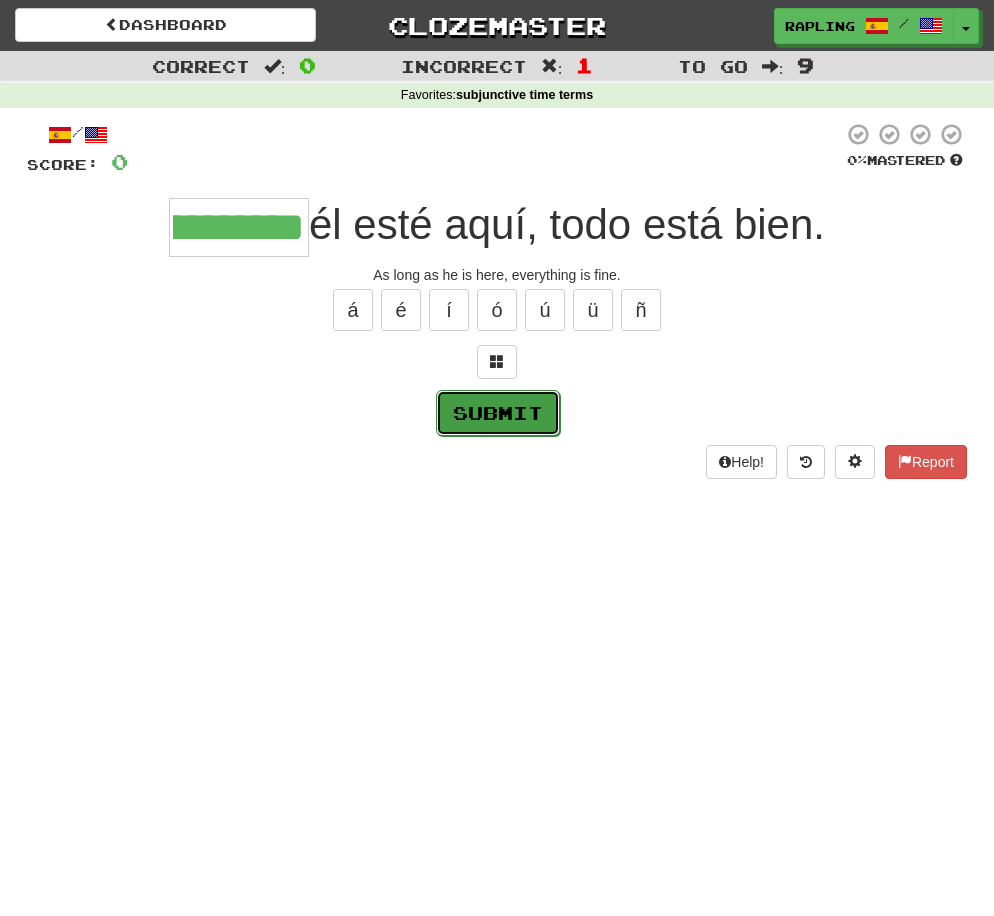 scroll, scrollTop: 0, scrollLeft: 0, axis: both 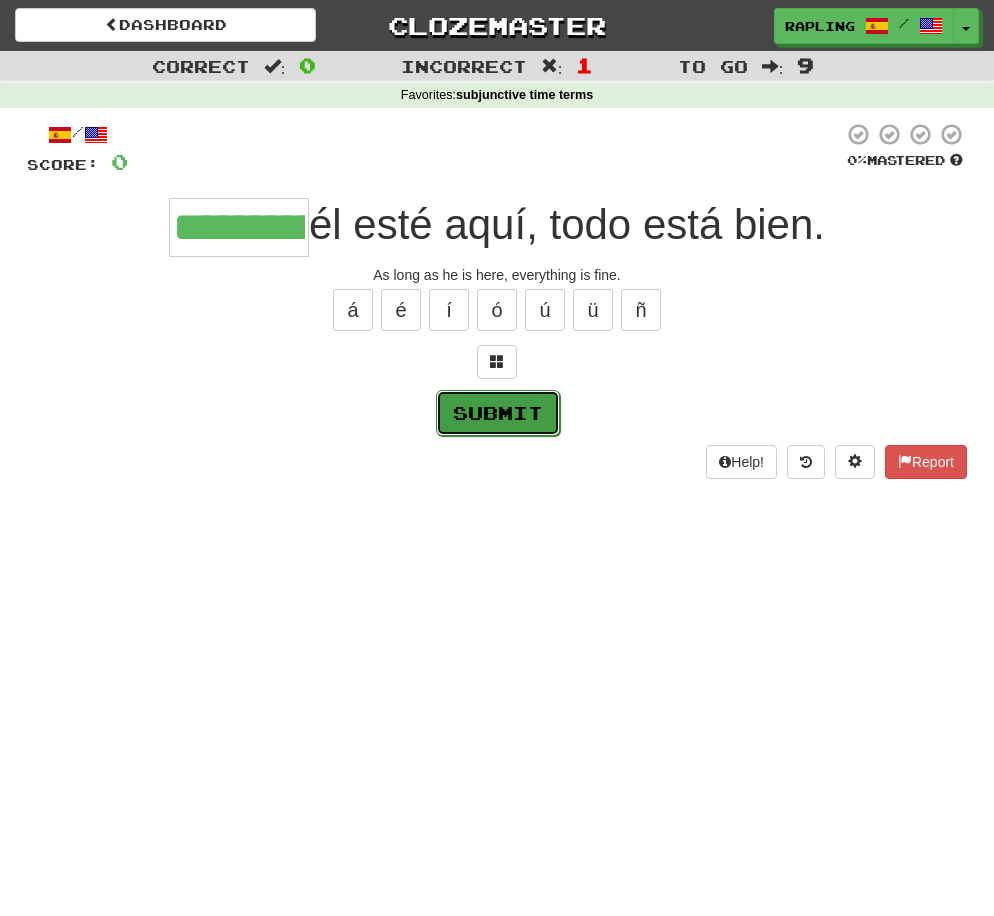 click on "Submit" at bounding box center (498, 413) 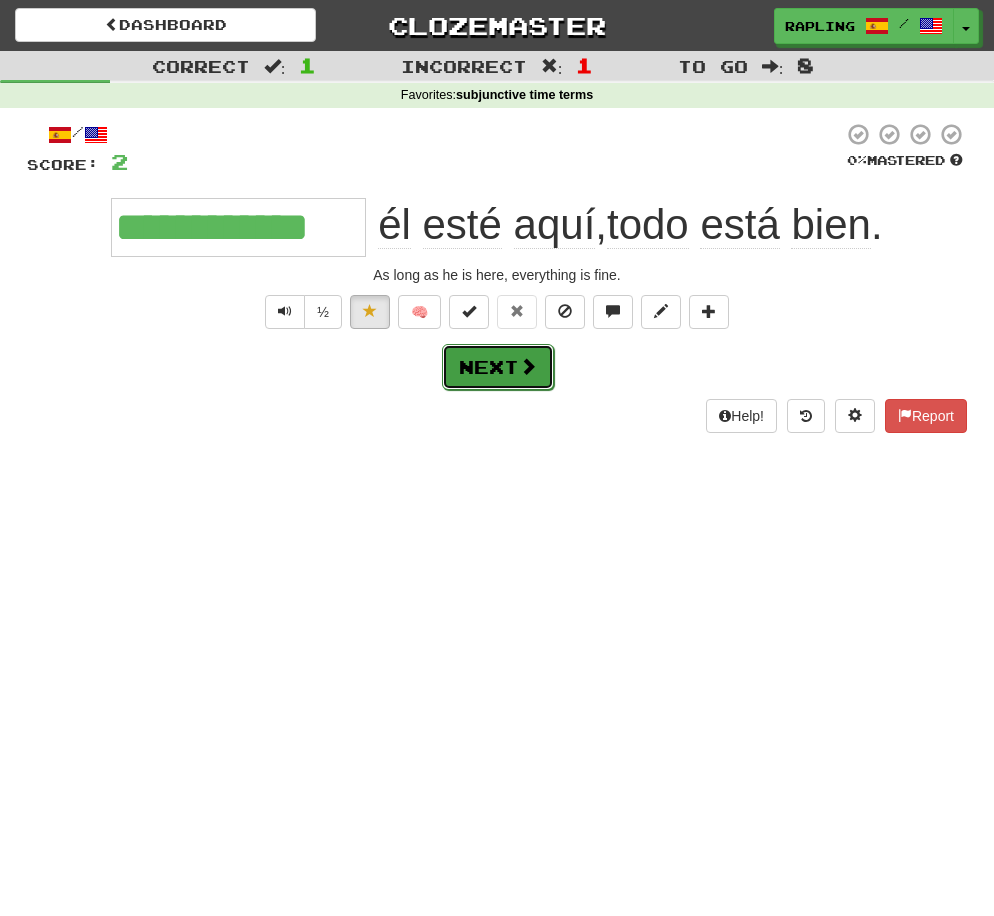 click on "Next" at bounding box center (498, 367) 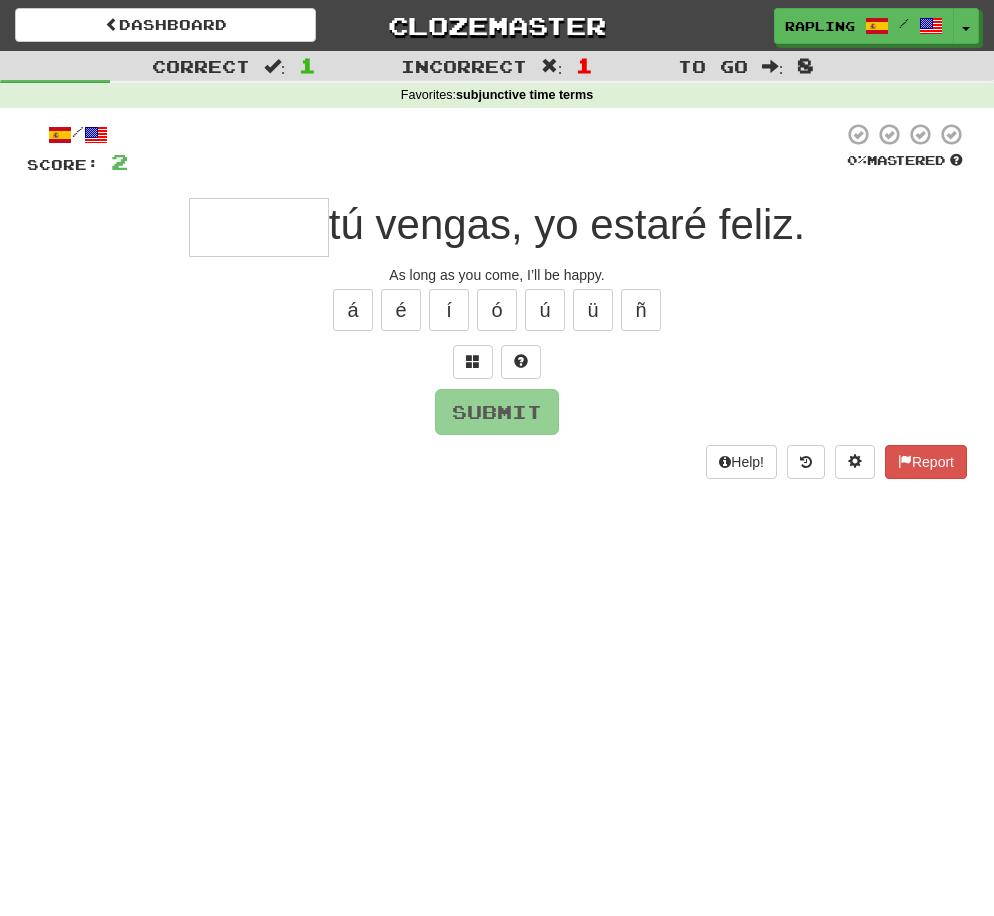 type on "*" 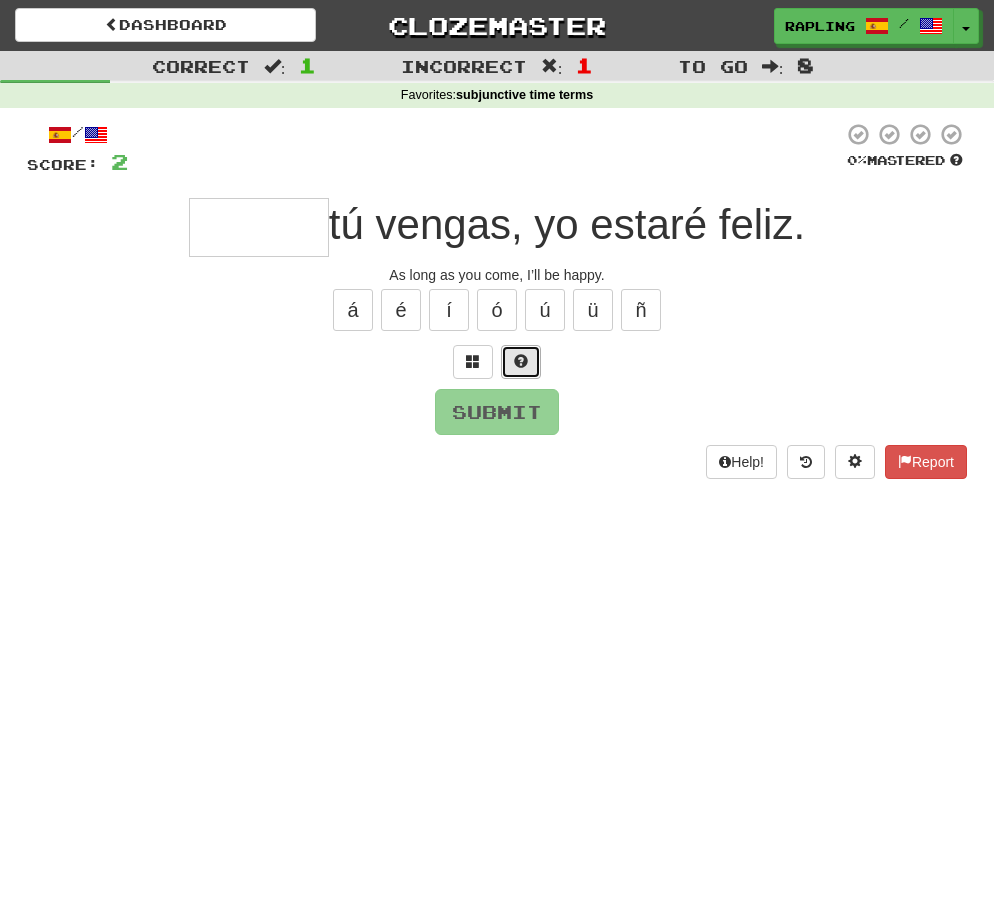 scroll, scrollTop: 1, scrollLeft: 0, axis: vertical 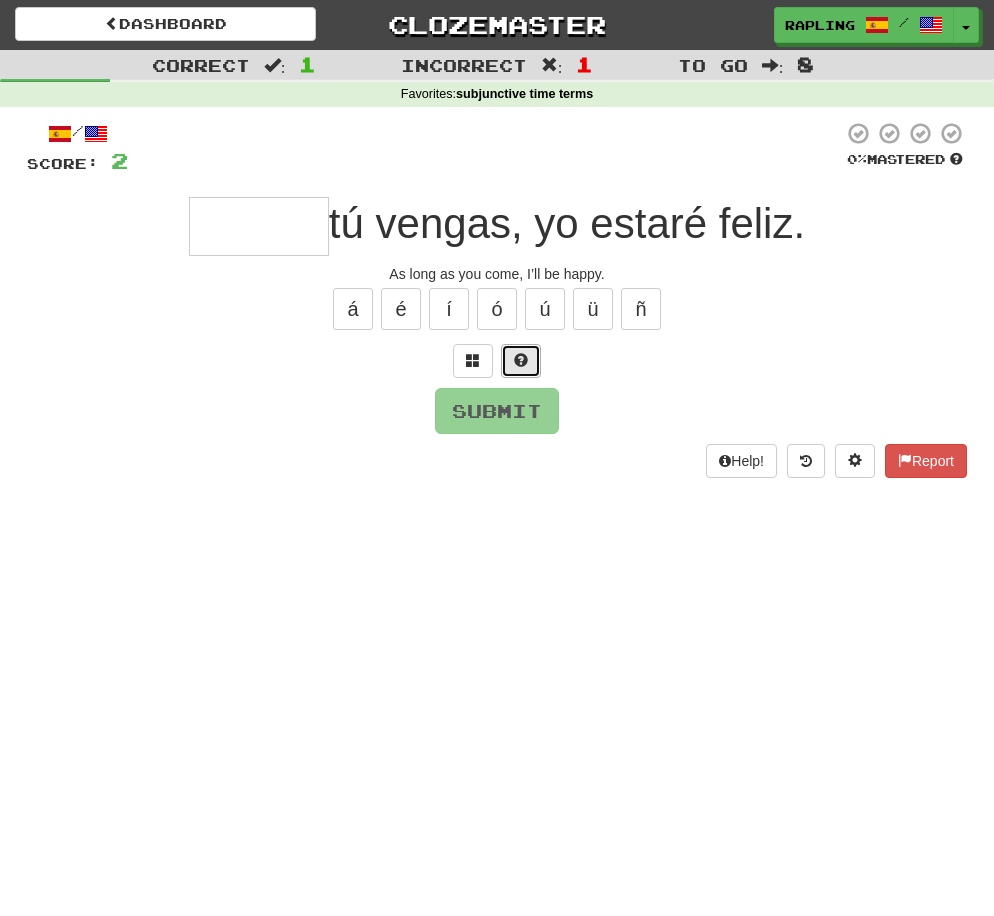 click at bounding box center (521, 361) 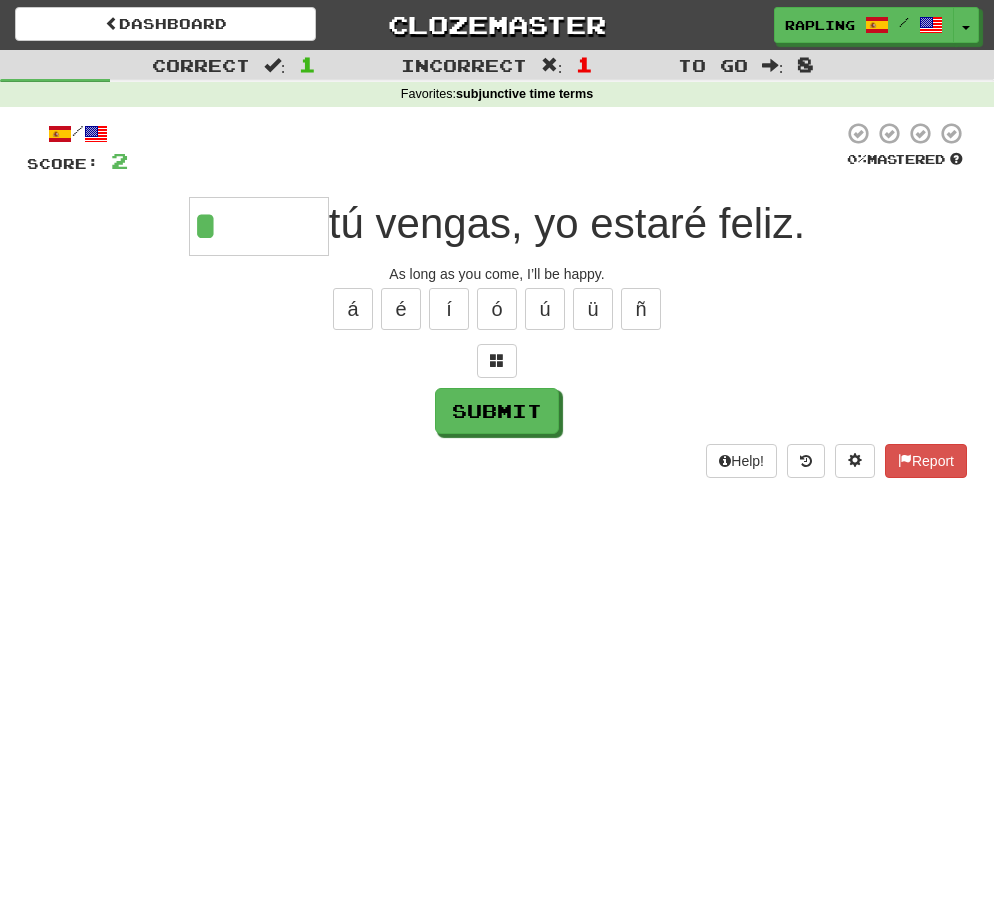 scroll, scrollTop: 0, scrollLeft: 0, axis: both 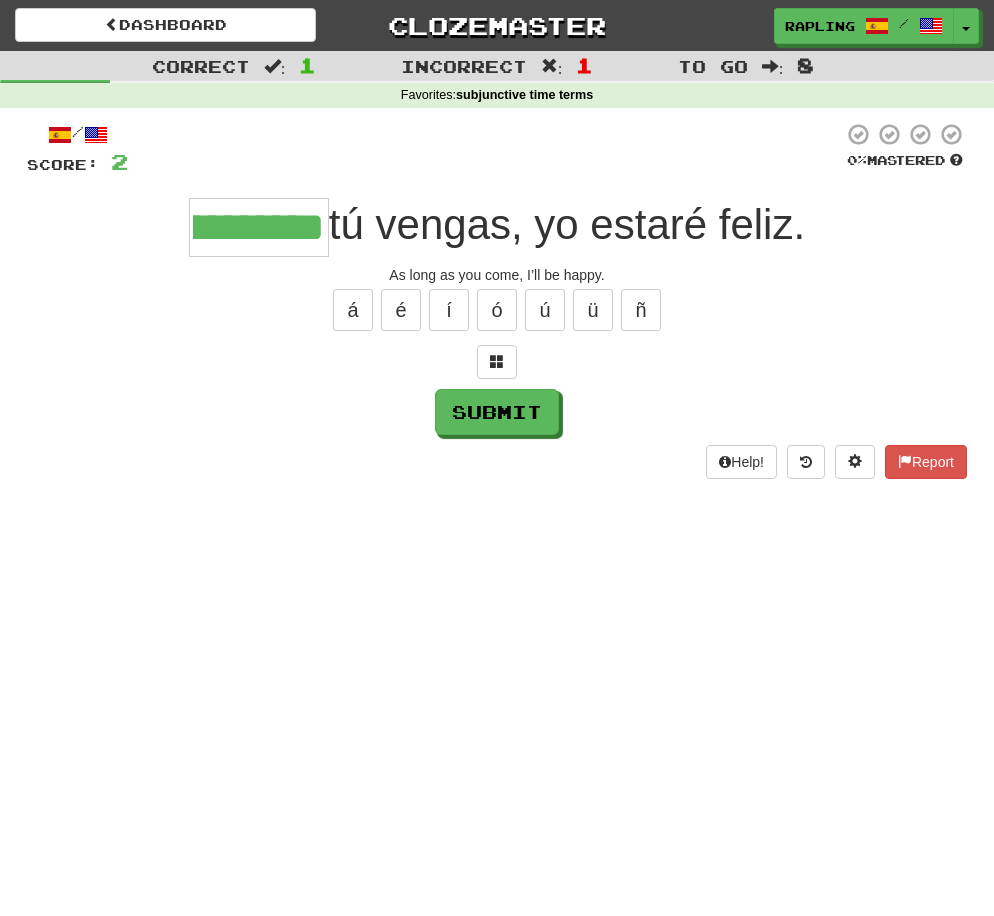 type on "**********" 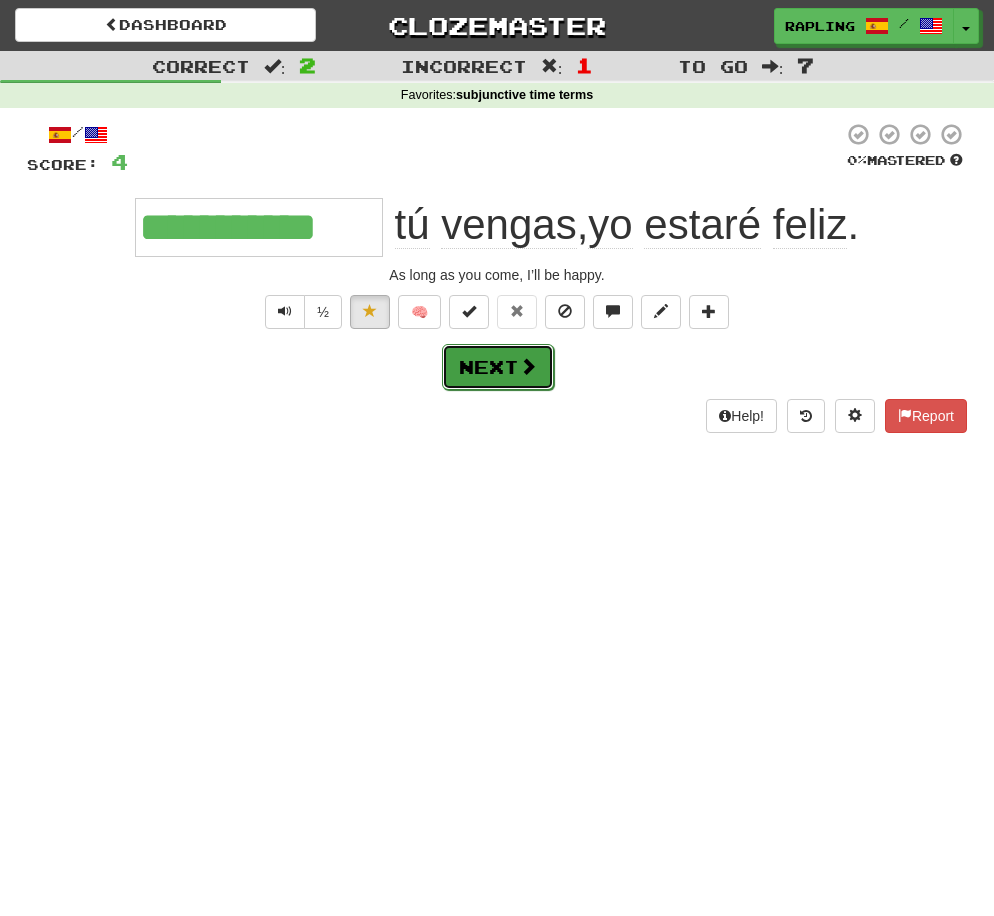 click on "Next" at bounding box center (498, 367) 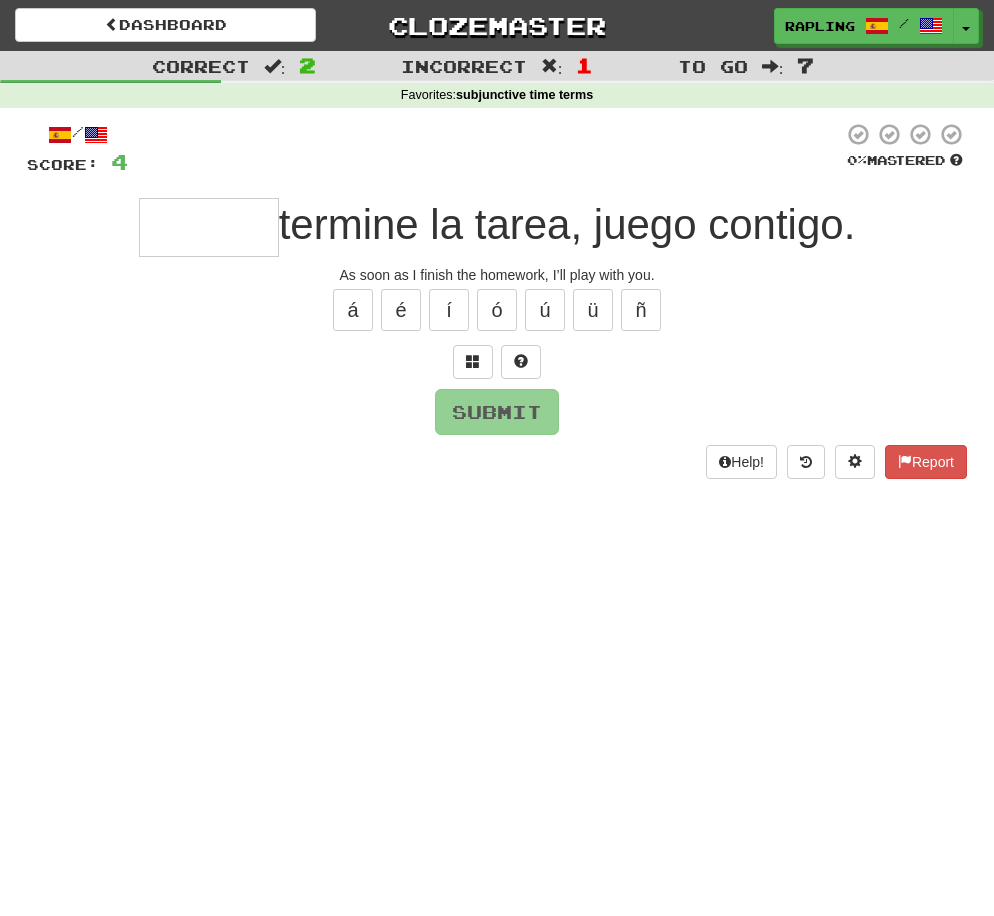 type on "*" 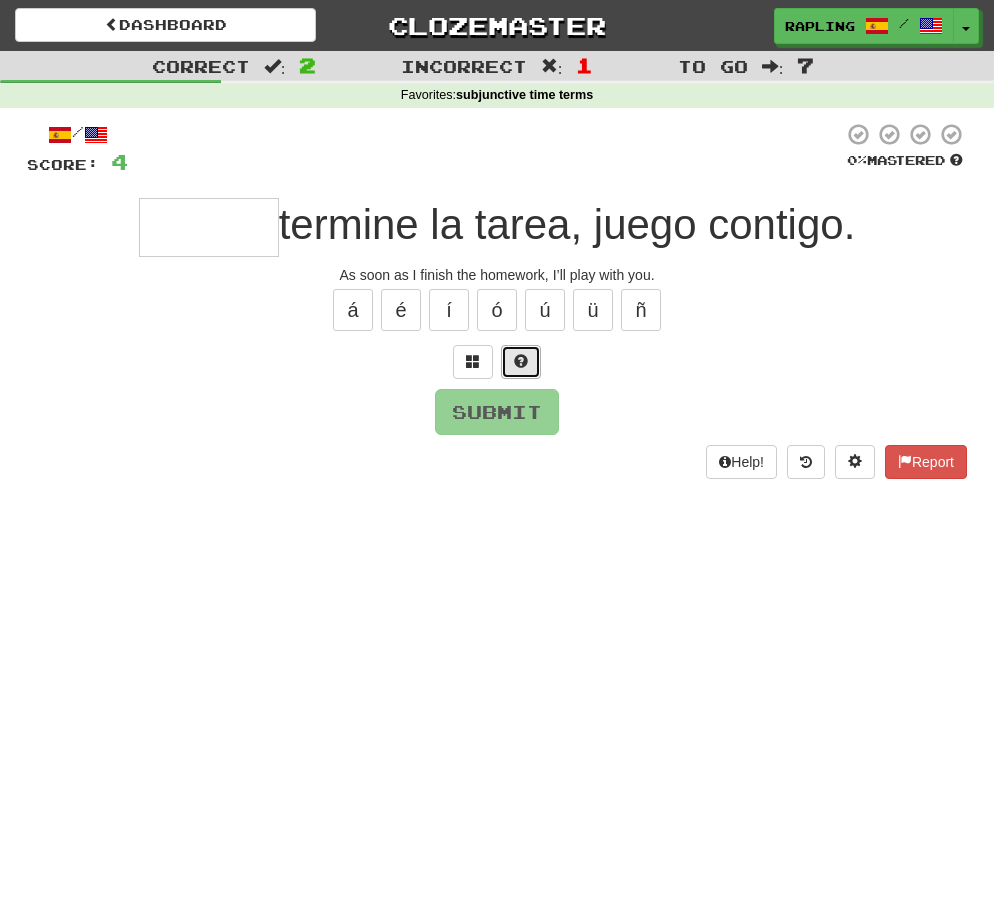 click at bounding box center (521, 362) 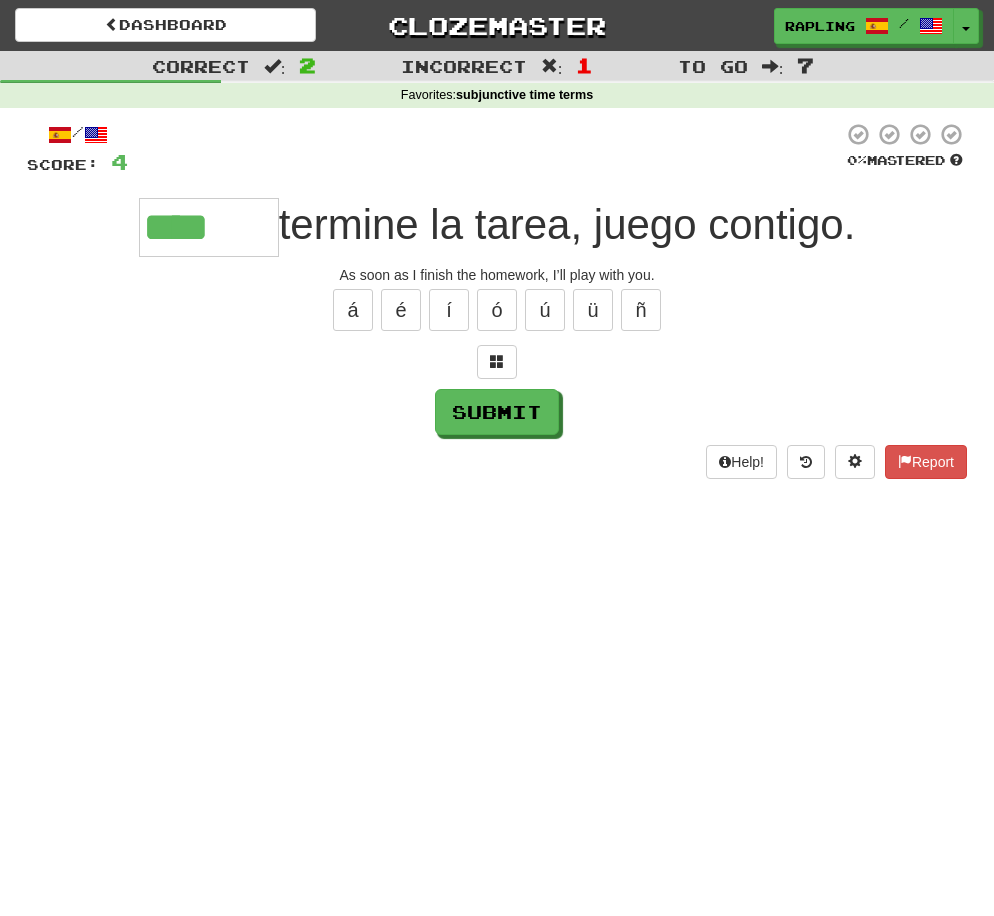 type on "**********" 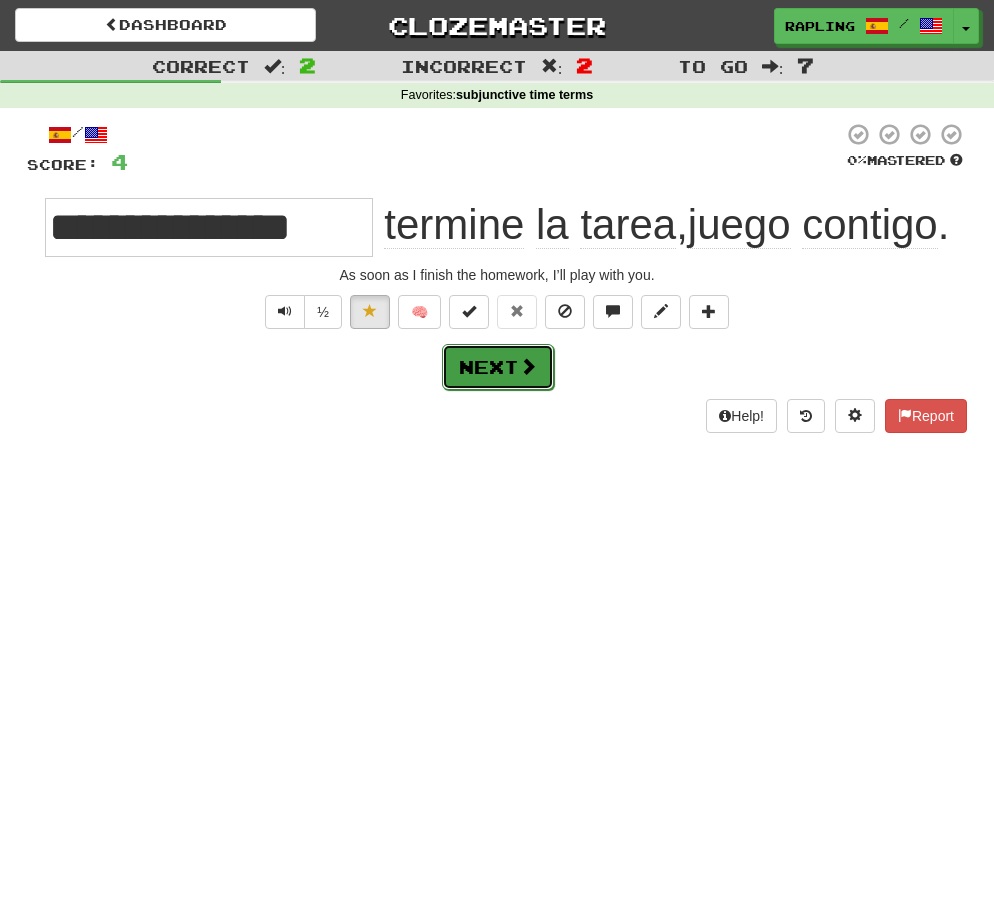 click on "Next" at bounding box center [498, 367] 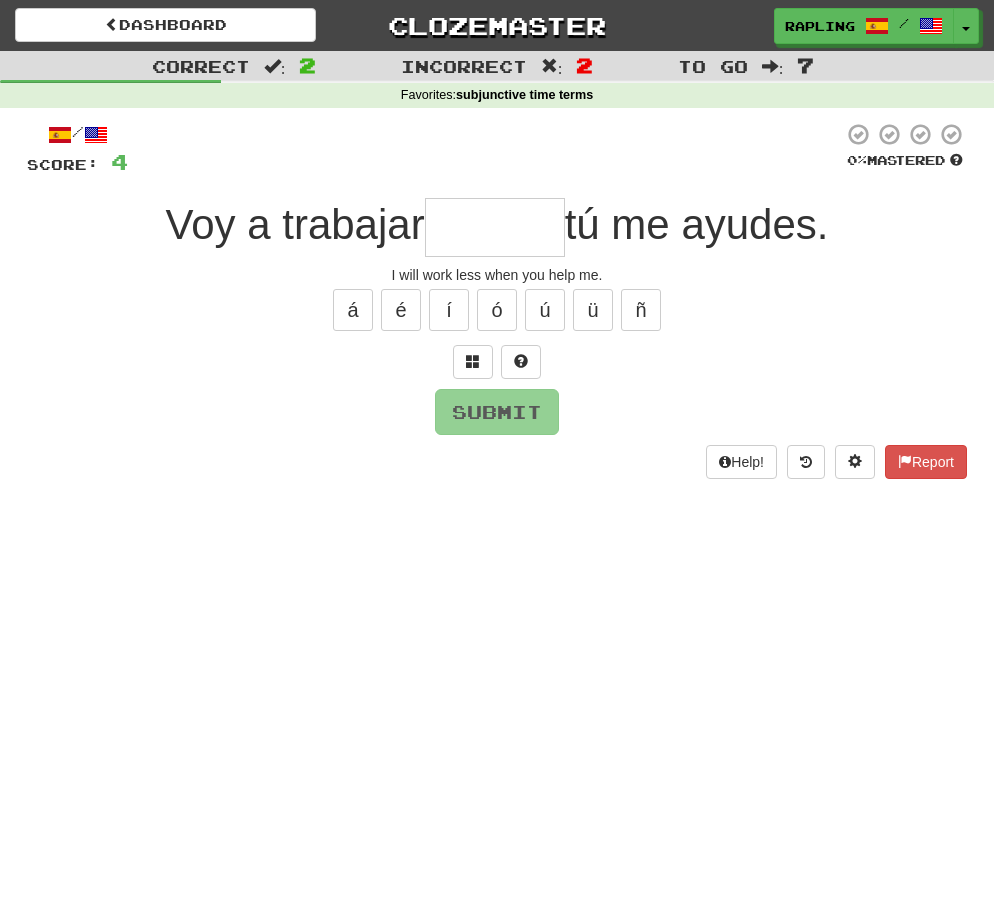 type on "*" 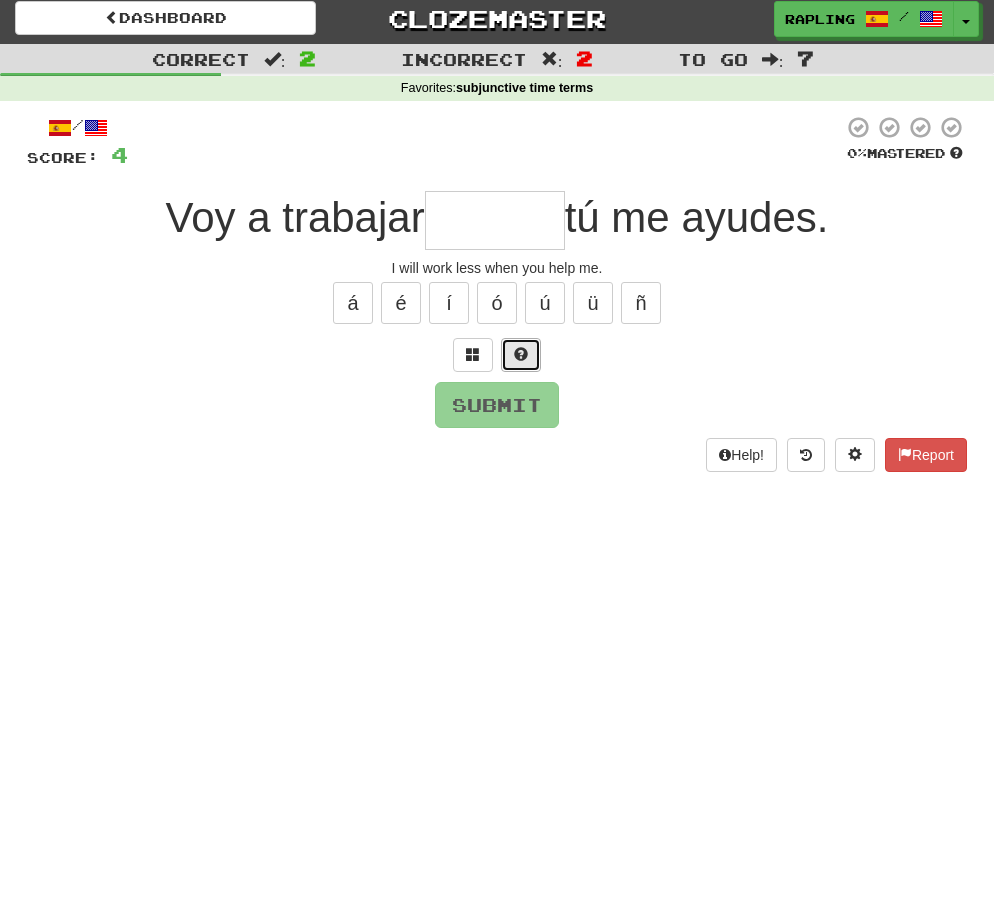 click at bounding box center (521, 355) 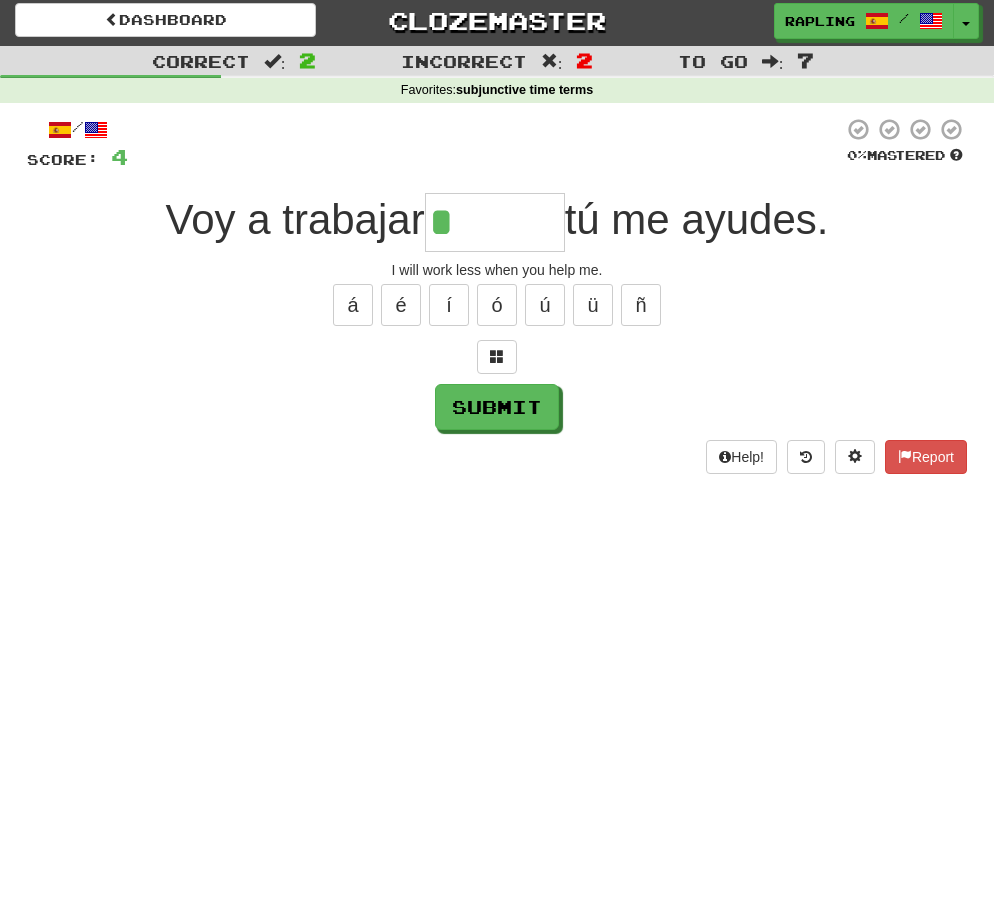 scroll, scrollTop: 12, scrollLeft: 0, axis: vertical 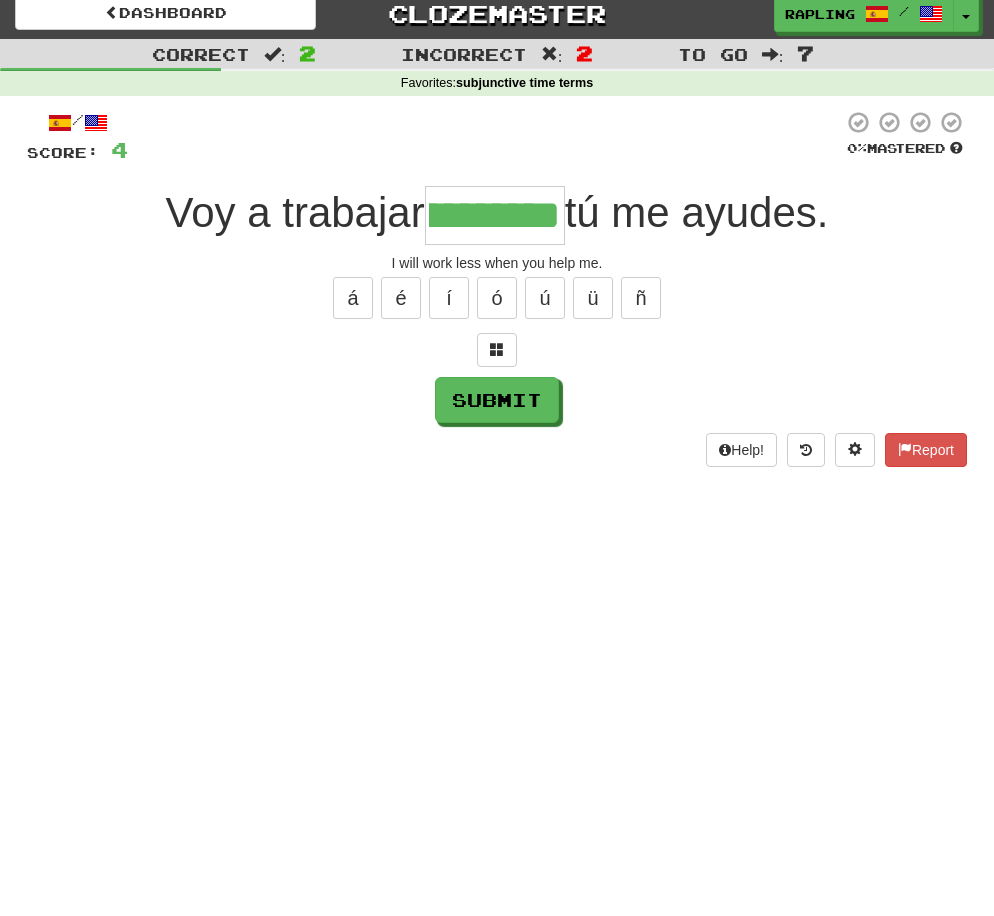 type on "**********" 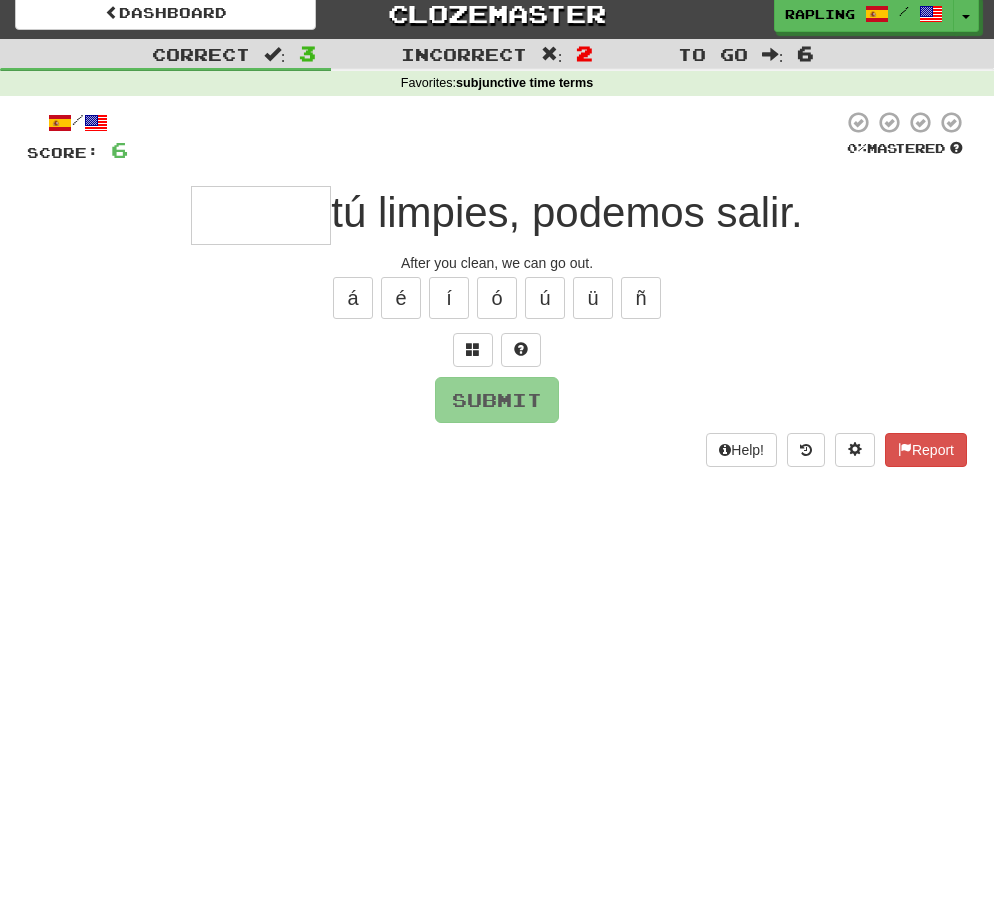 type on "*" 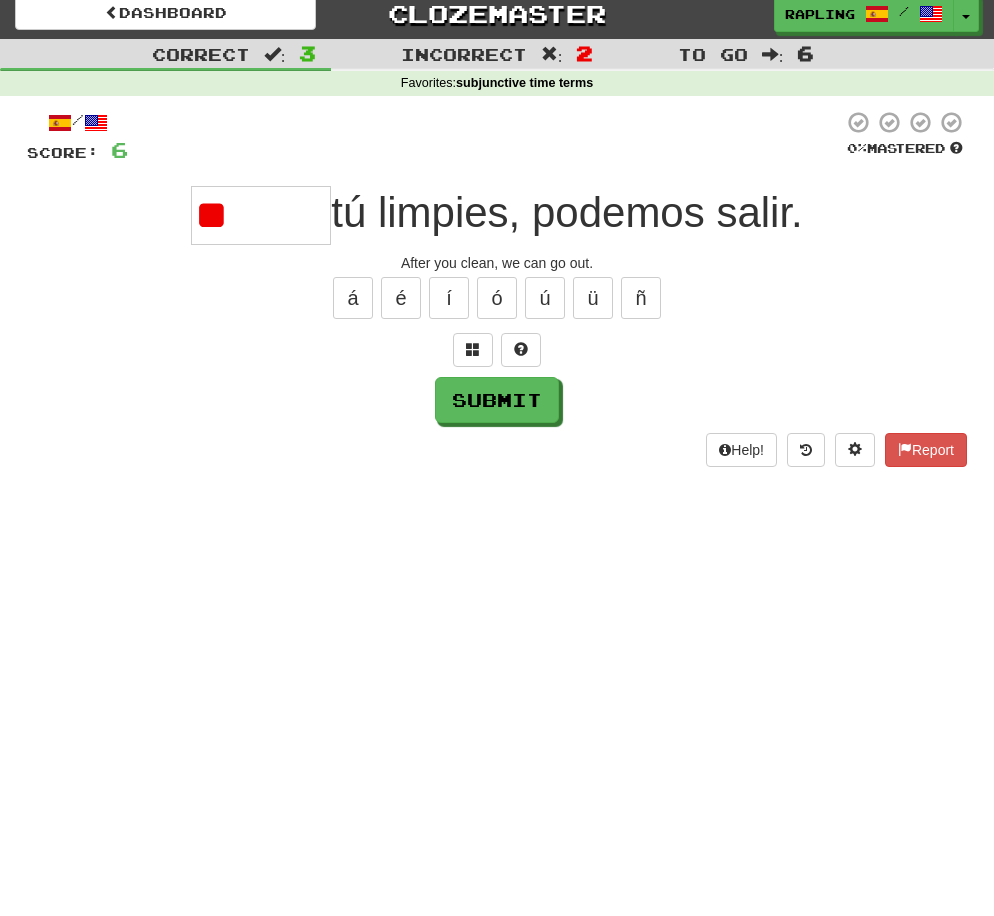 type on "*" 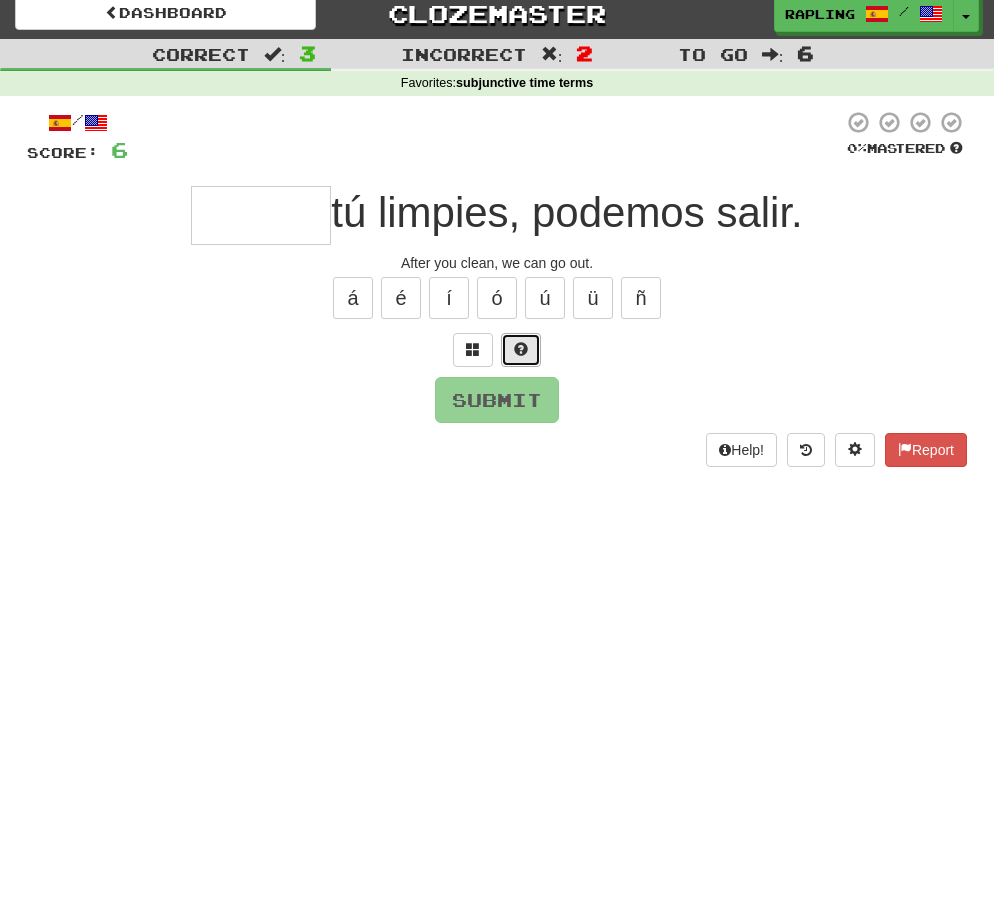 click at bounding box center (521, 349) 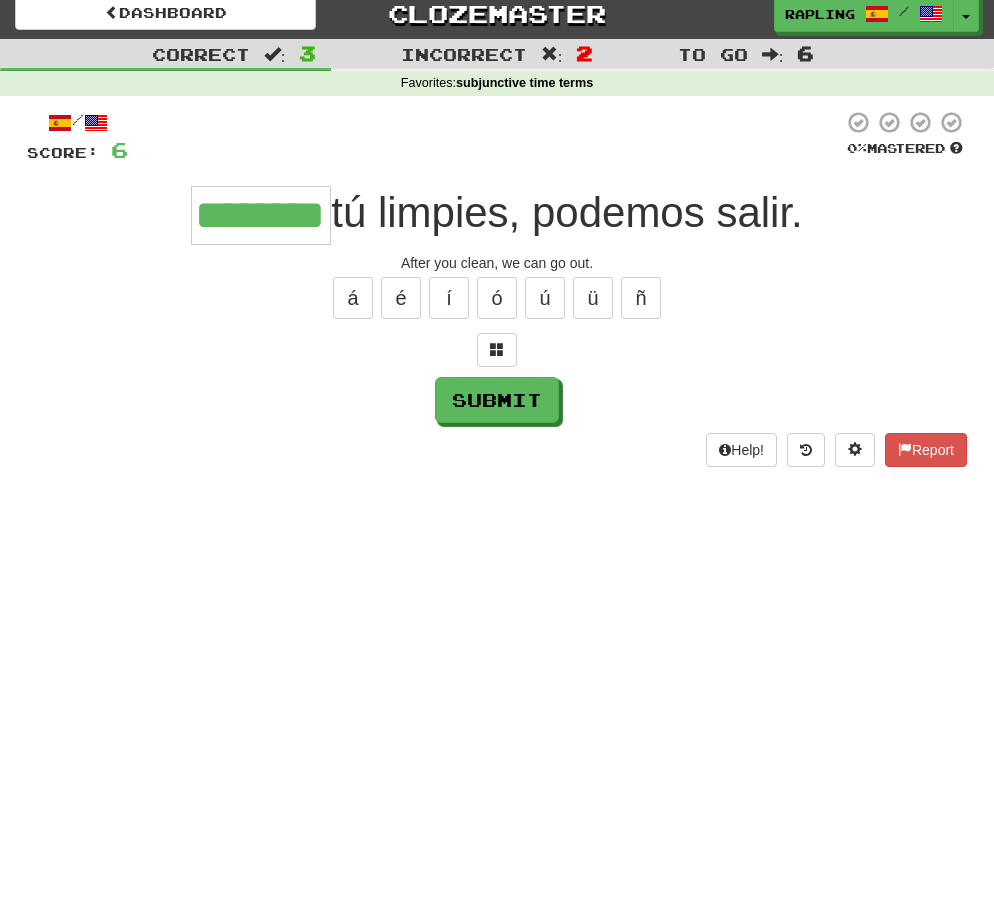 scroll, scrollTop: 0, scrollLeft: 44, axis: horizontal 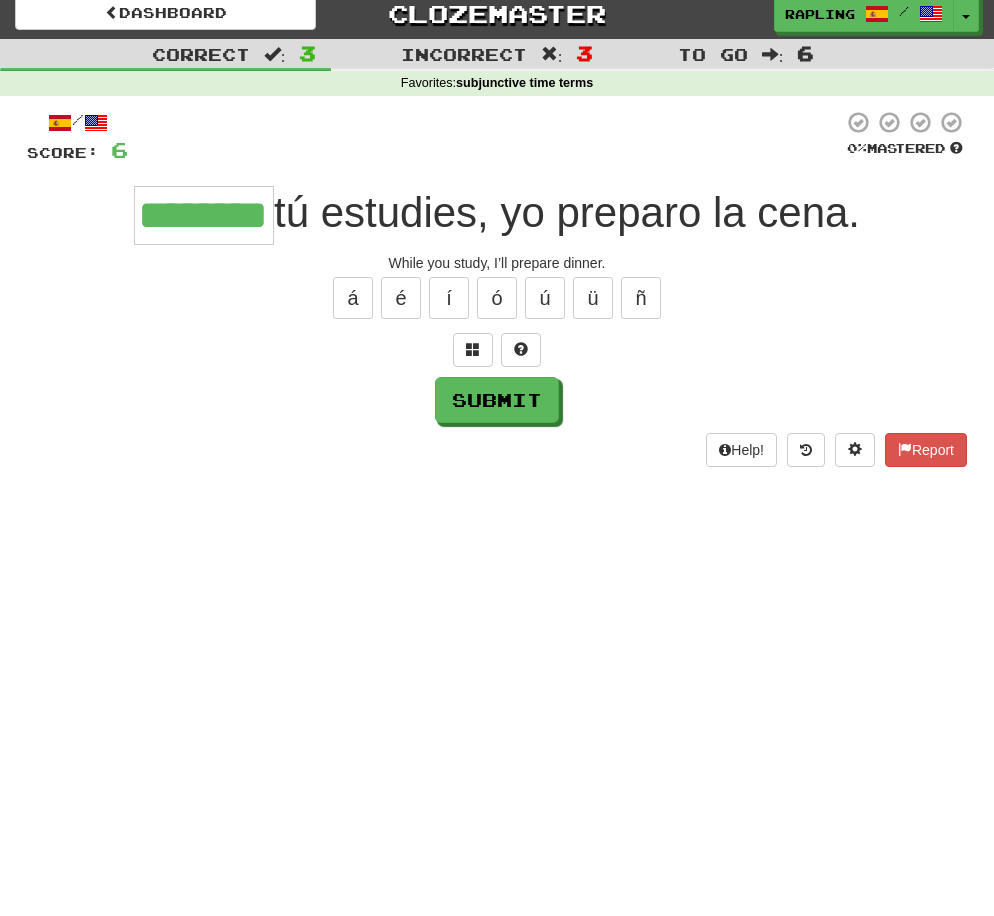 type on "********" 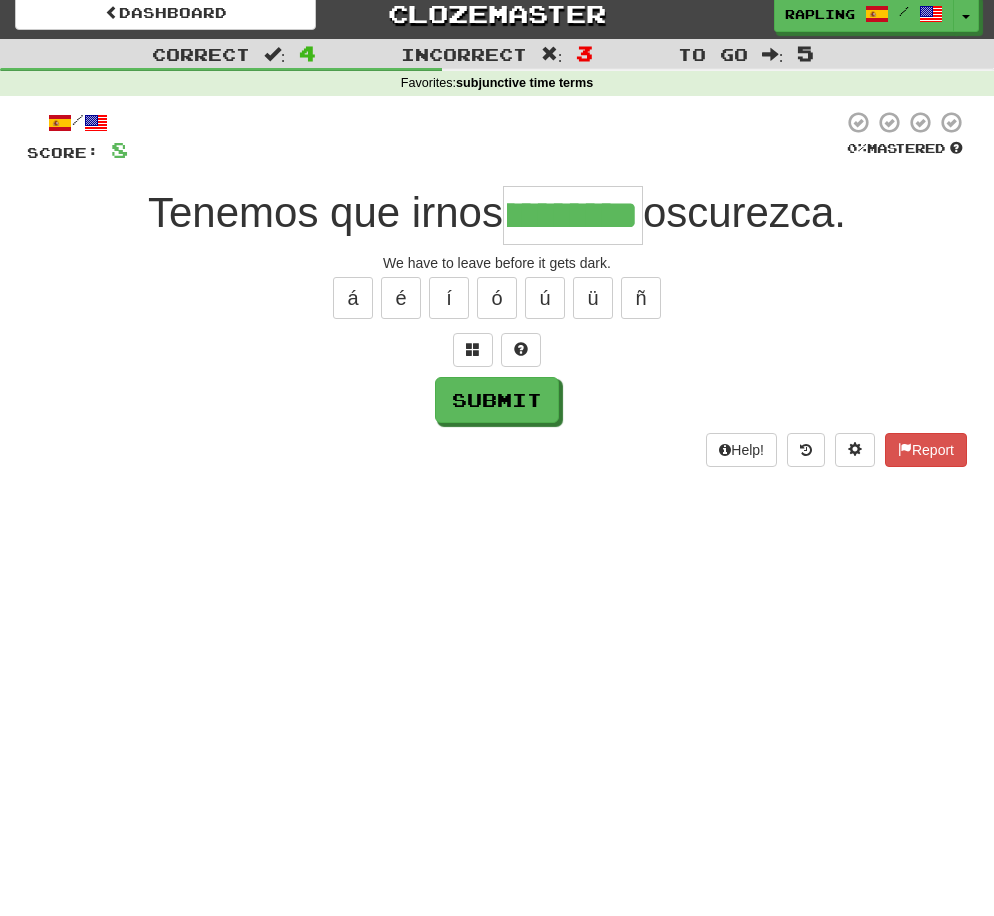 scroll, scrollTop: 0, scrollLeft: 112, axis: horizontal 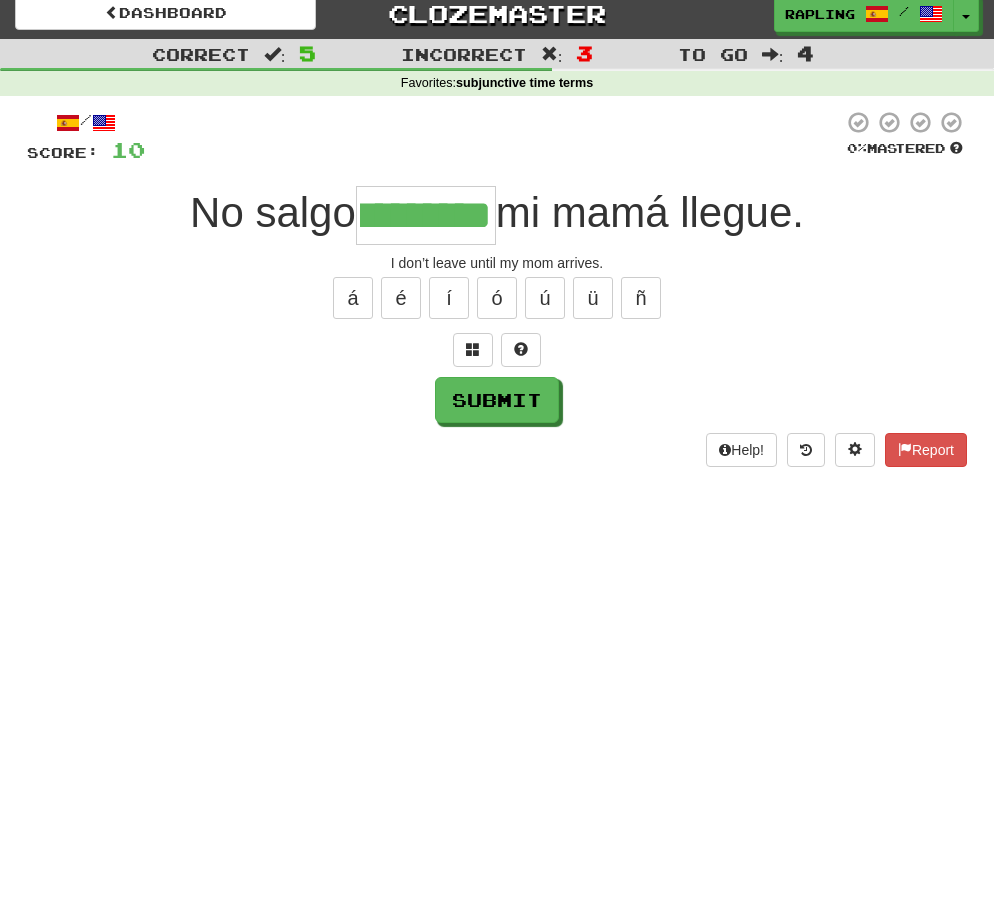 type on "*********" 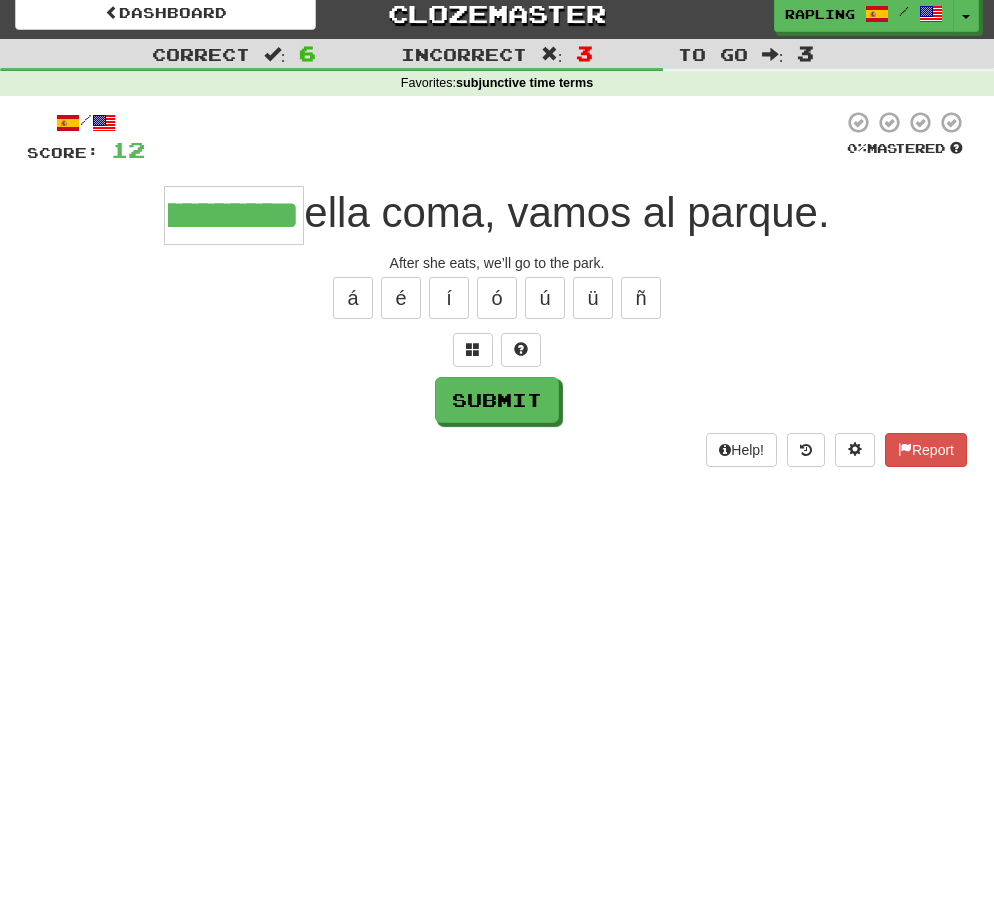 scroll, scrollTop: 0, scrollLeft: 169, axis: horizontal 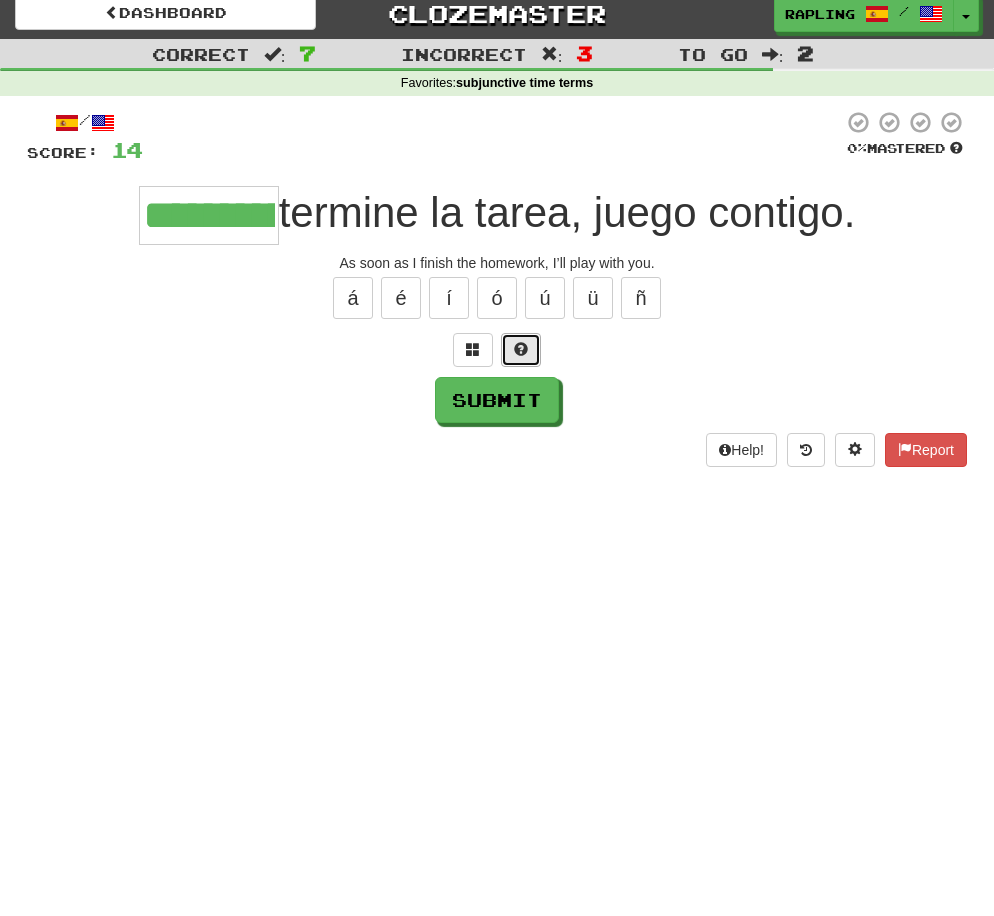click at bounding box center [521, 350] 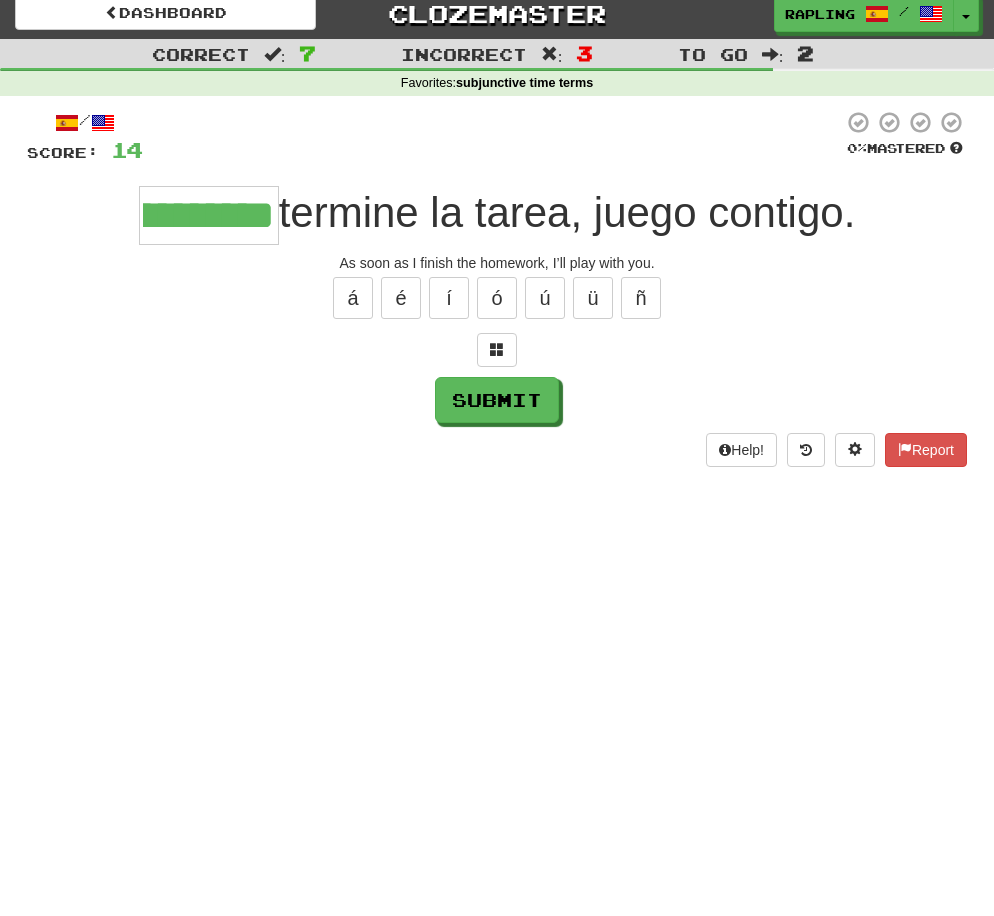 scroll, scrollTop: 0, scrollLeft: 186, axis: horizontal 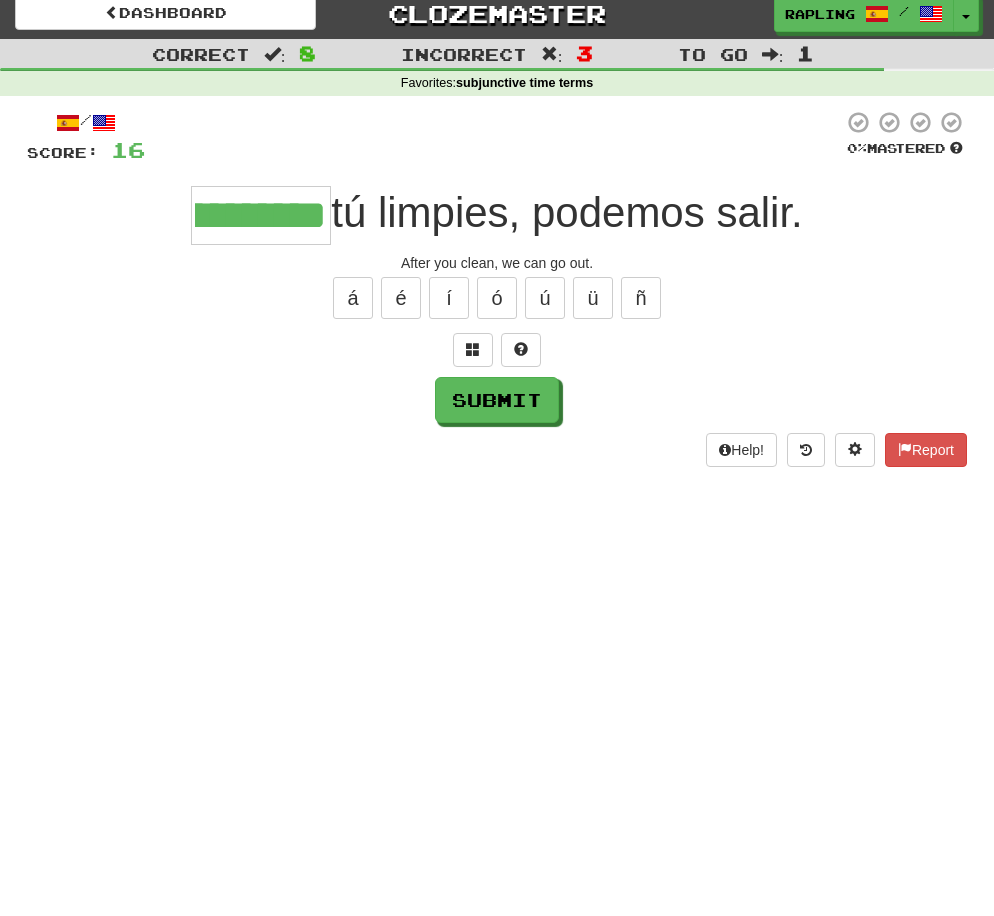 type on "**********" 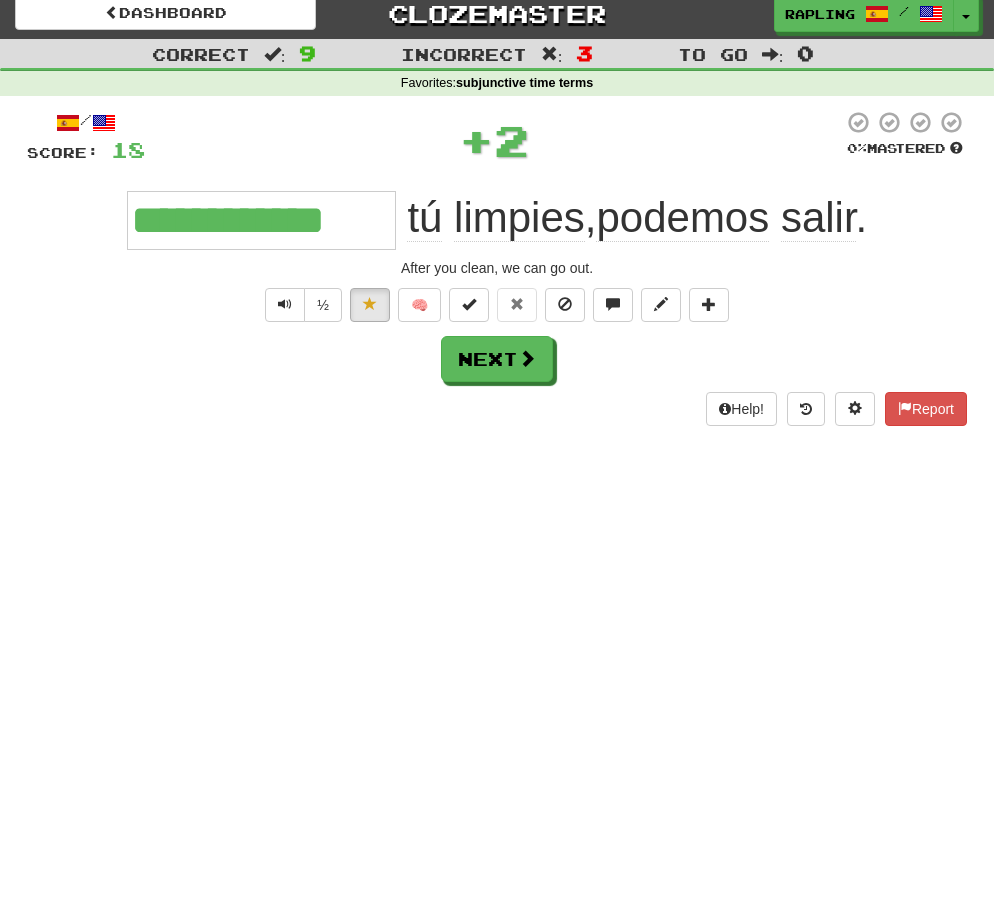scroll, scrollTop: 0, scrollLeft: 0, axis: both 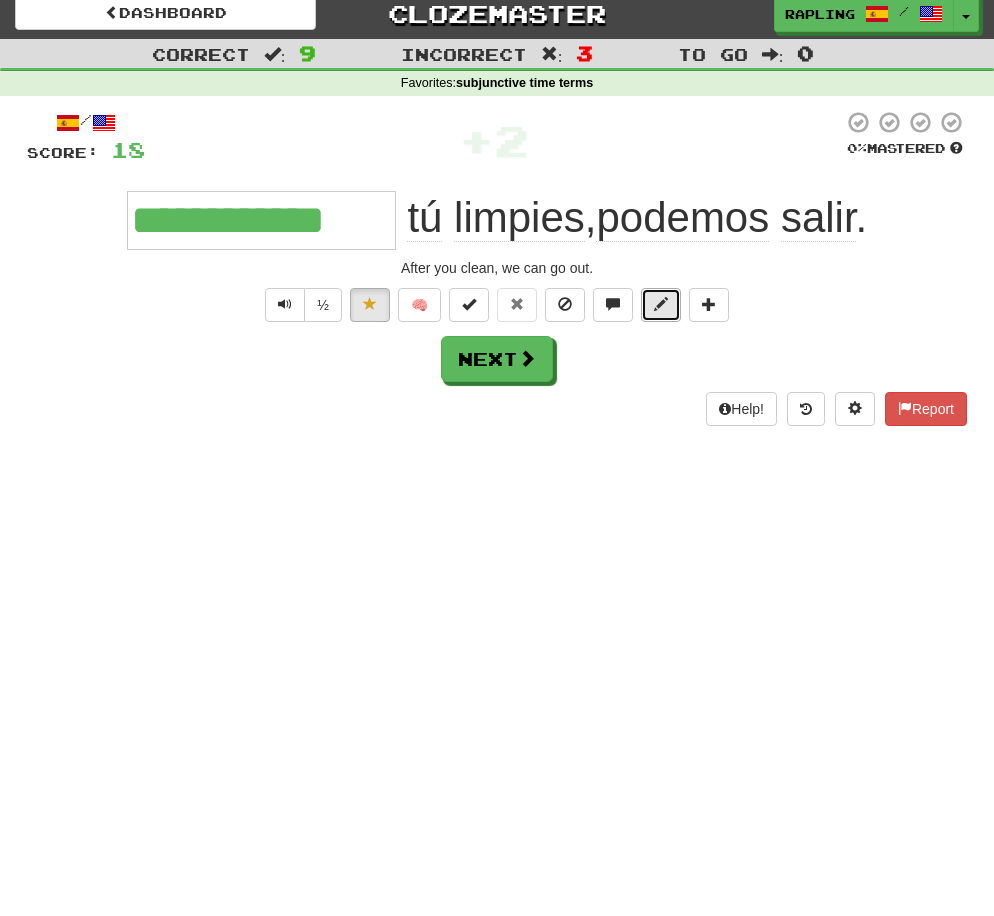 click at bounding box center [661, 305] 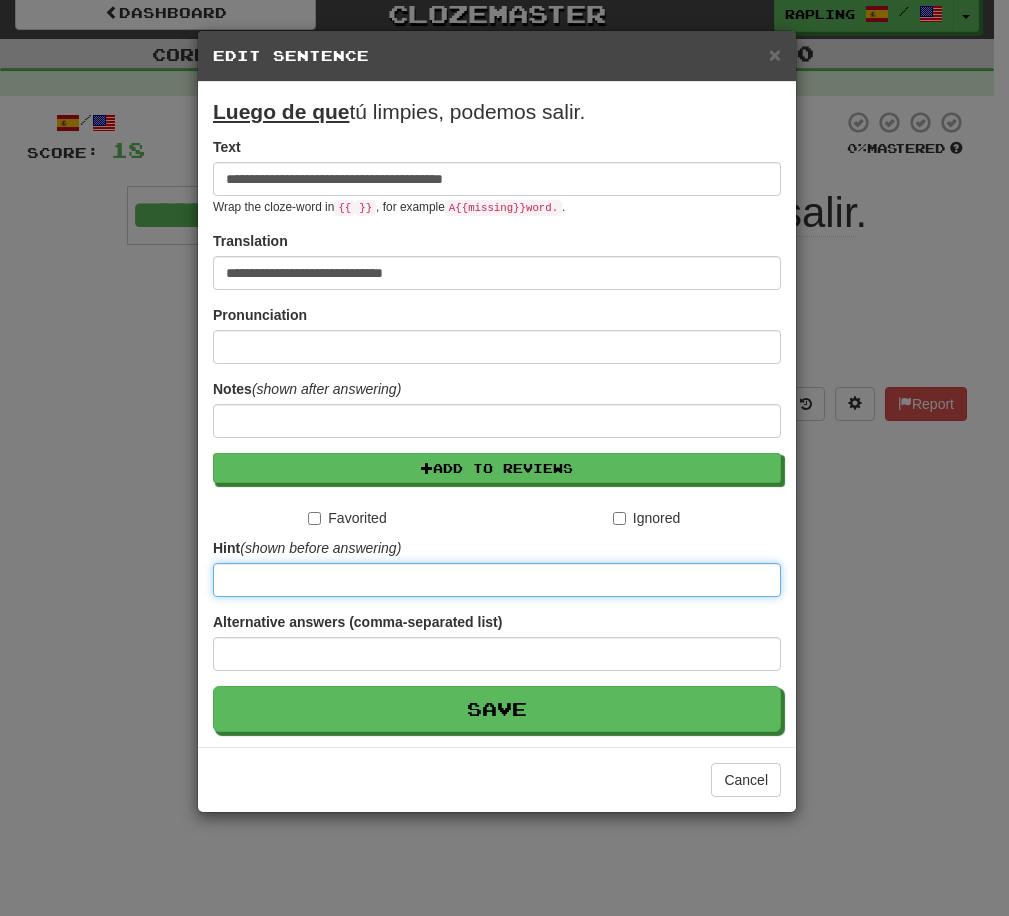 click at bounding box center (497, 580) 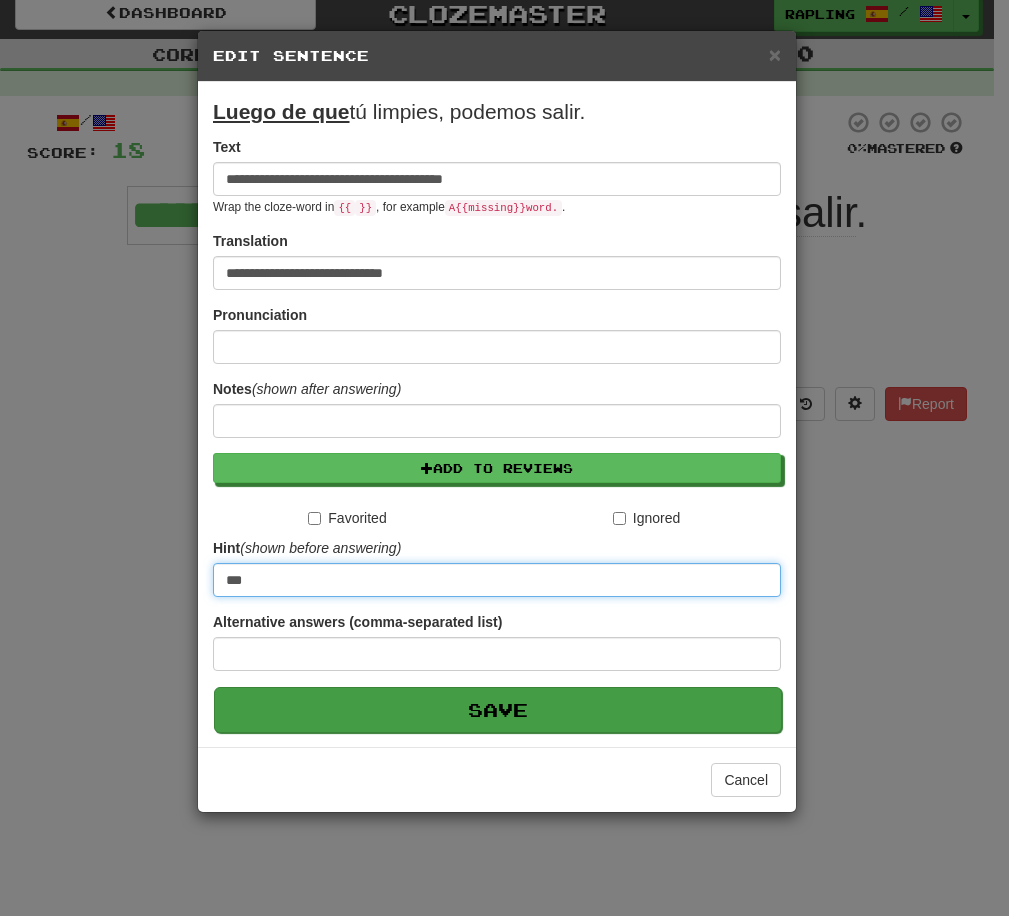 type on "***" 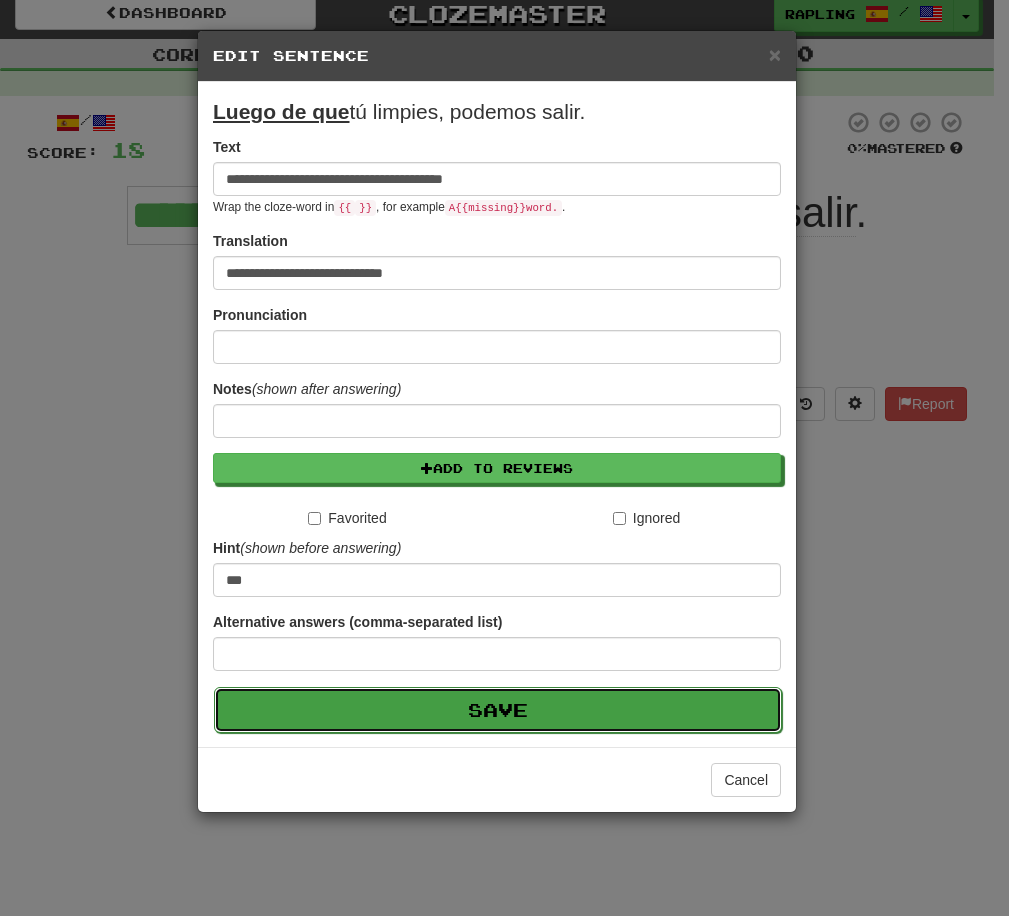 click on "Save" at bounding box center (498, 710) 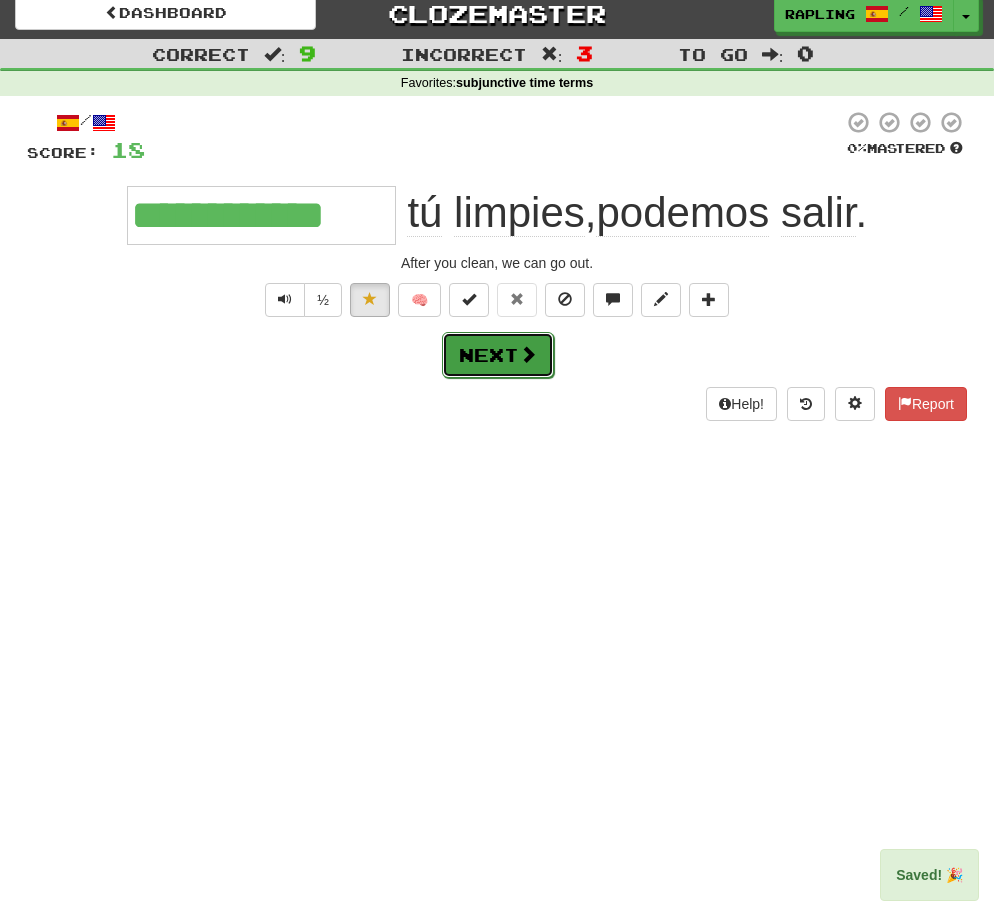 click on "Next" at bounding box center (498, 355) 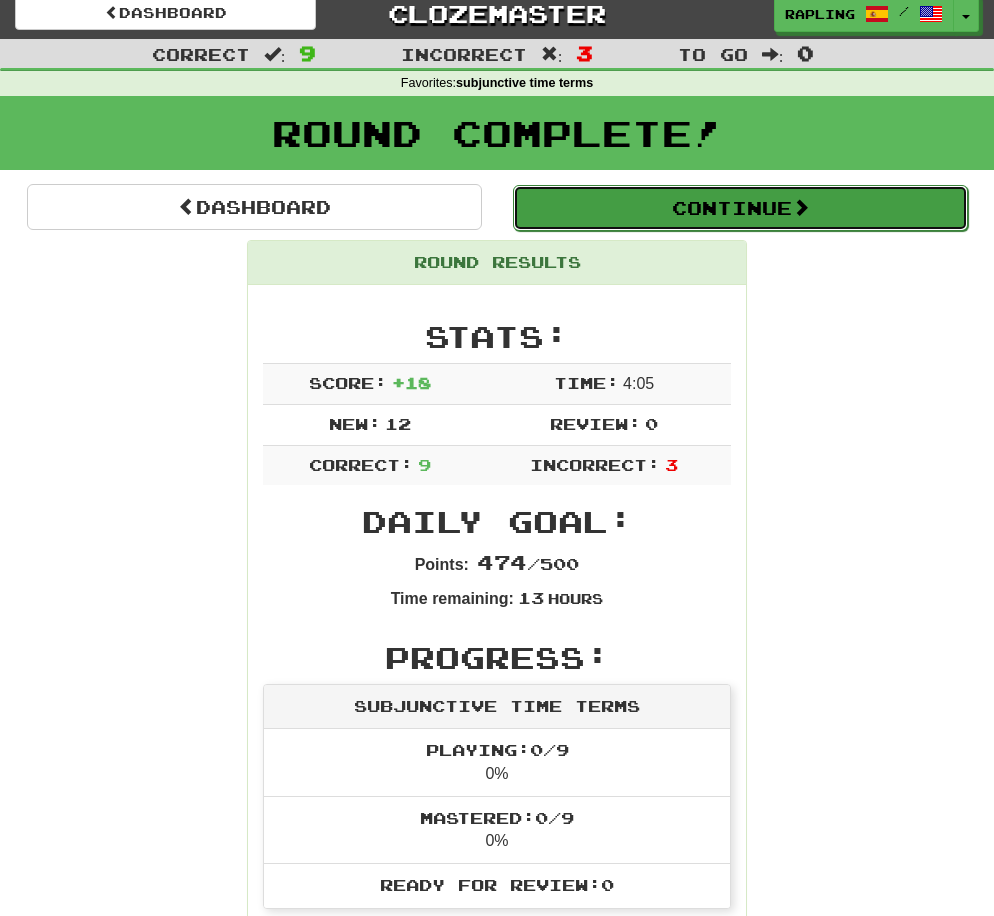 click on "Continue" at bounding box center [740, 208] 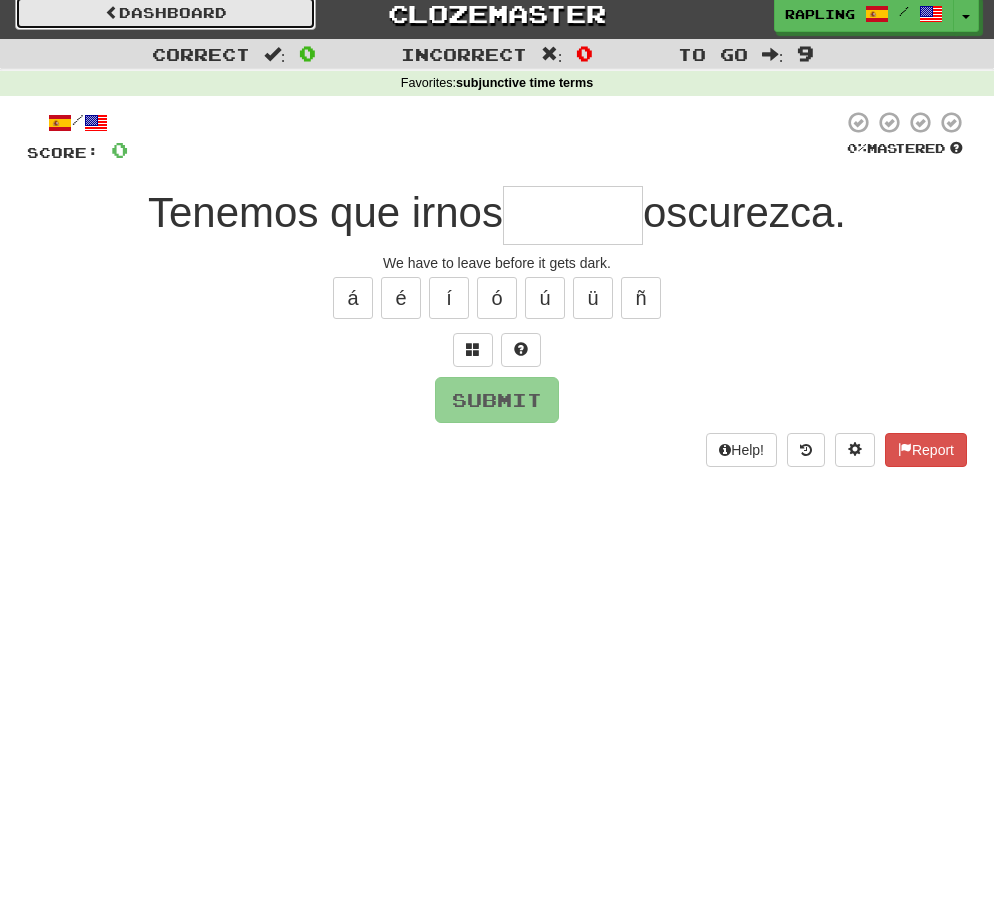 click on "Dashboard" at bounding box center (165, 13) 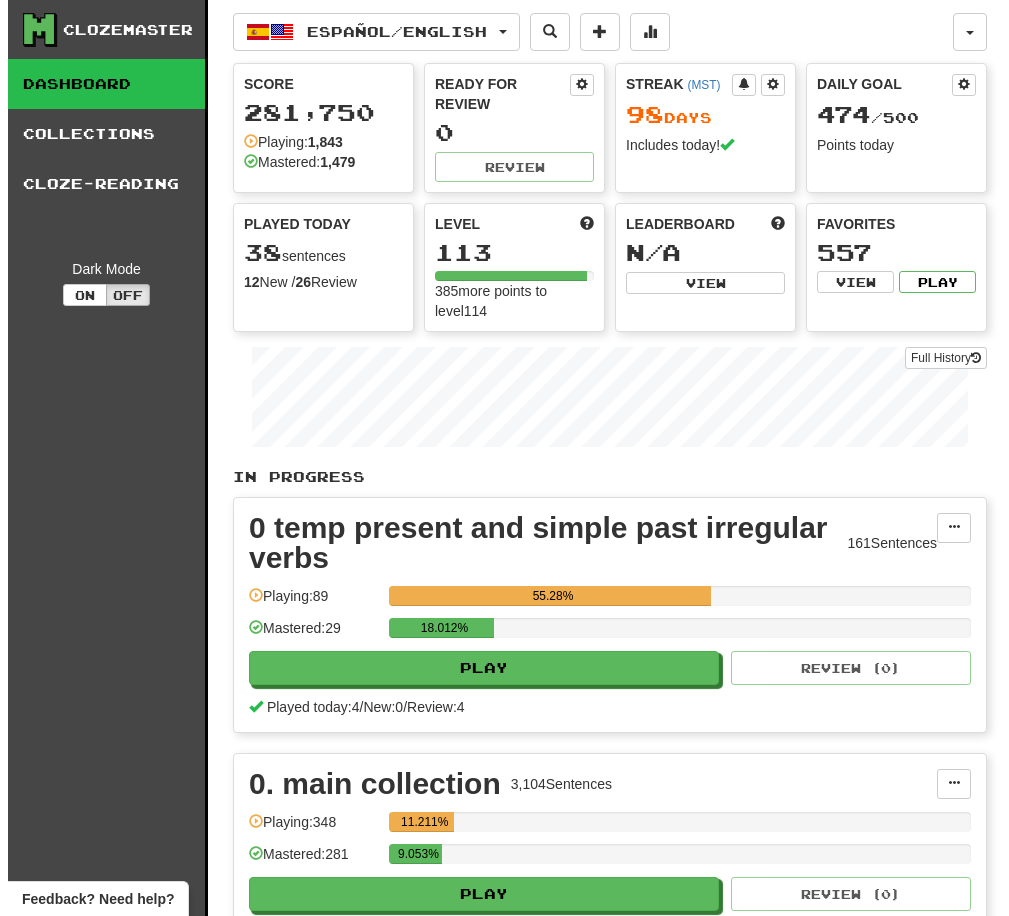 scroll, scrollTop: 0, scrollLeft: 0, axis: both 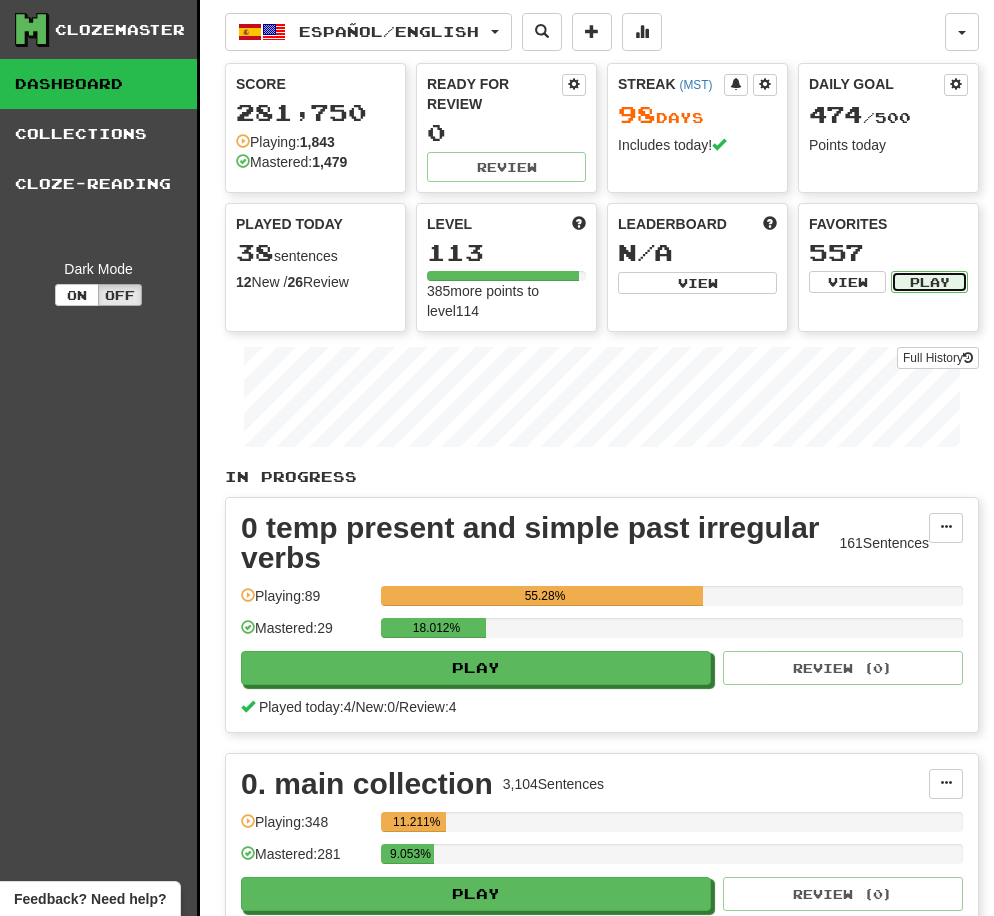click on "Play" at bounding box center [929, 282] 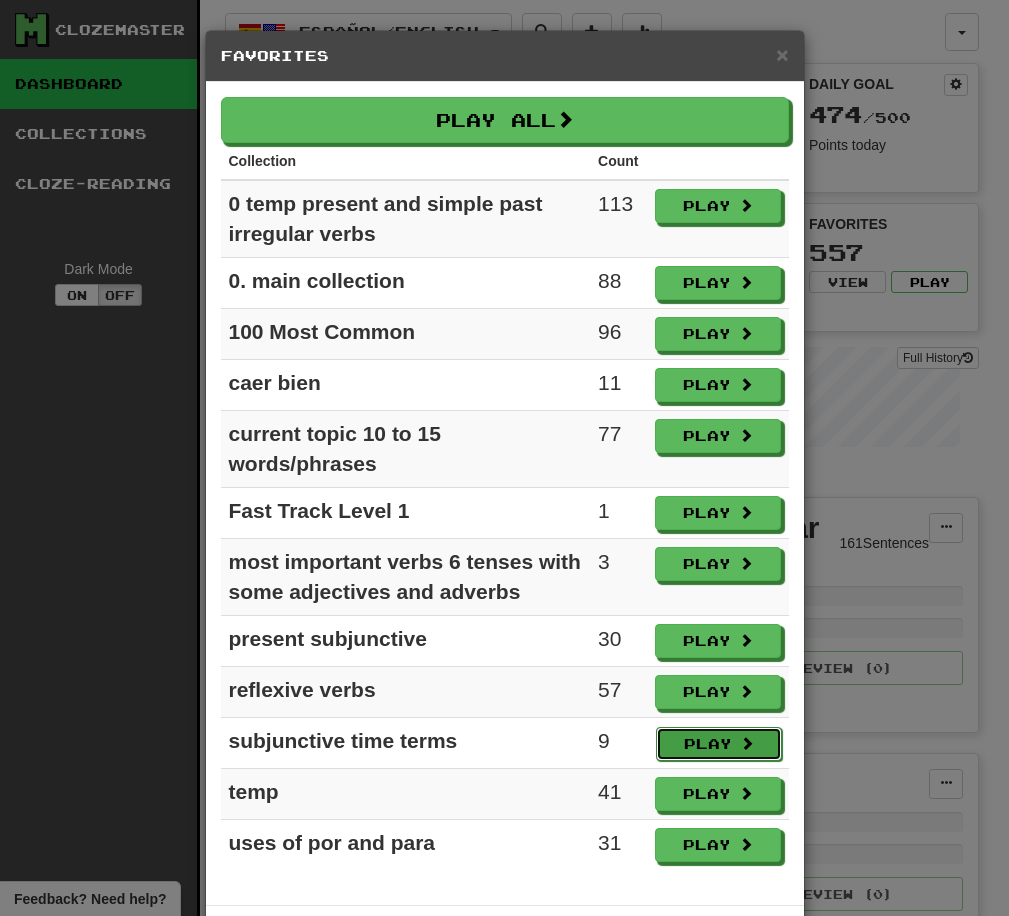 click on "Play" at bounding box center (719, 744) 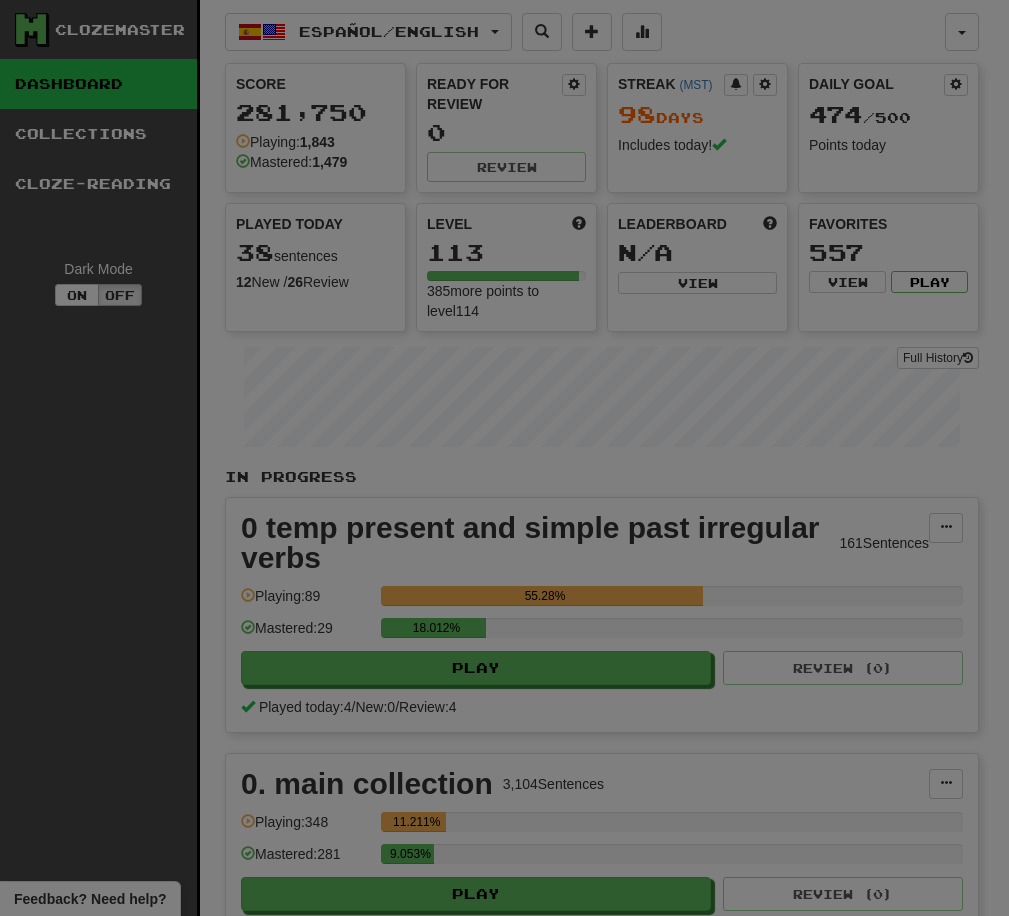 select on "**" 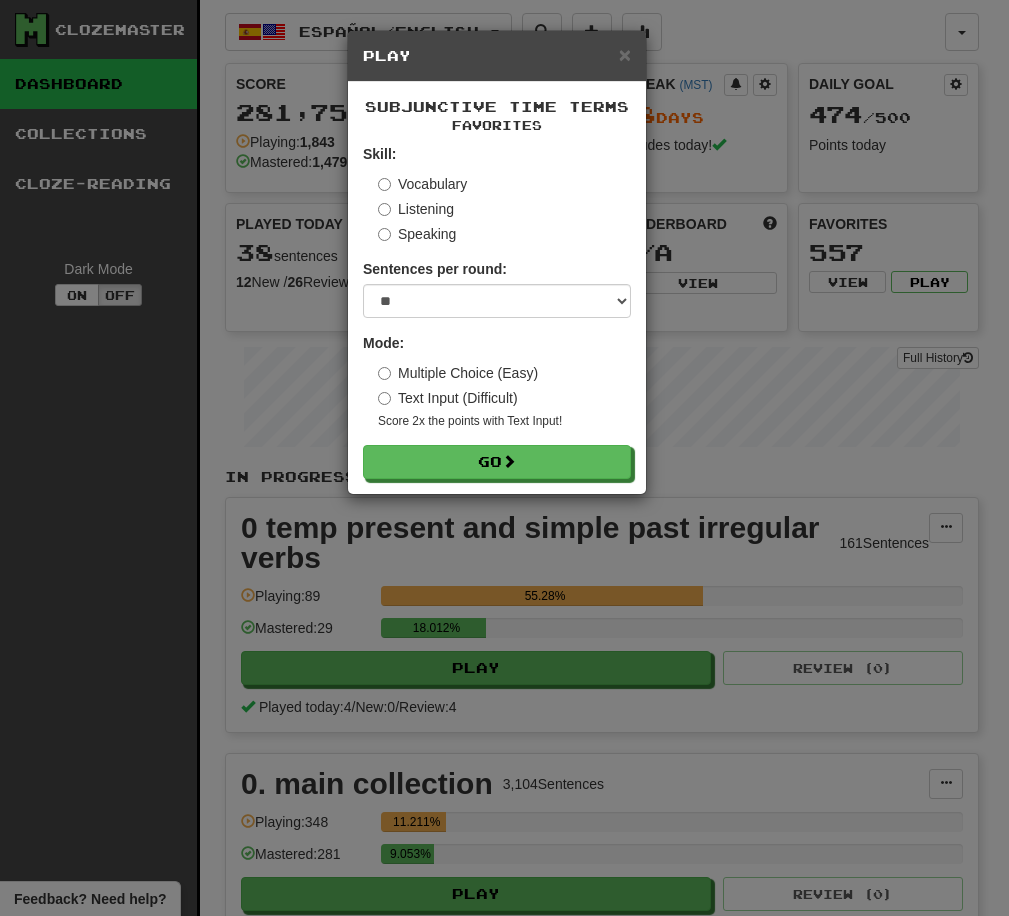 click on "Listening" at bounding box center [416, 209] 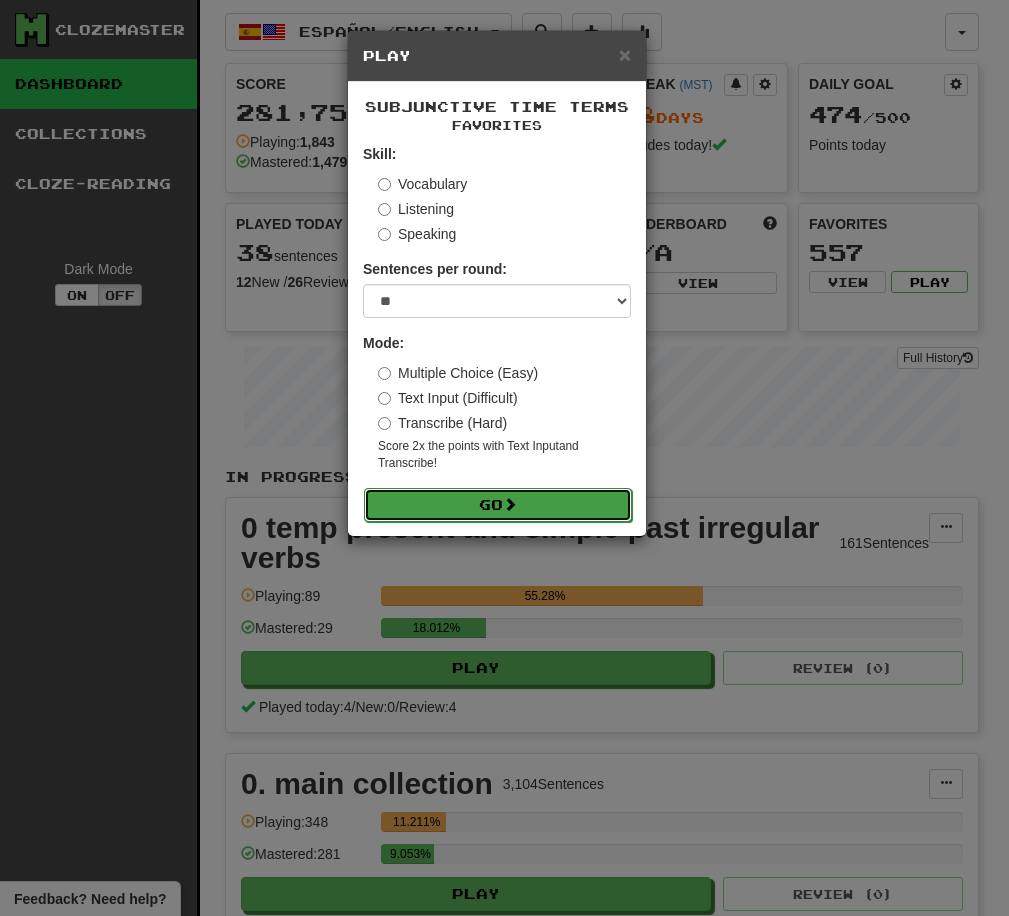 click on "Go" at bounding box center (498, 505) 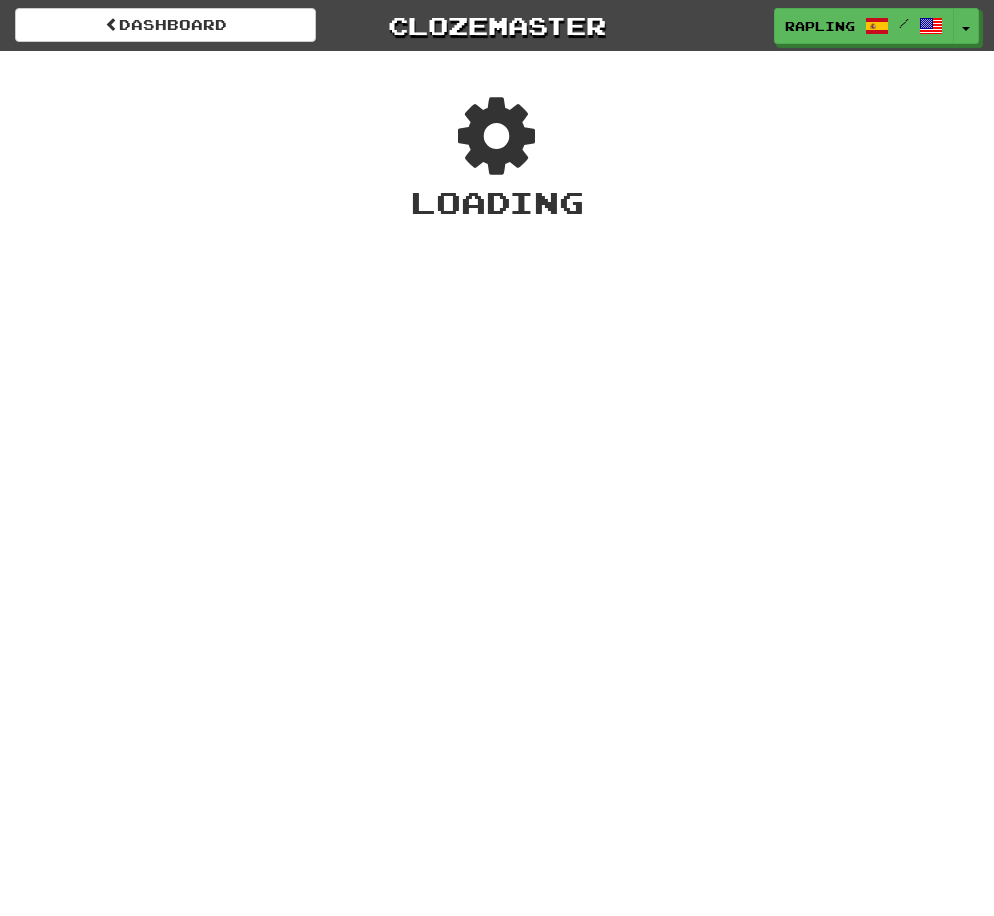 scroll, scrollTop: 0, scrollLeft: 0, axis: both 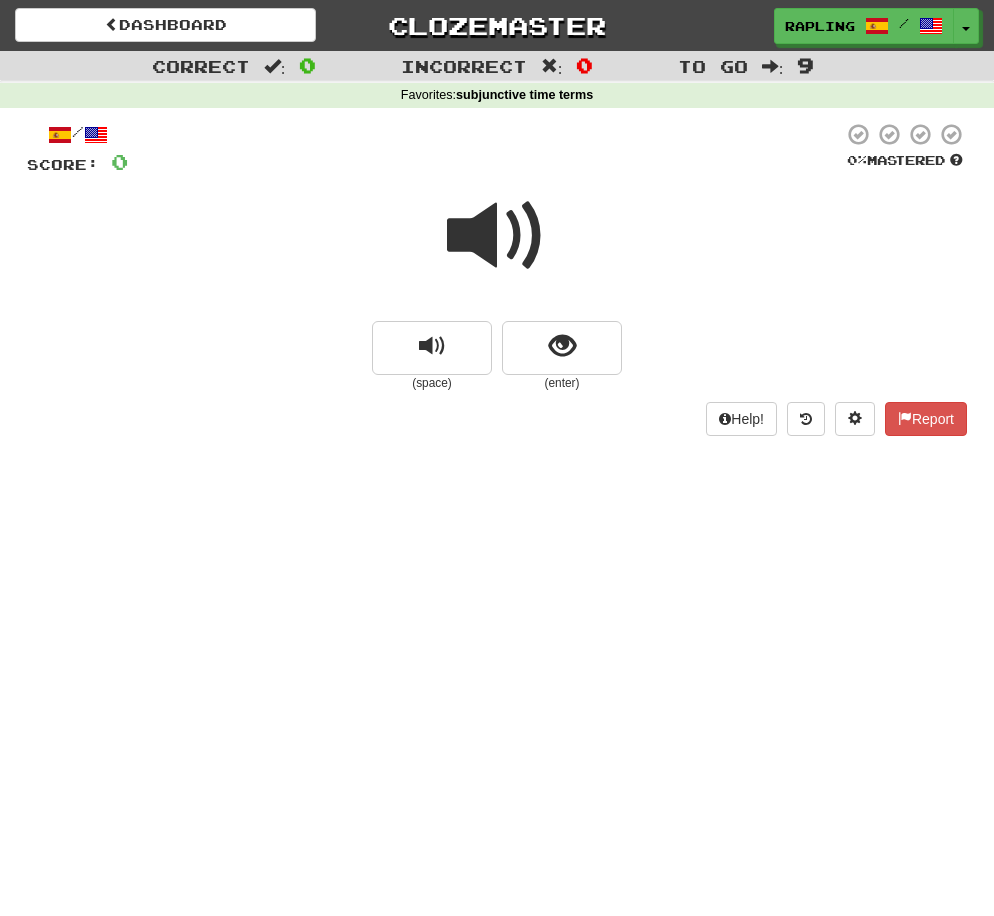 click at bounding box center [497, 236] 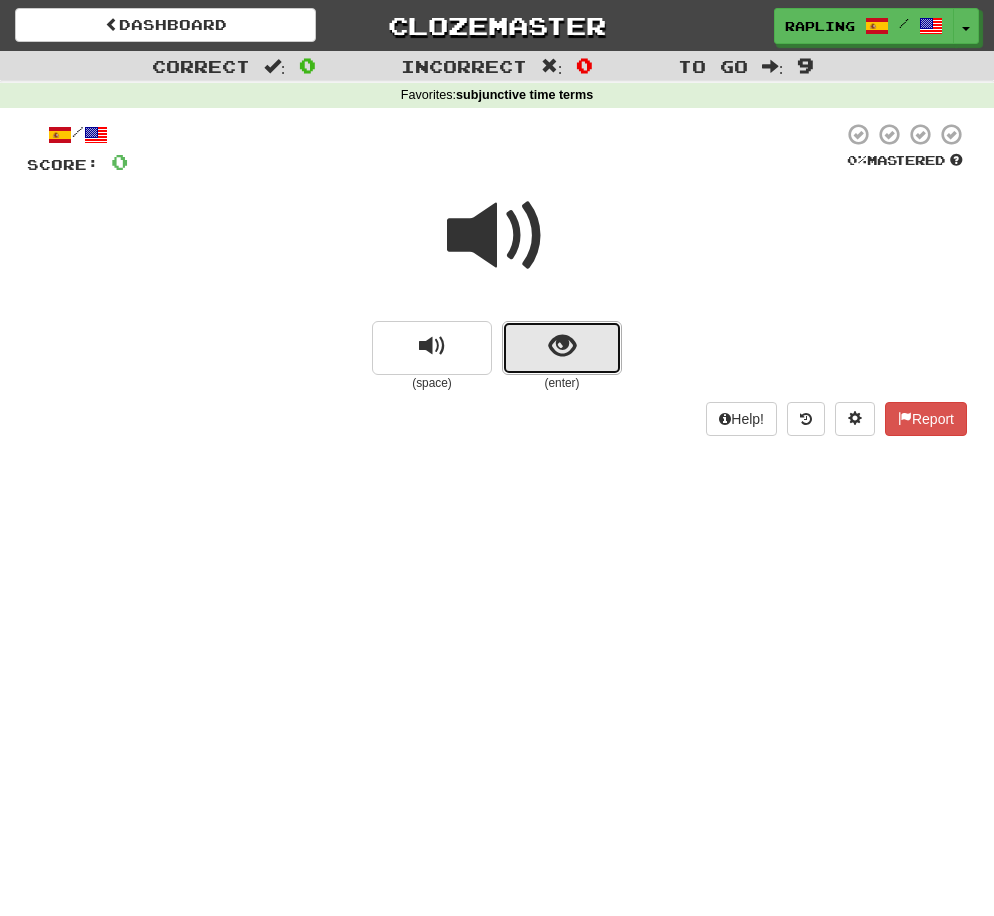 click at bounding box center [562, 346] 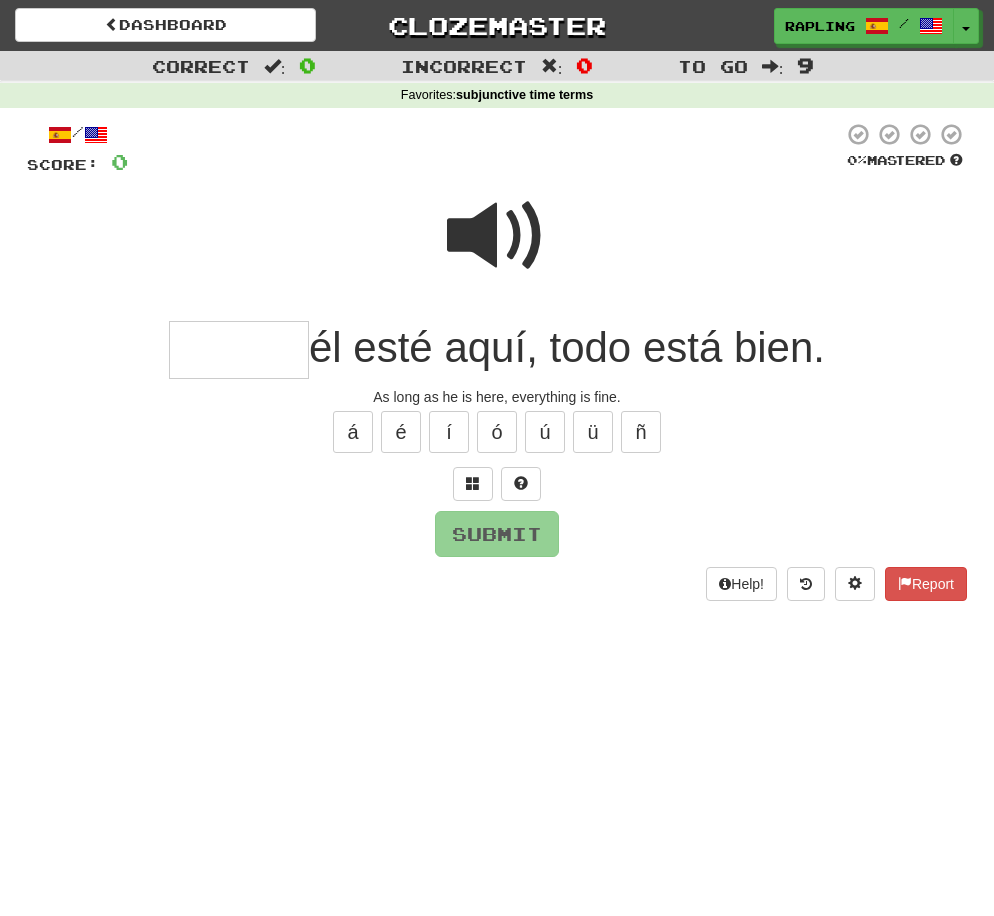 click at bounding box center [497, 236] 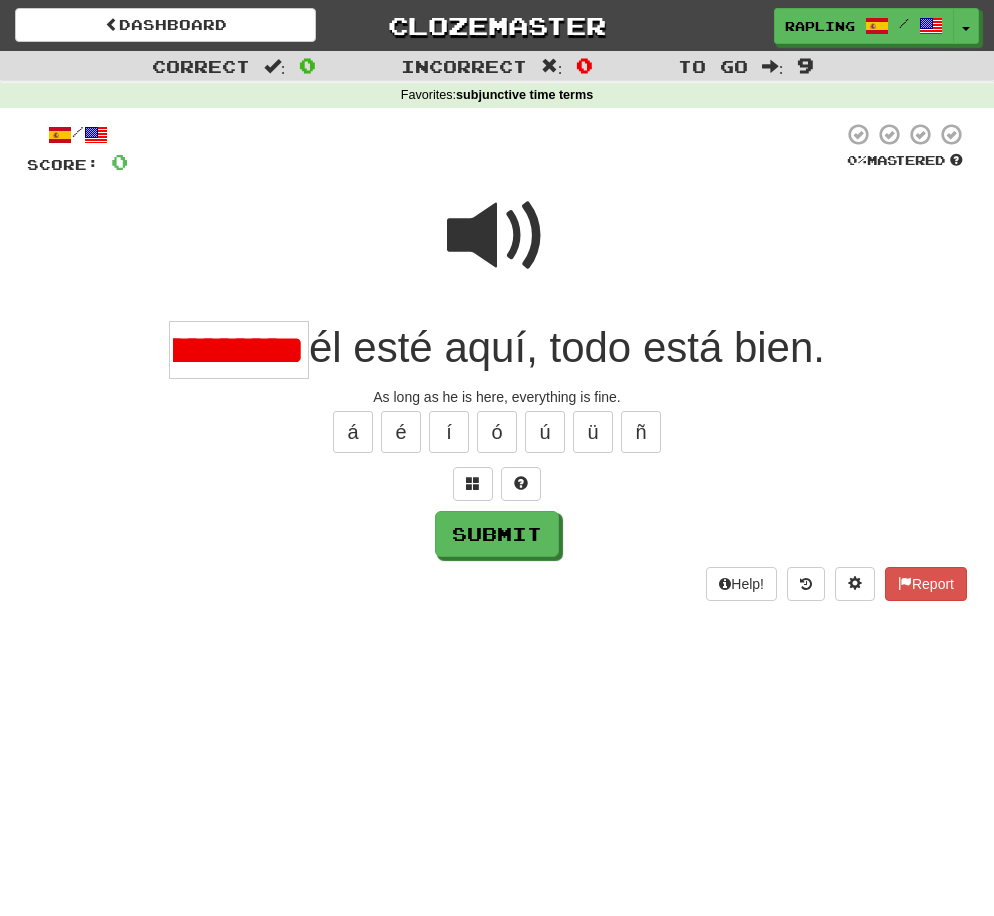 scroll, scrollTop: 0, scrollLeft: 112, axis: horizontal 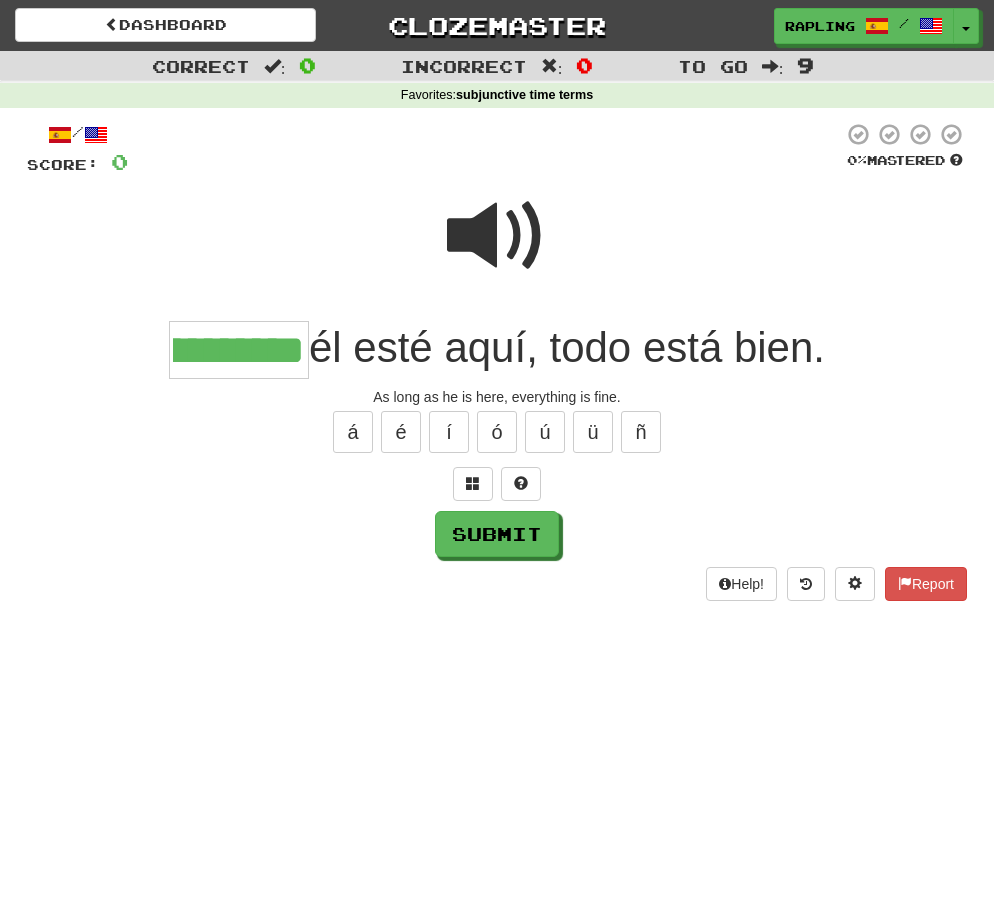type on "**********" 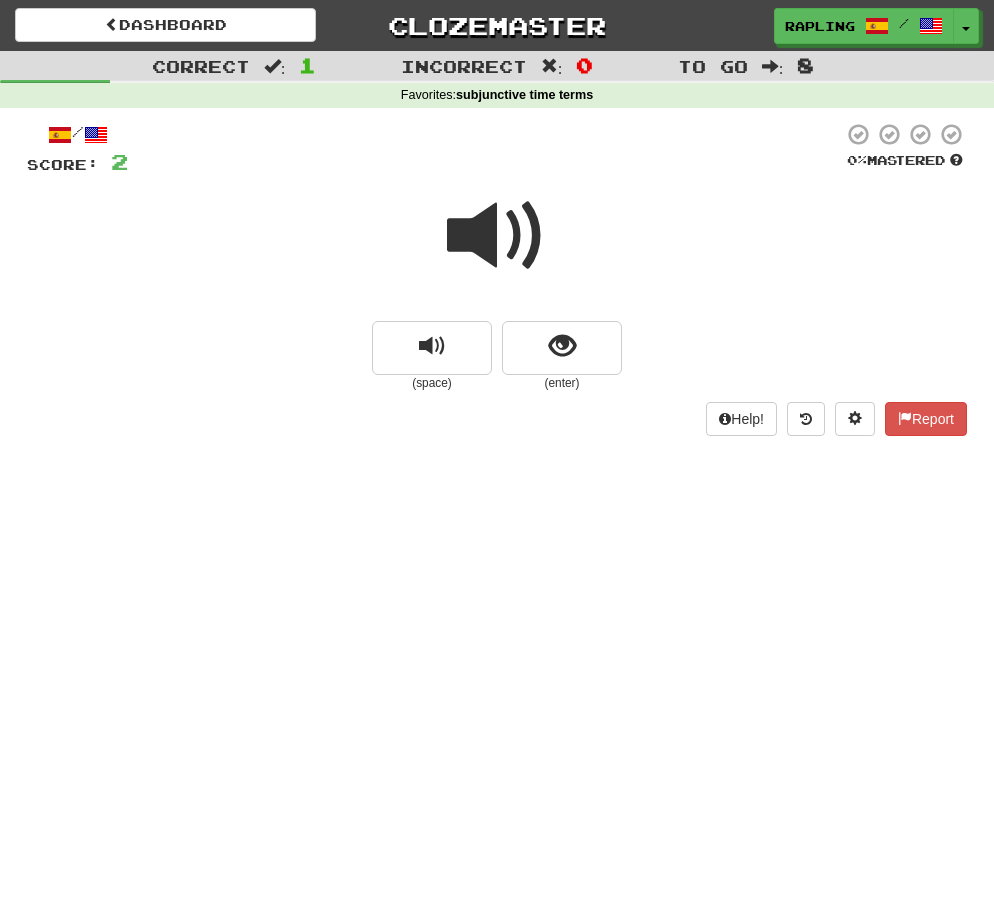 scroll, scrollTop: 1, scrollLeft: 0, axis: vertical 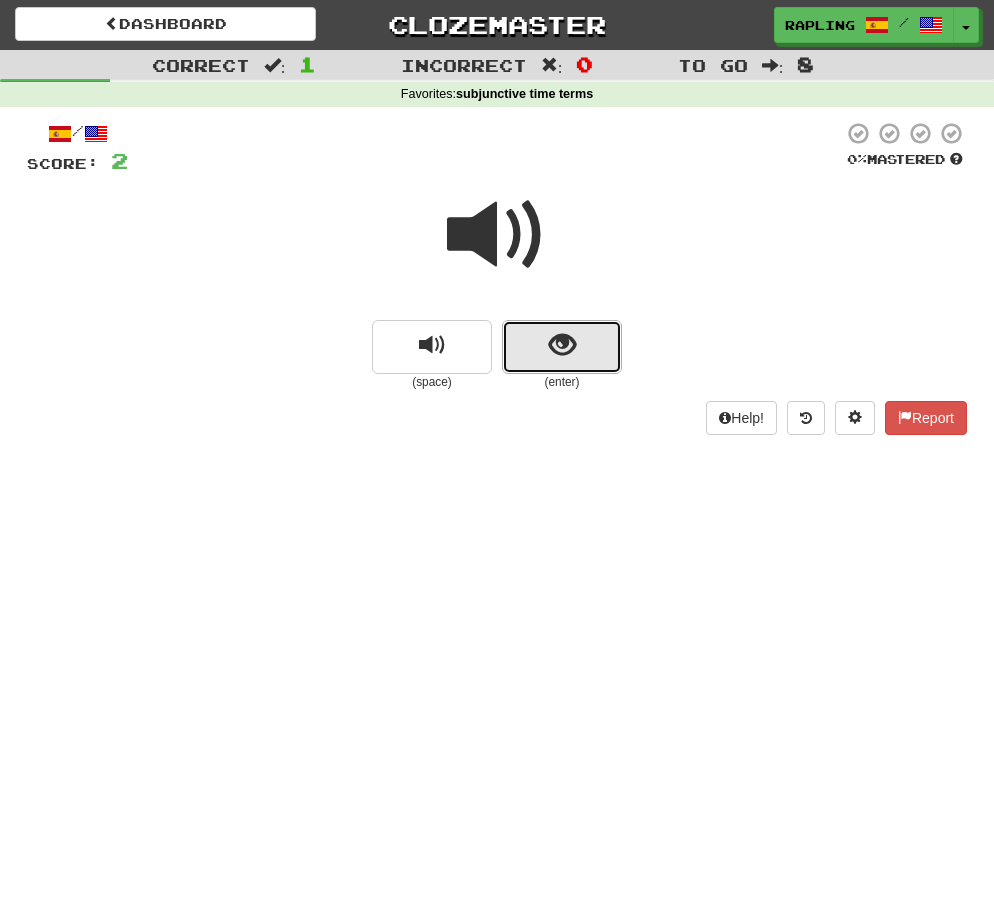 click at bounding box center (562, 347) 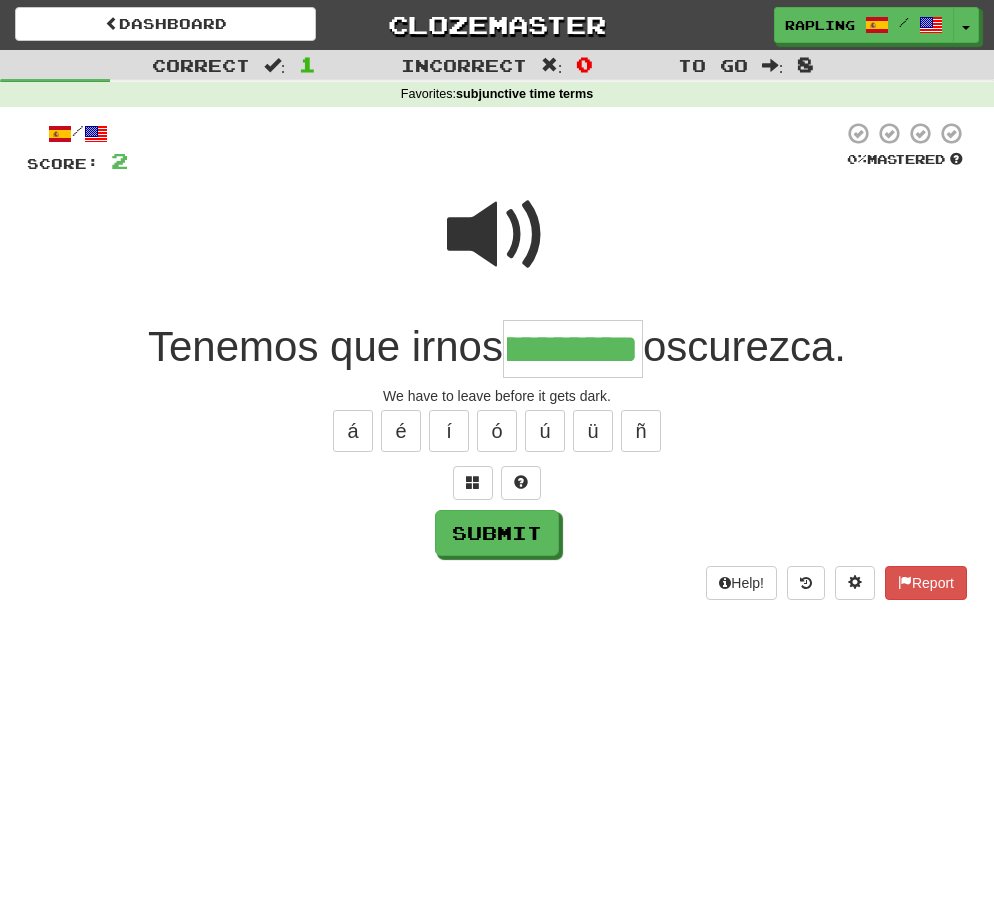 scroll, scrollTop: 0, scrollLeft: 112, axis: horizontal 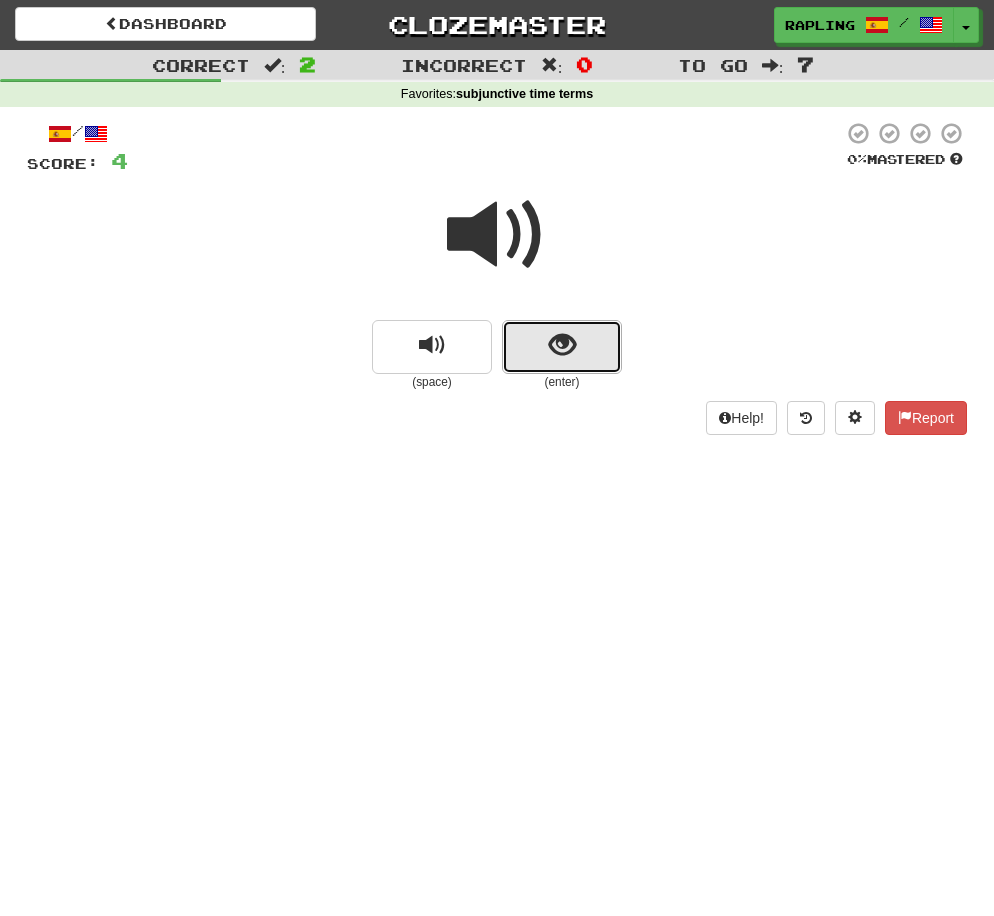click at bounding box center [562, 347] 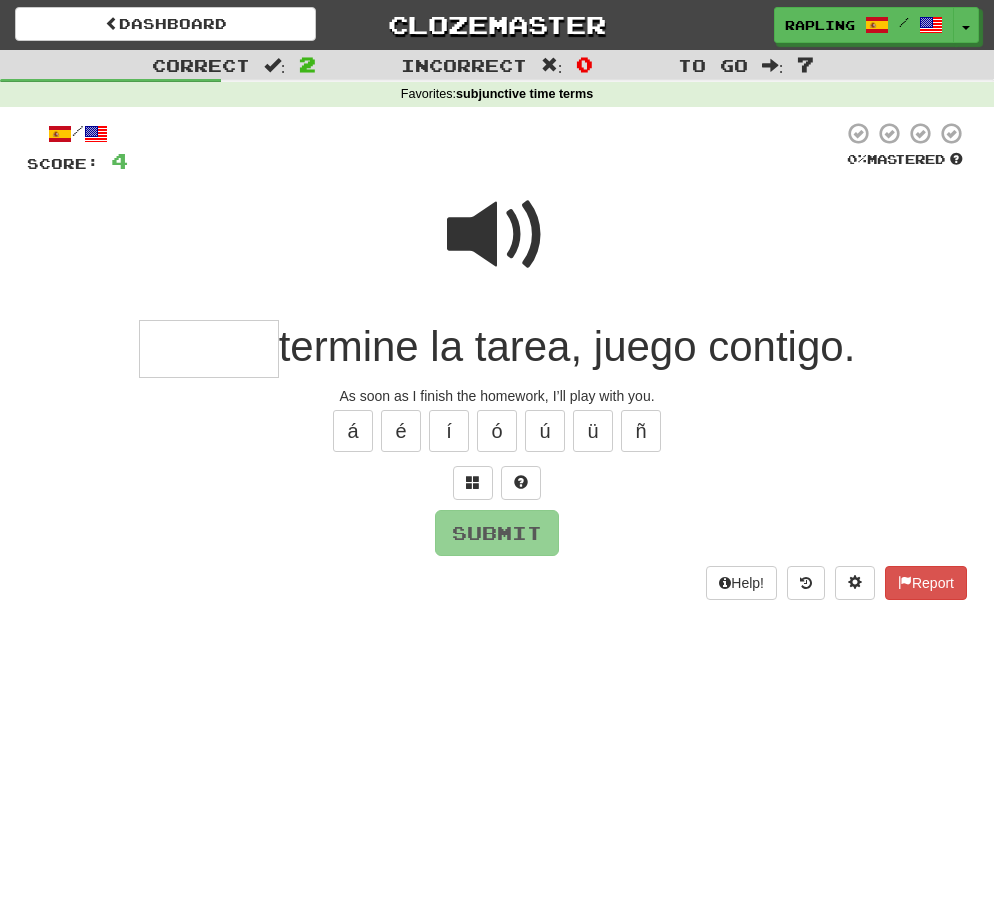 type on "*" 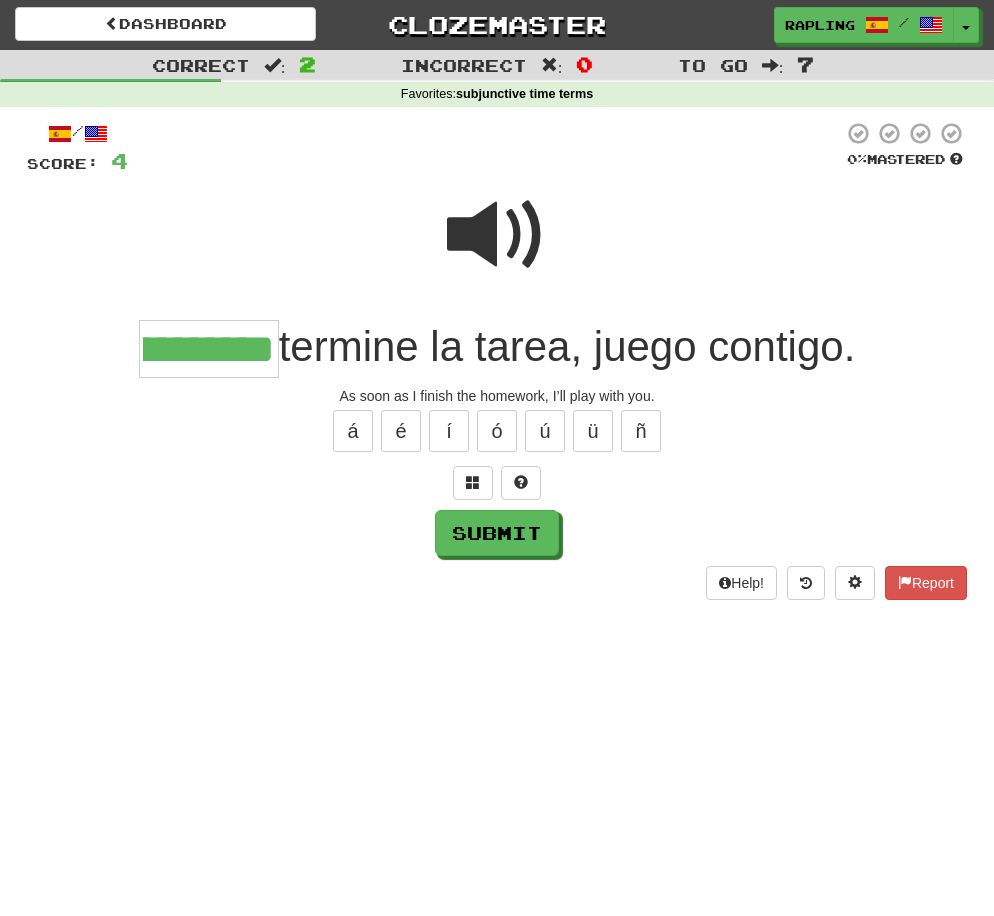 scroll, scrollTop: 0, scrollLeft: 180, axis: horizontal 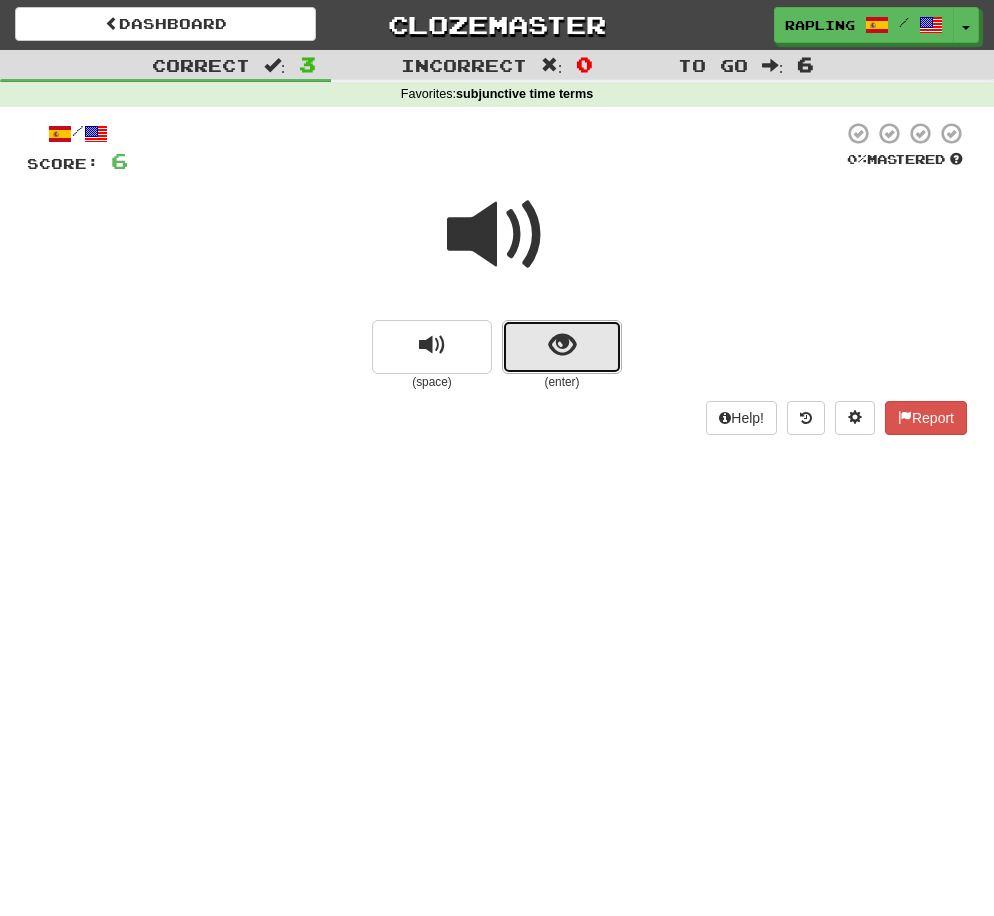 click at bounding box center [562, 347] 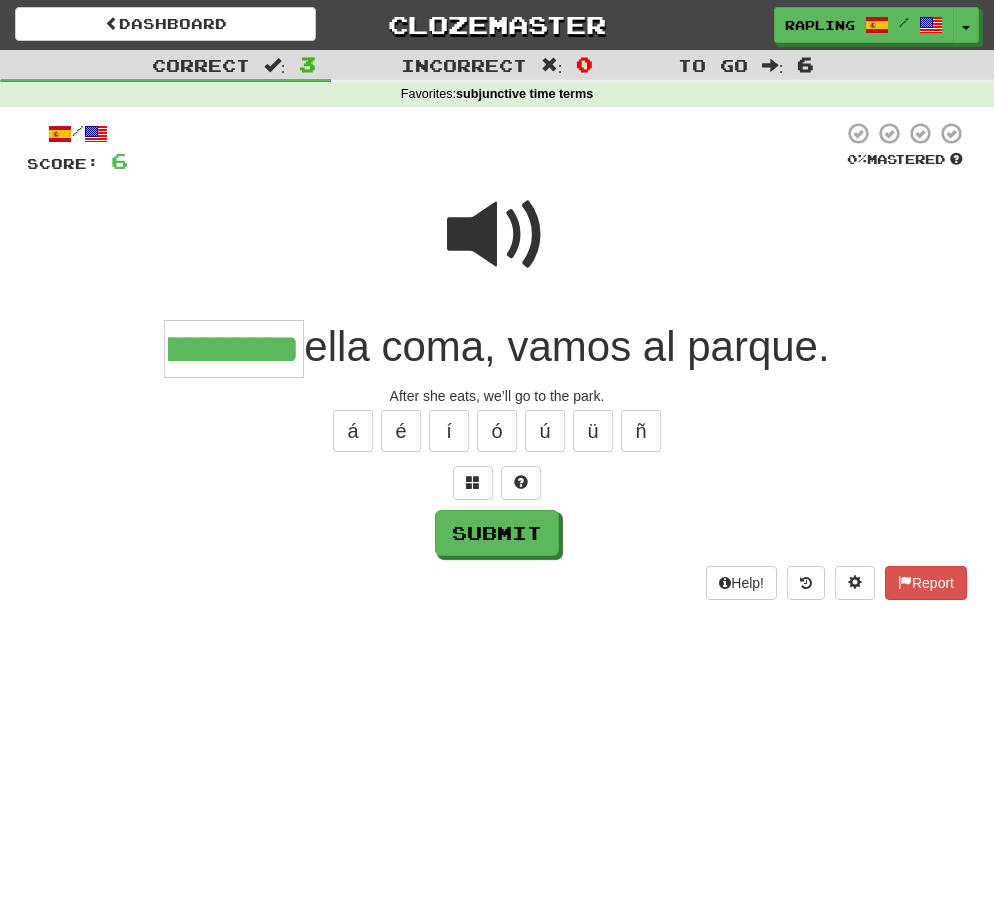 scroll, scrollTop: 0, scrollLeft: 169, axis: horizontal 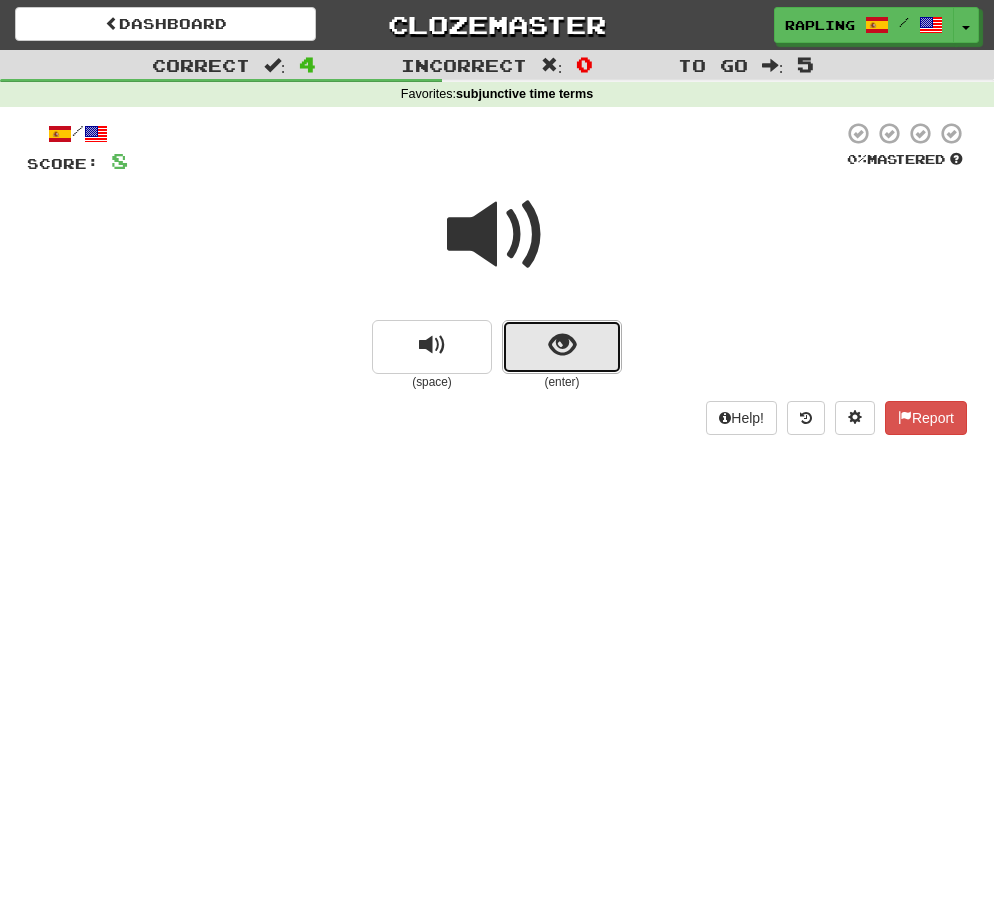 click at bounding box center [562, 347] 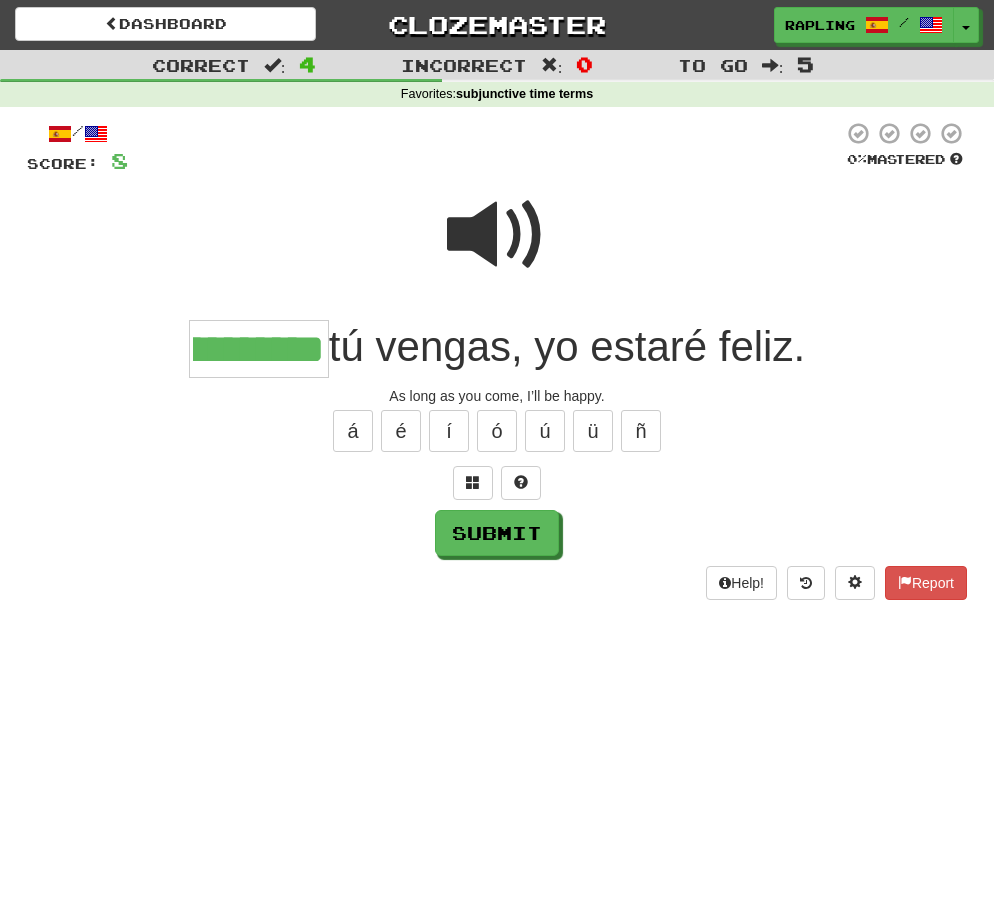 scroll, scrollTop: 0, scrollLeft: 100, axis: horizontal 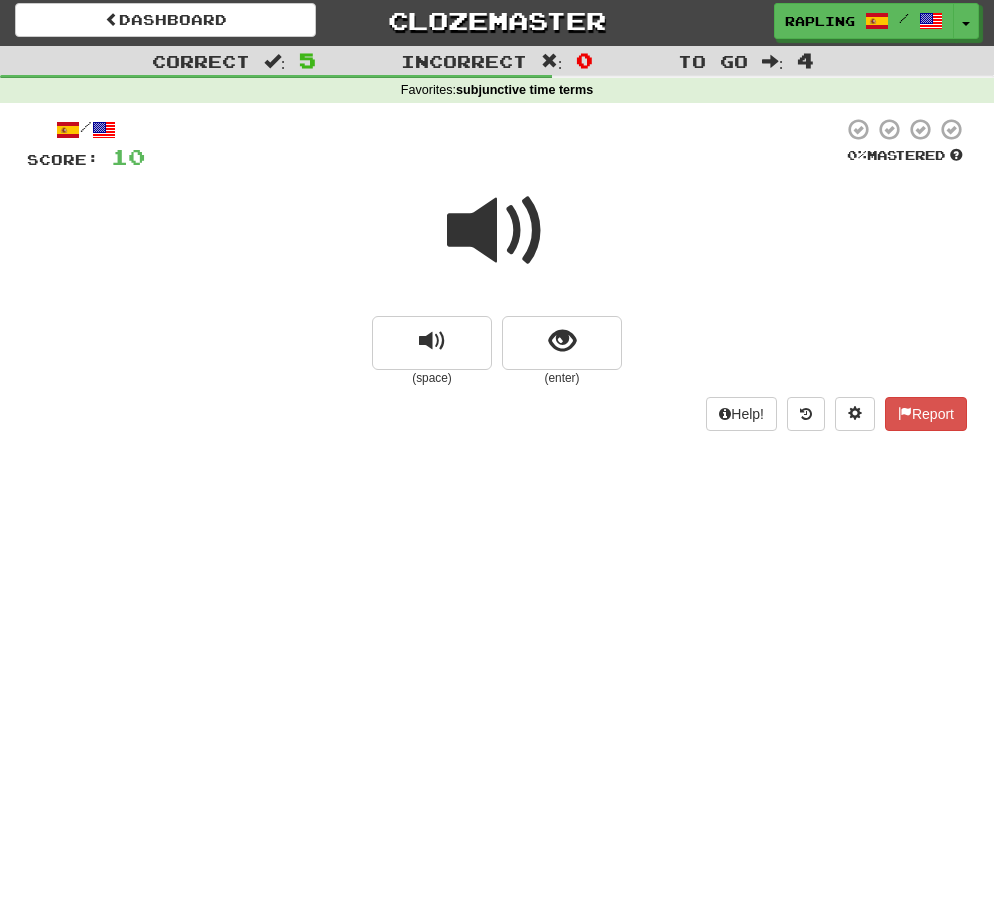 click at bounding box center (497, 231) 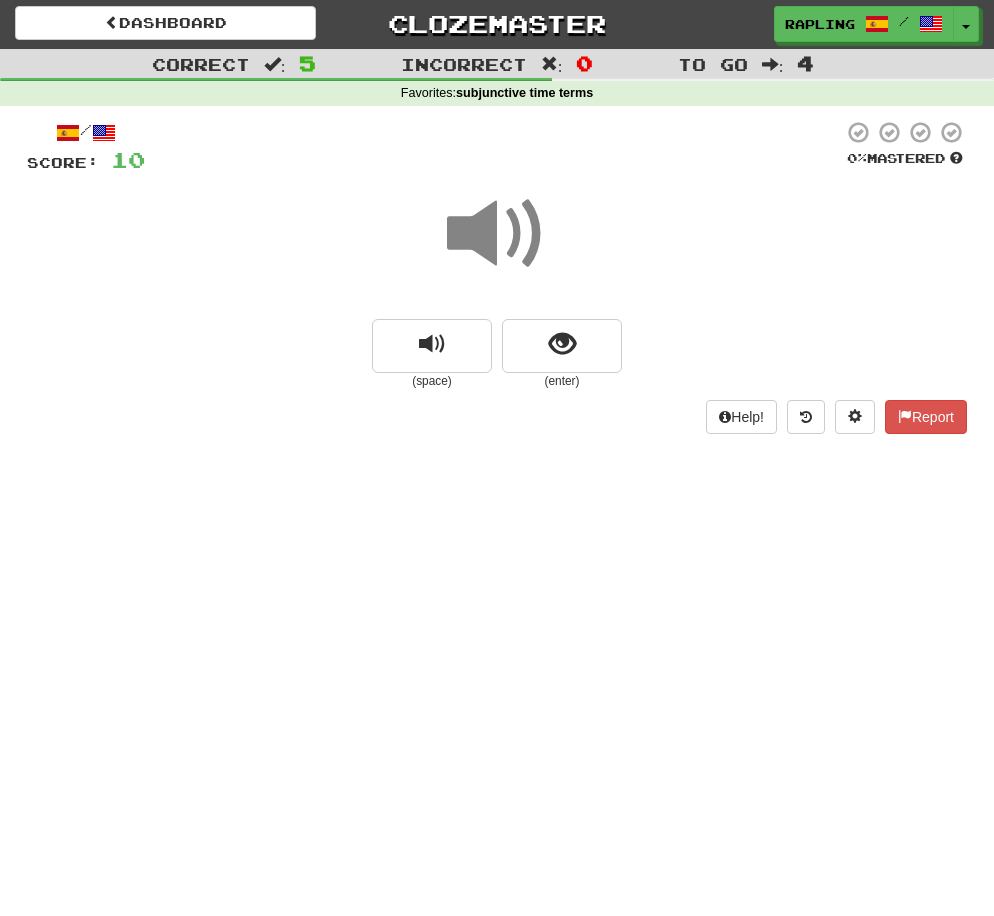 scroll, scrollTop: 10, scrollLeft: 0, axis: vertical 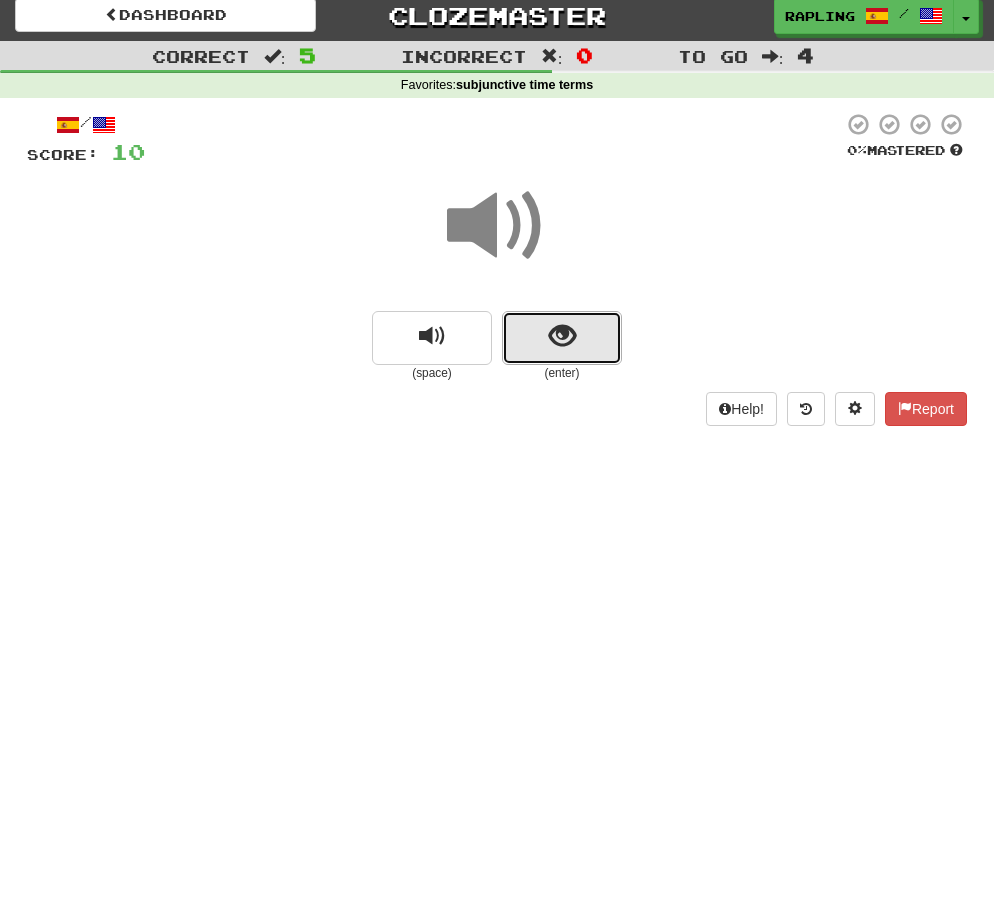 click at bounding box center [562, 338] 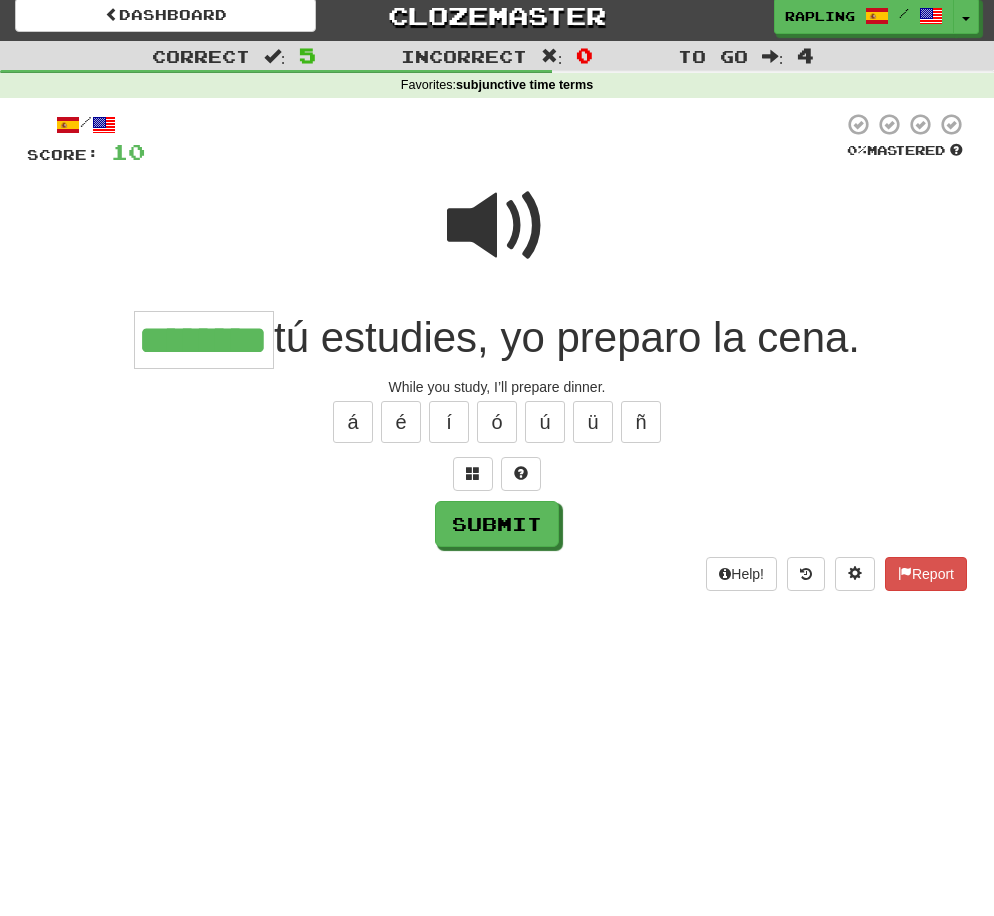 scroll, scrollTop: 0, scrollLeft: 30, axis: horizontal 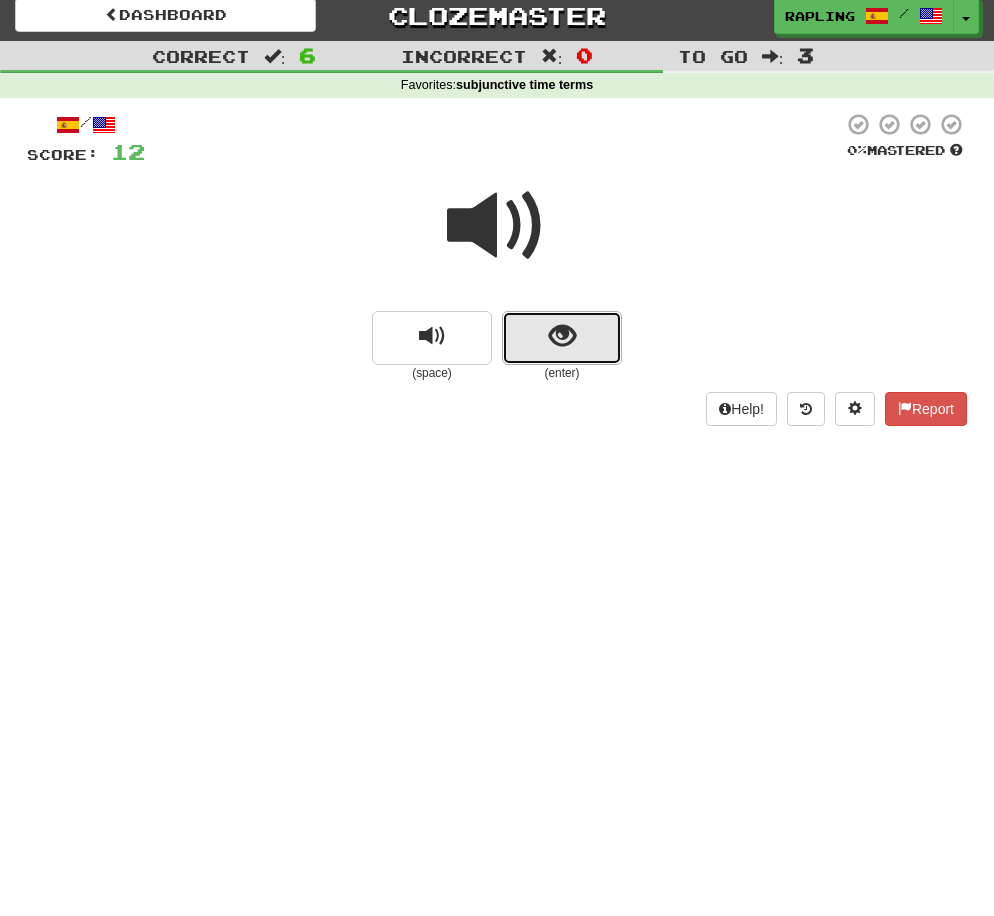 click at bounding box center [562, 338] 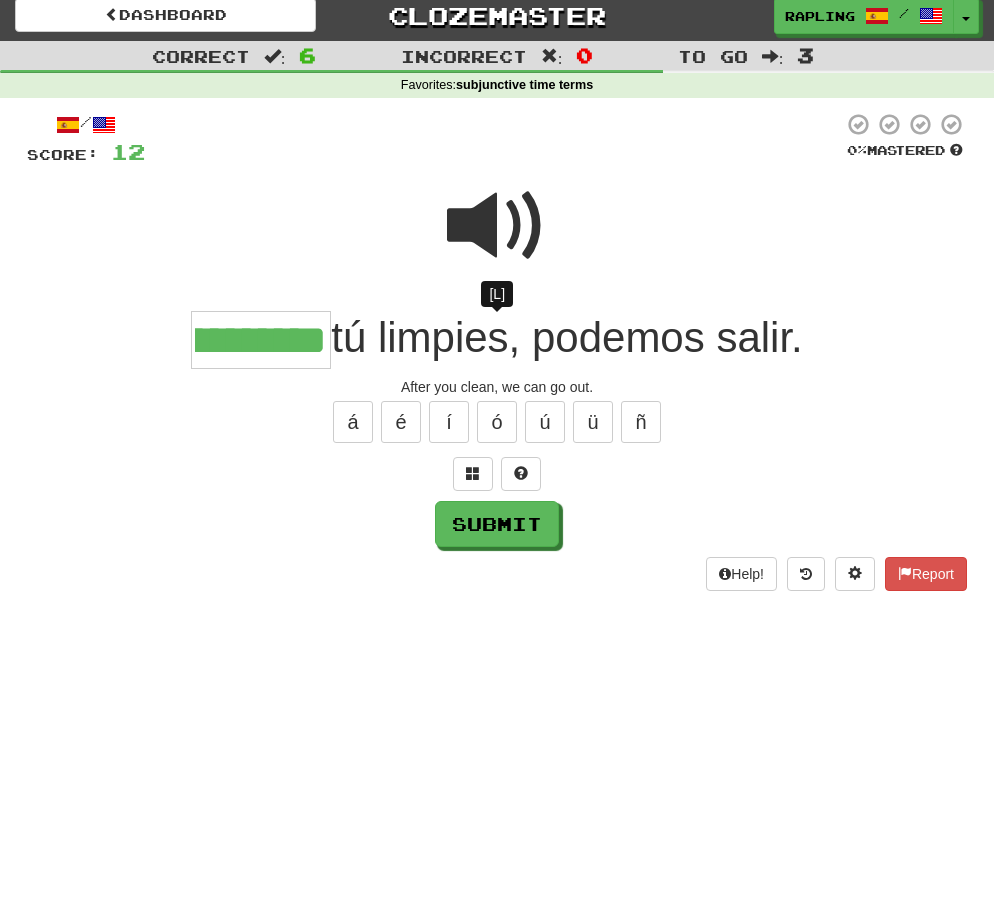 type on "**********" 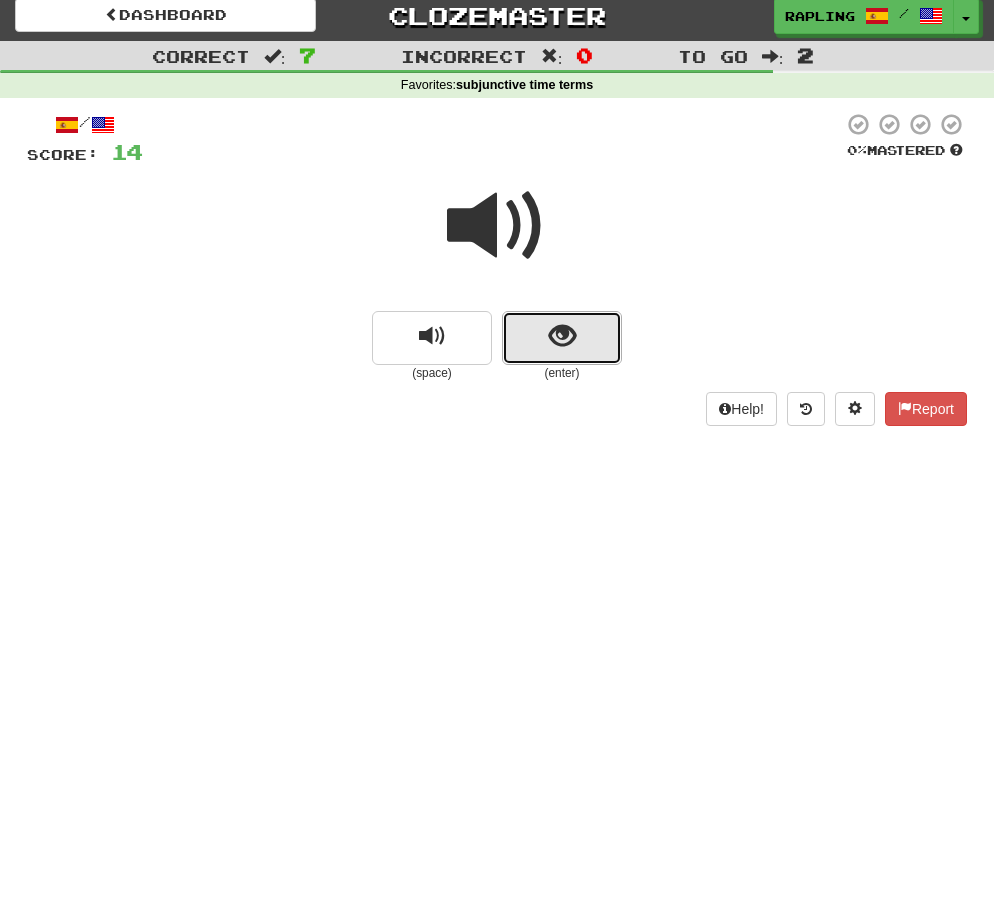 click at bounding box center (562, 336) 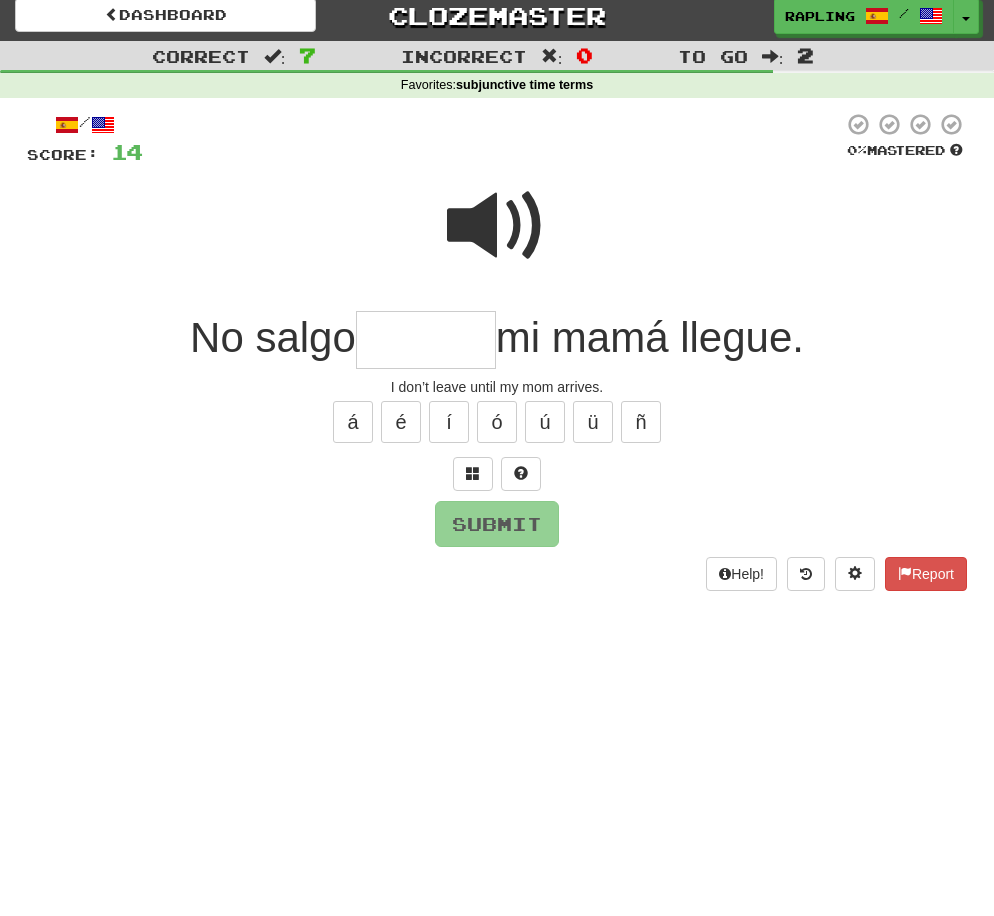 type on "*" 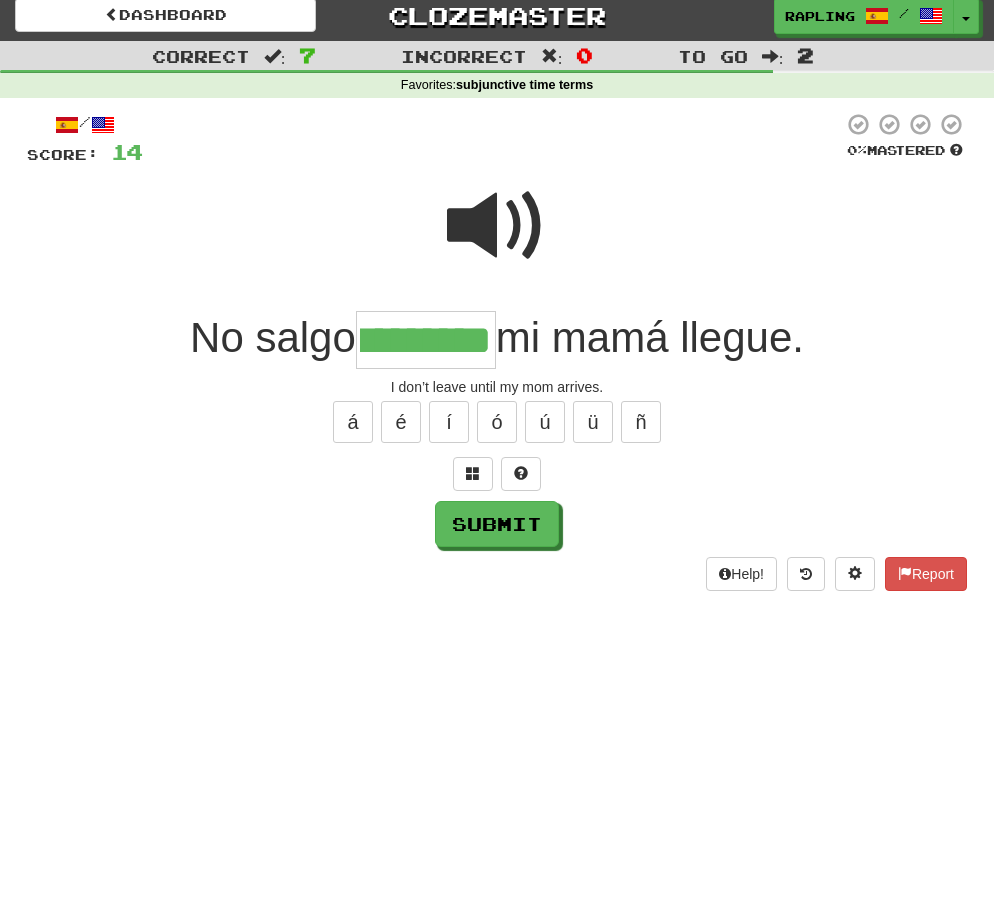 scroll, scrollTop: 0, scrollLeft: 53, axis: horizontal 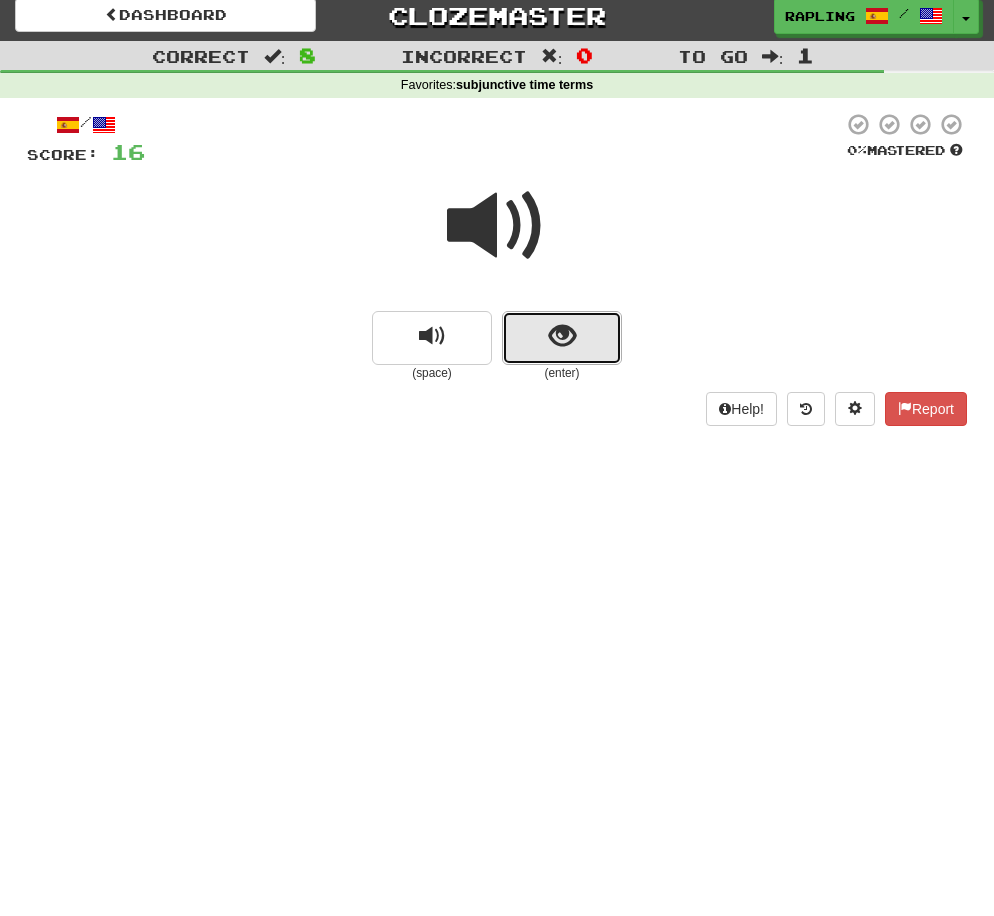 click at bounding box center [562, 338] 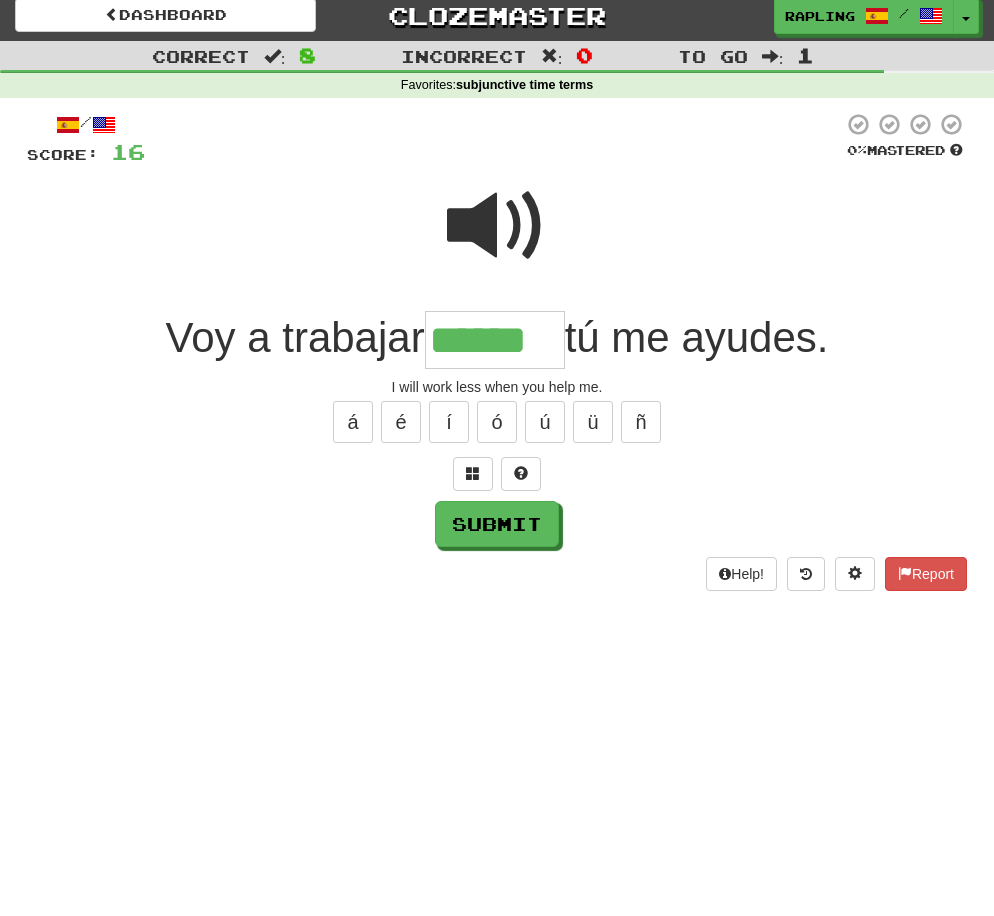 scroll, scrollTop: 0, scrollLeft: 6, axis: horizontal 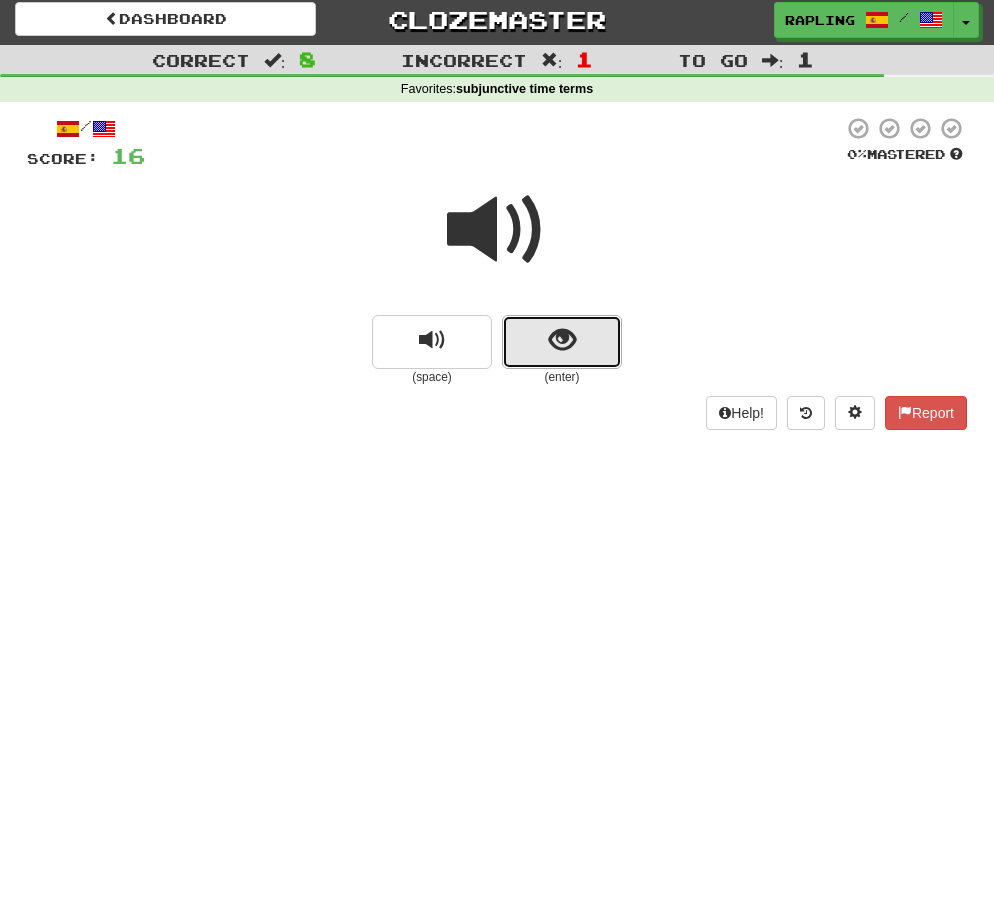 click at bounding box center (562, 342) 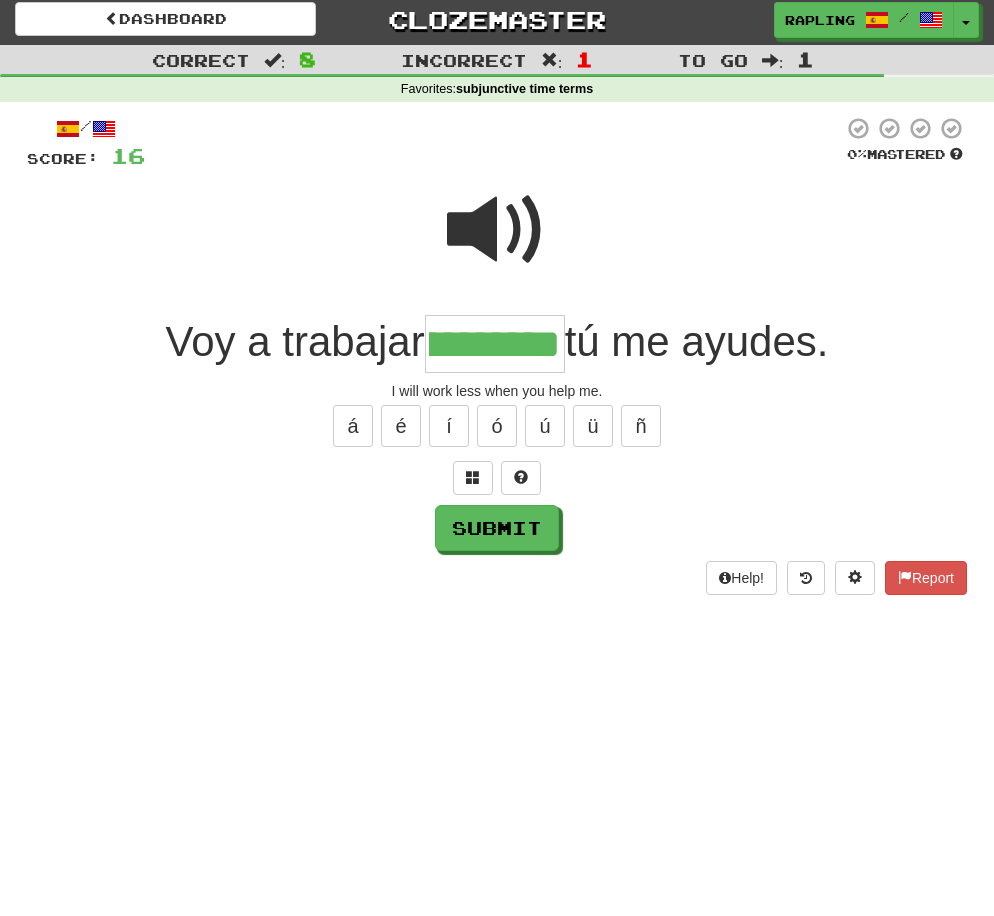 scroll, scrollTop: 0, scrollLeft: 147, axis: horizontal 